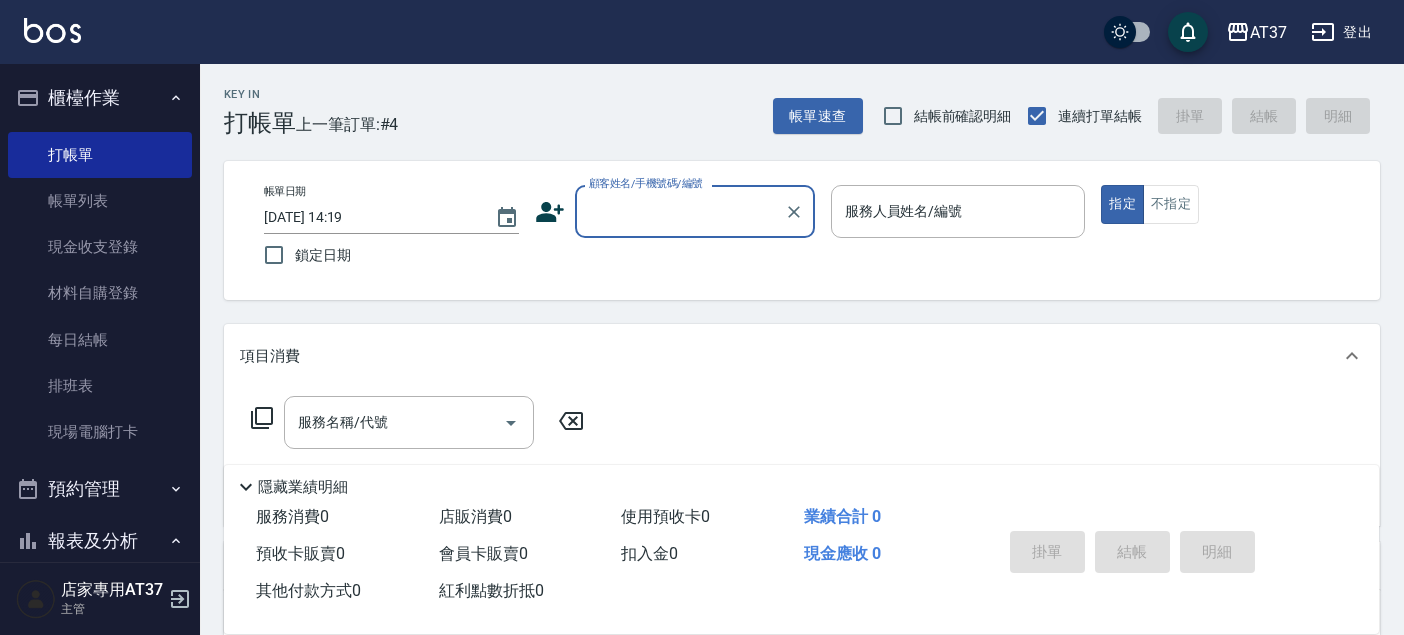 scroll, scrollTop: 0, scrollLeft: 0, axis: both 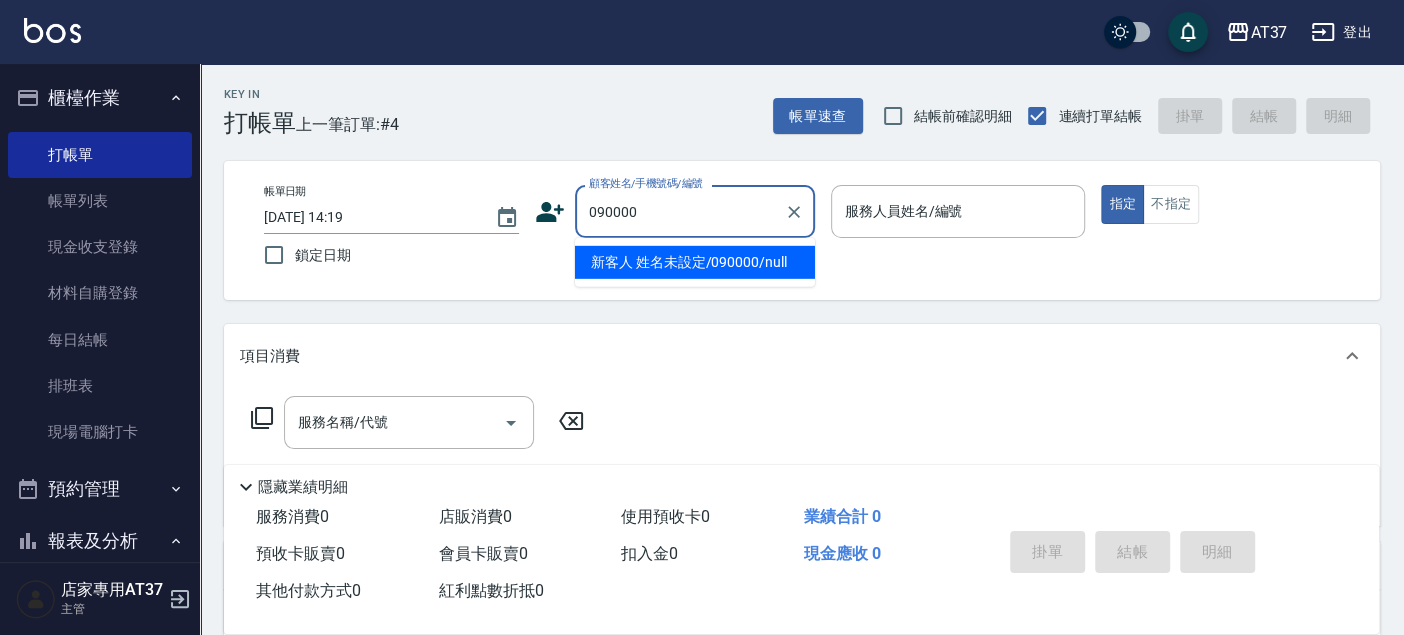 type on "新客人 姓名未設定/090000/null" 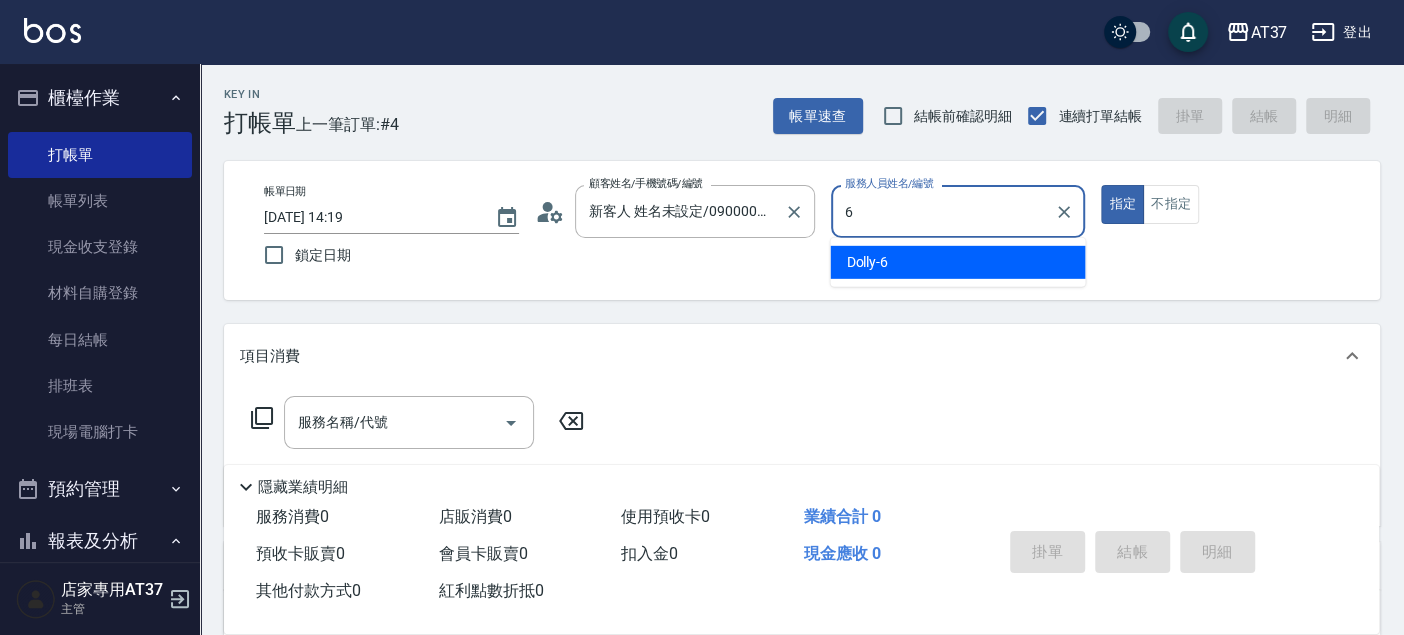type on "6" 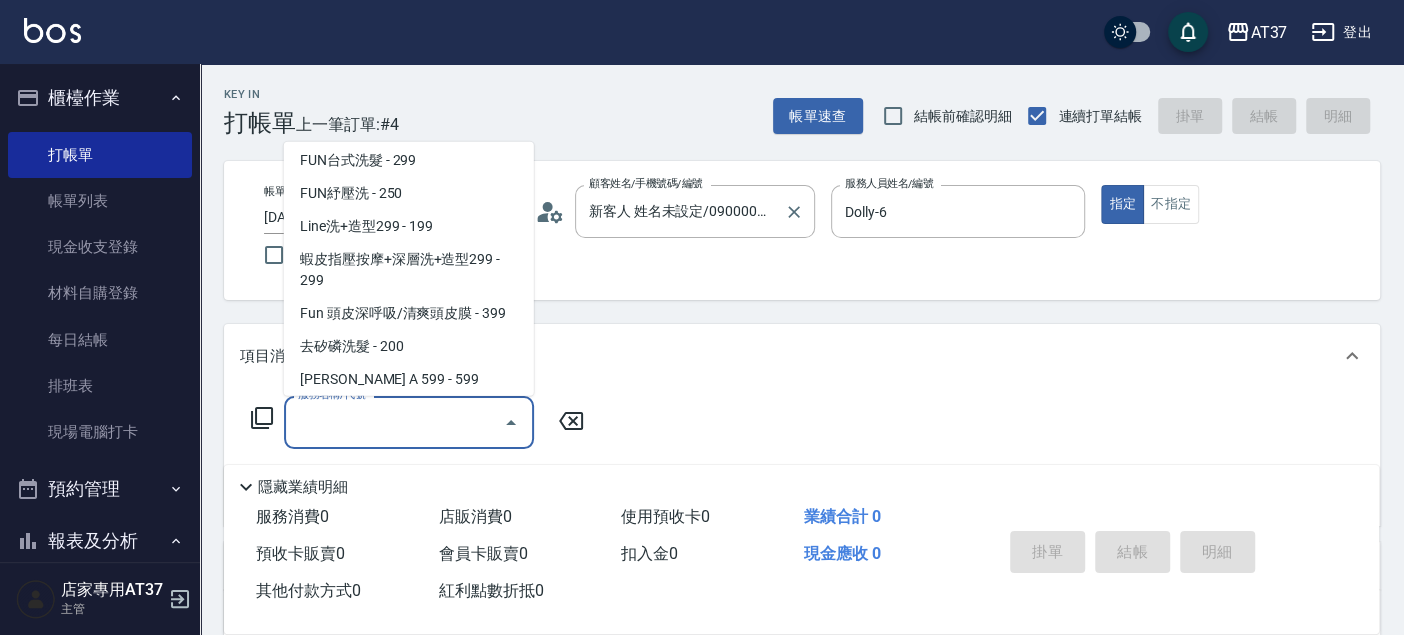 scroll, scrollTop: 434, scrollLeft: 0, axis: vertical 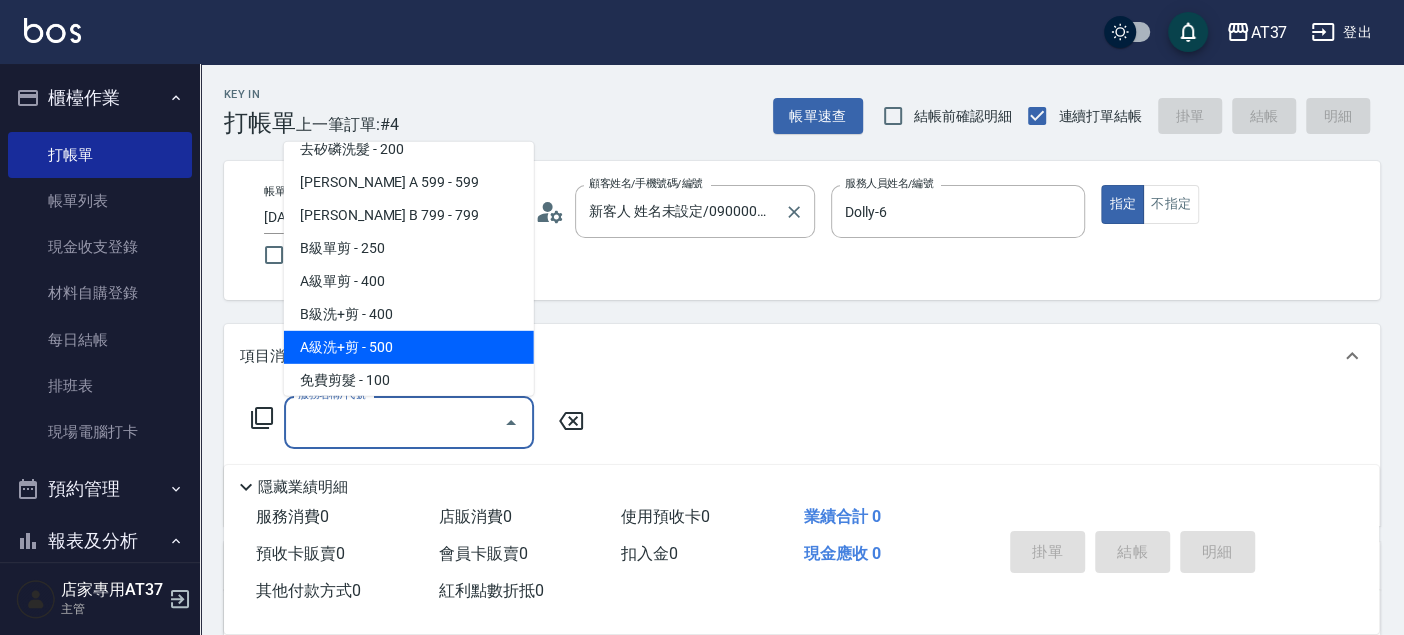 type on "A級洗+剪(204)" 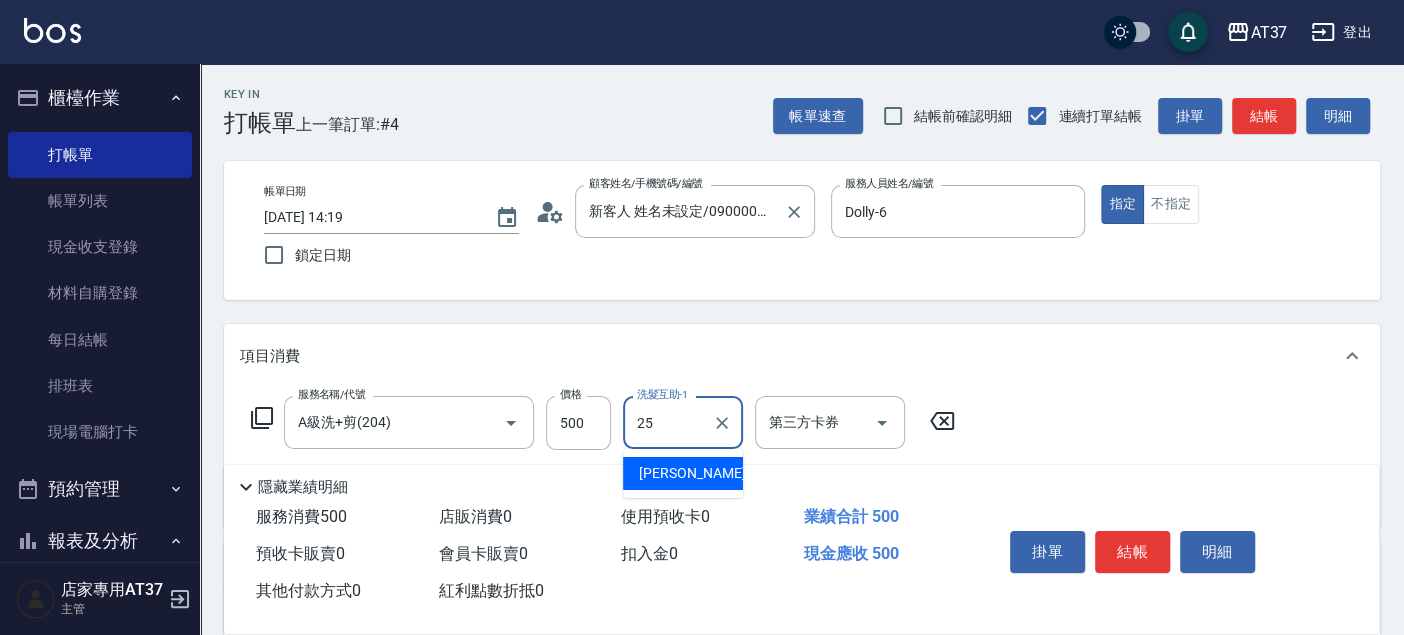type on "[PERSON_NAME]-25" 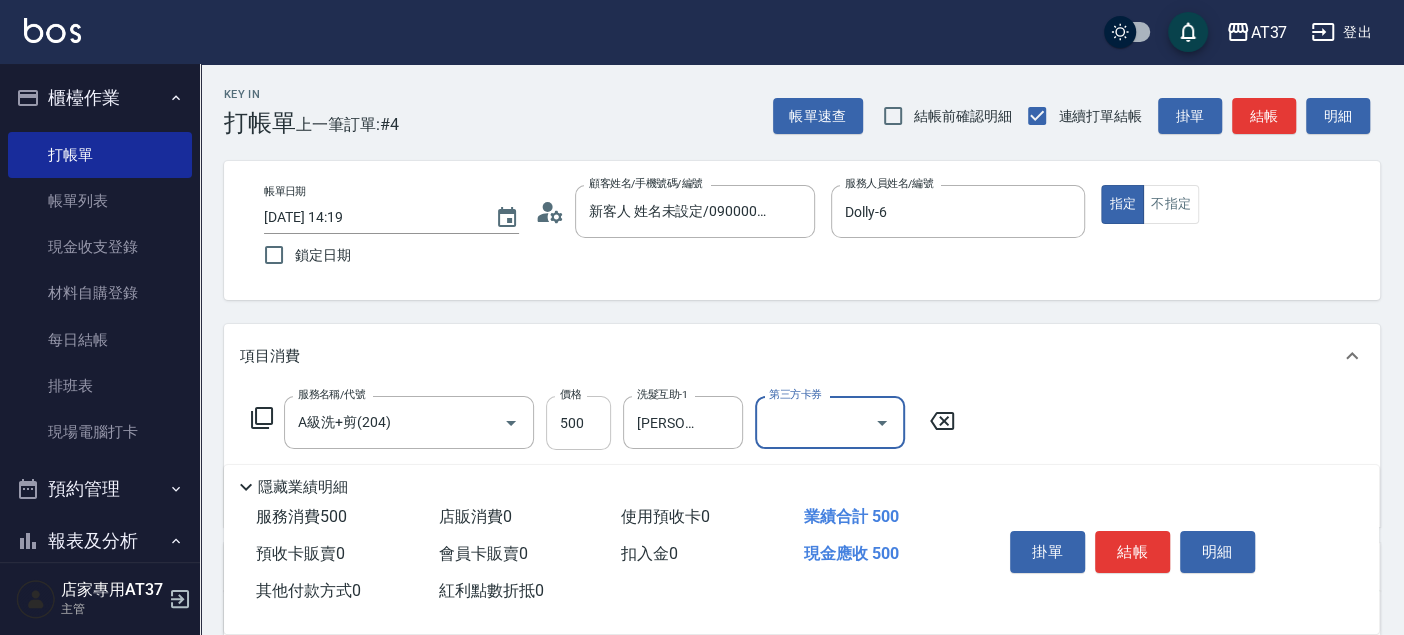 click on "500" at bounding box center [578, 423] 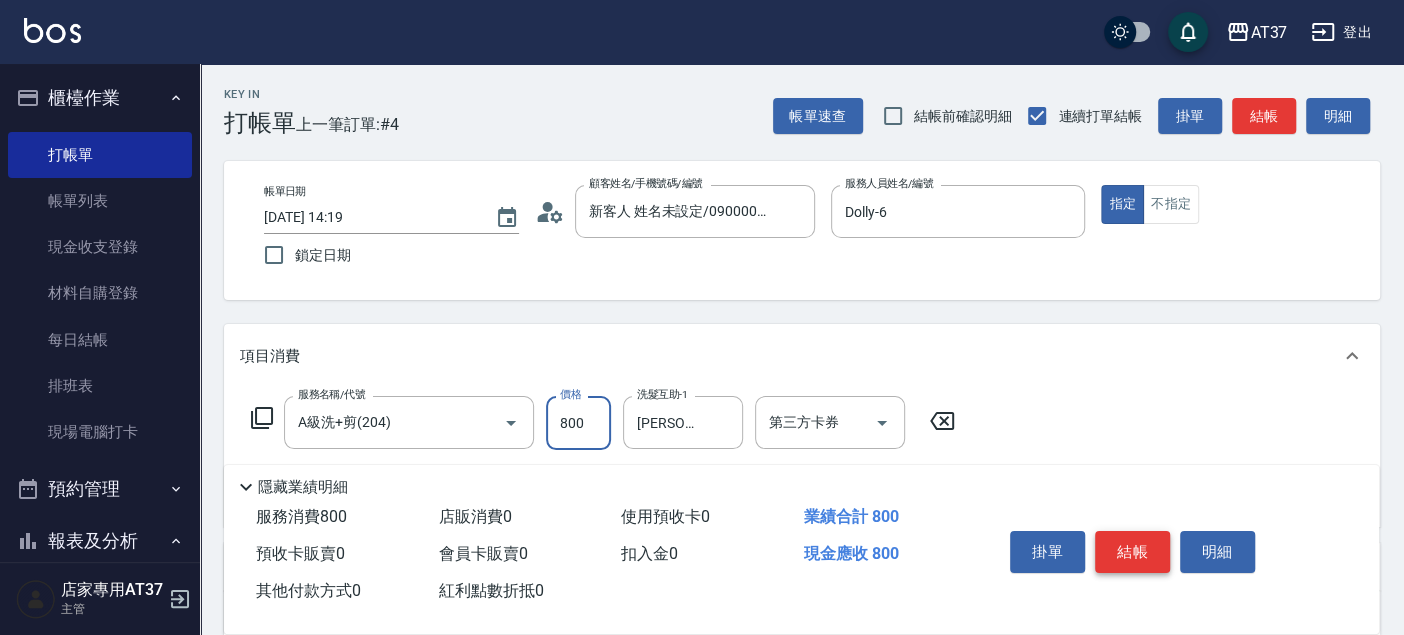 type on "800" 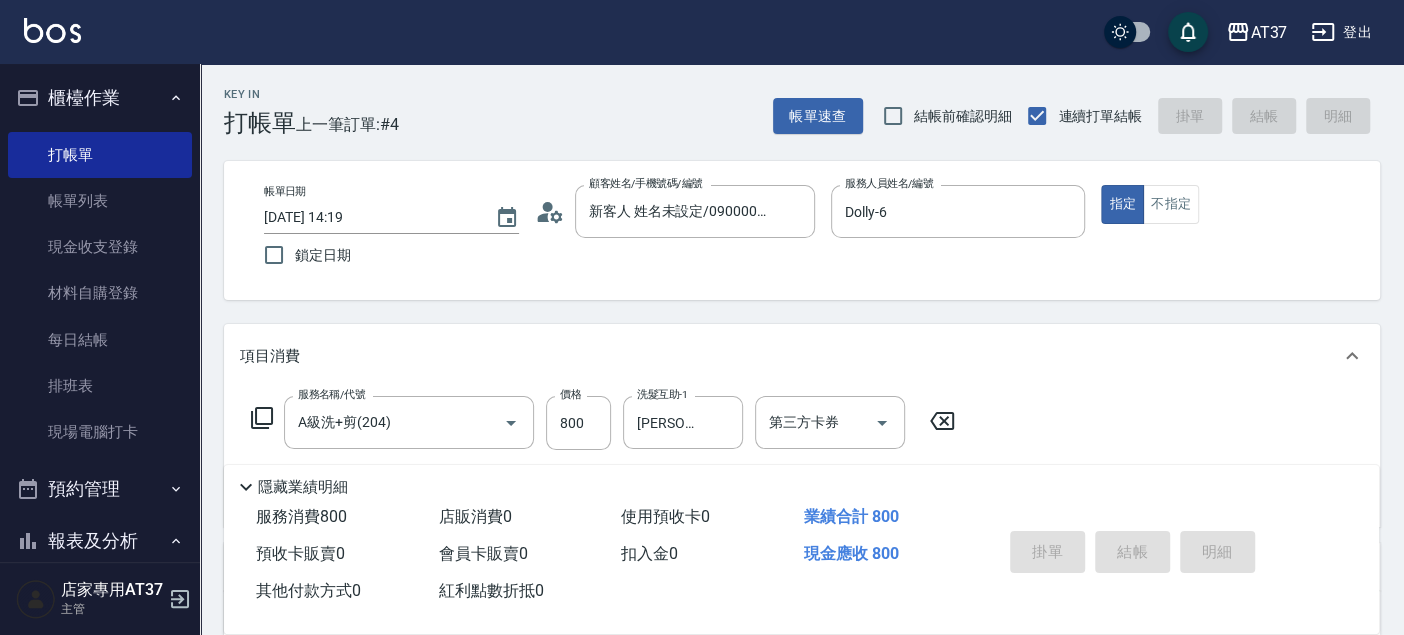 type on "[DATE] 15:49" 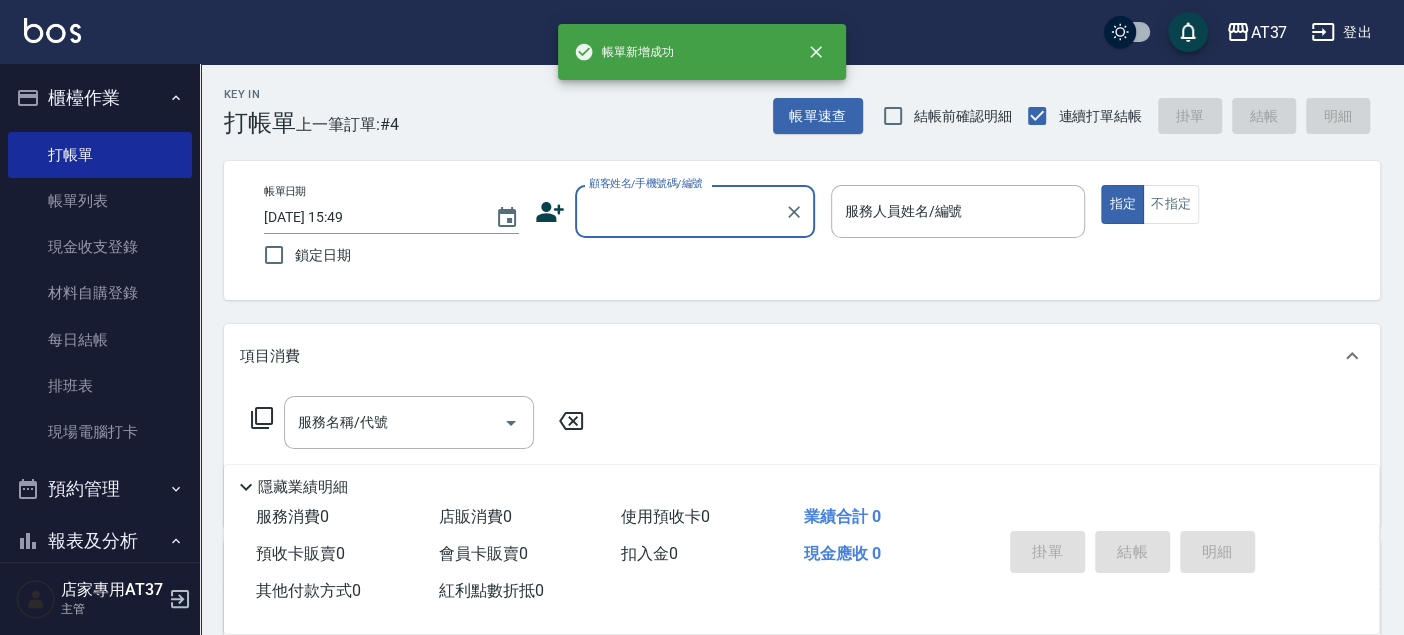 scroll, scrollTop: 0, scrollLeft: 0, axis: both 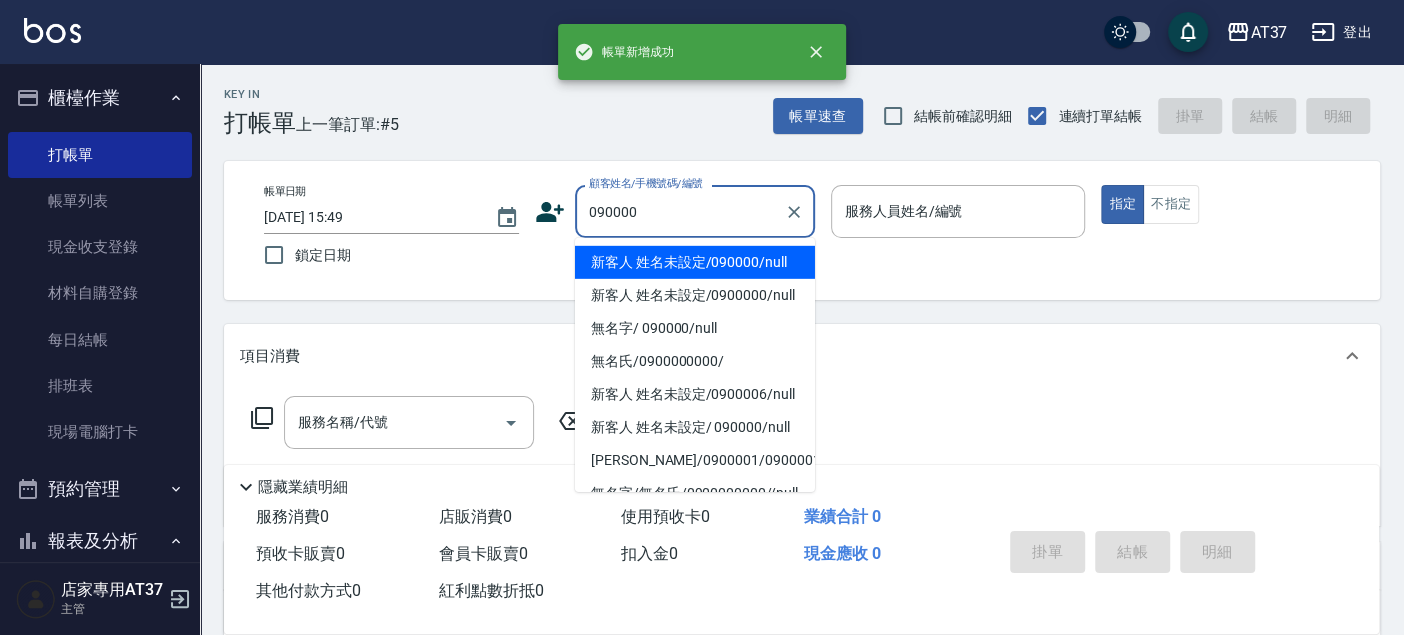 type on "新客人 姓名未設定/090000/null" 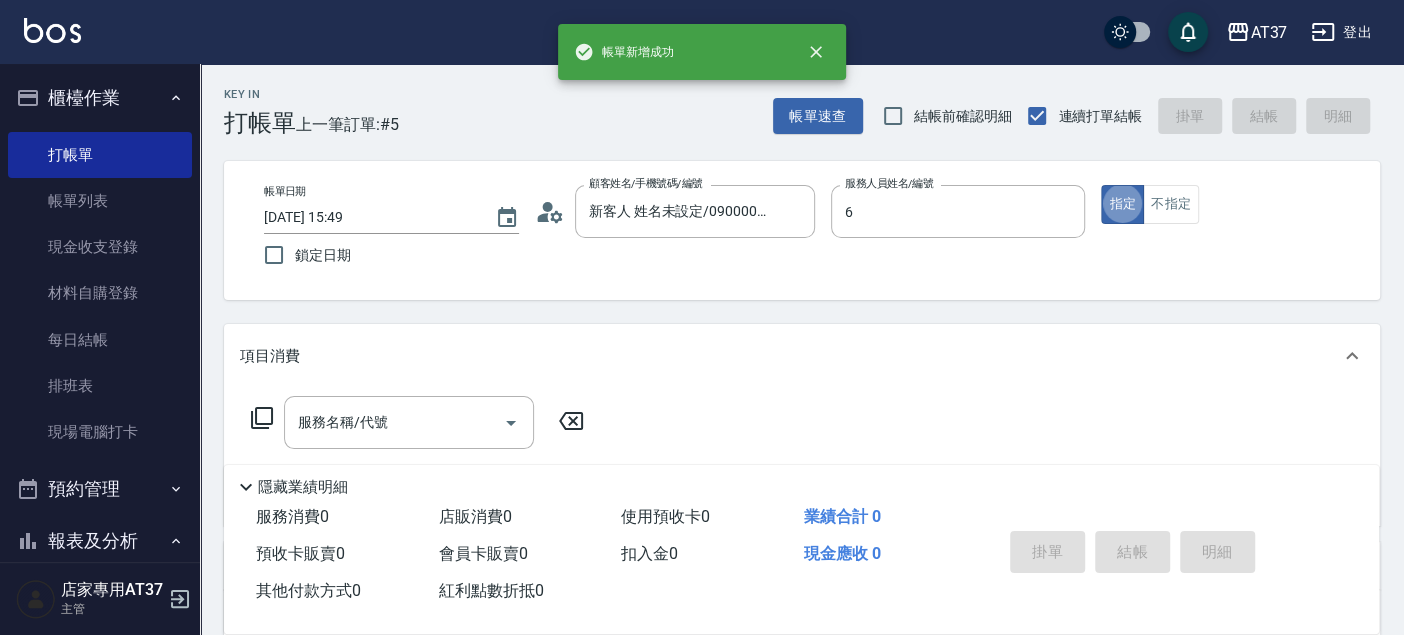 type on "Dolly-6" 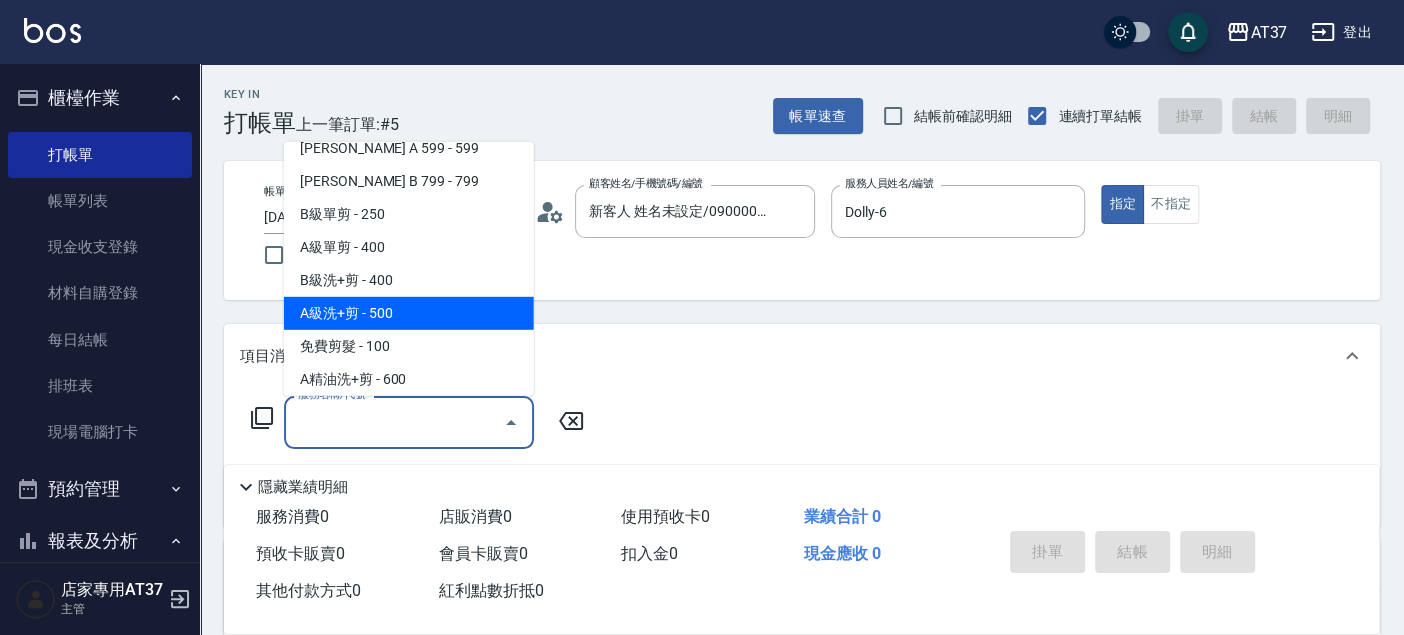 scroll, scrollTop: 534, scrollLeft: 0, axis: vertical 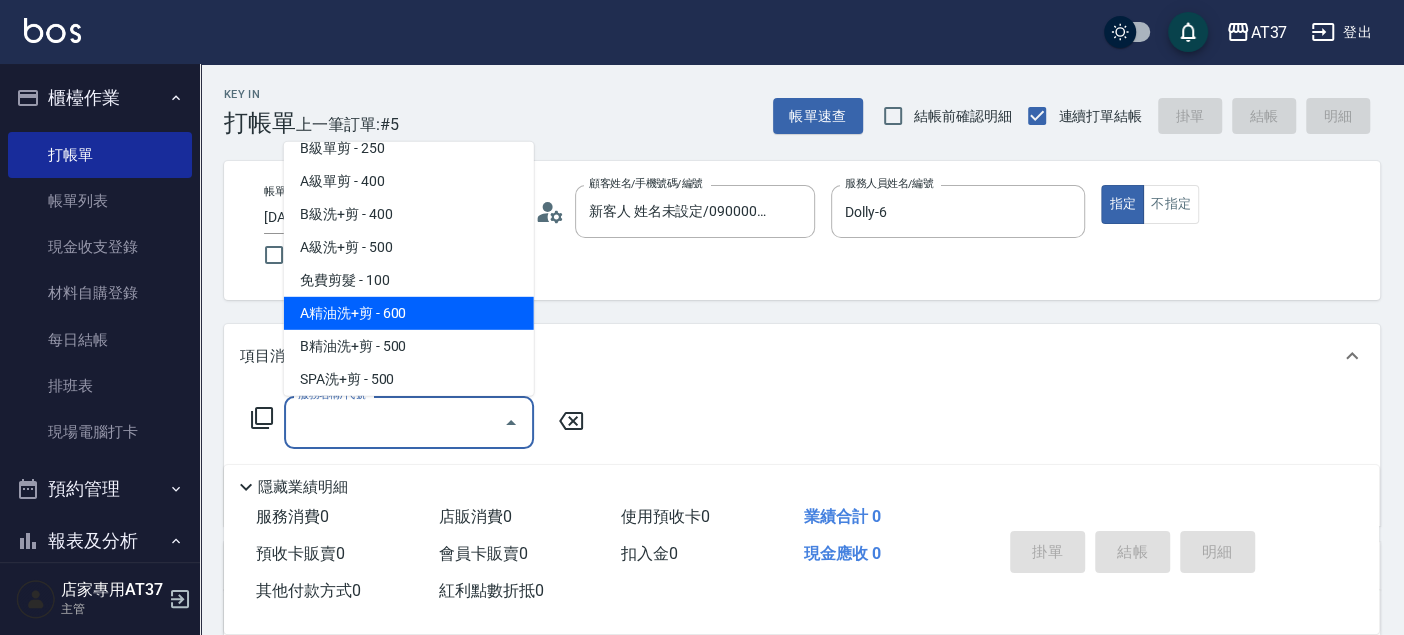 type on "A精油洗+剪(206)" 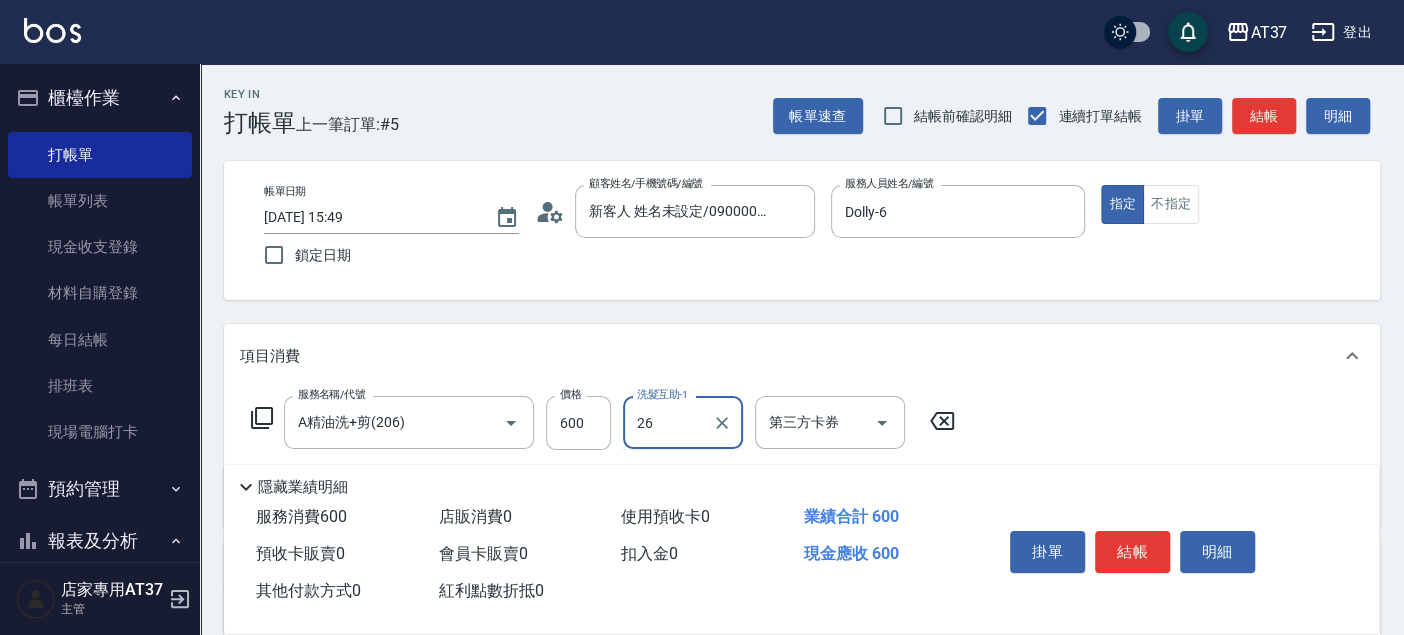 type on "[PERSON_NAME]-26" 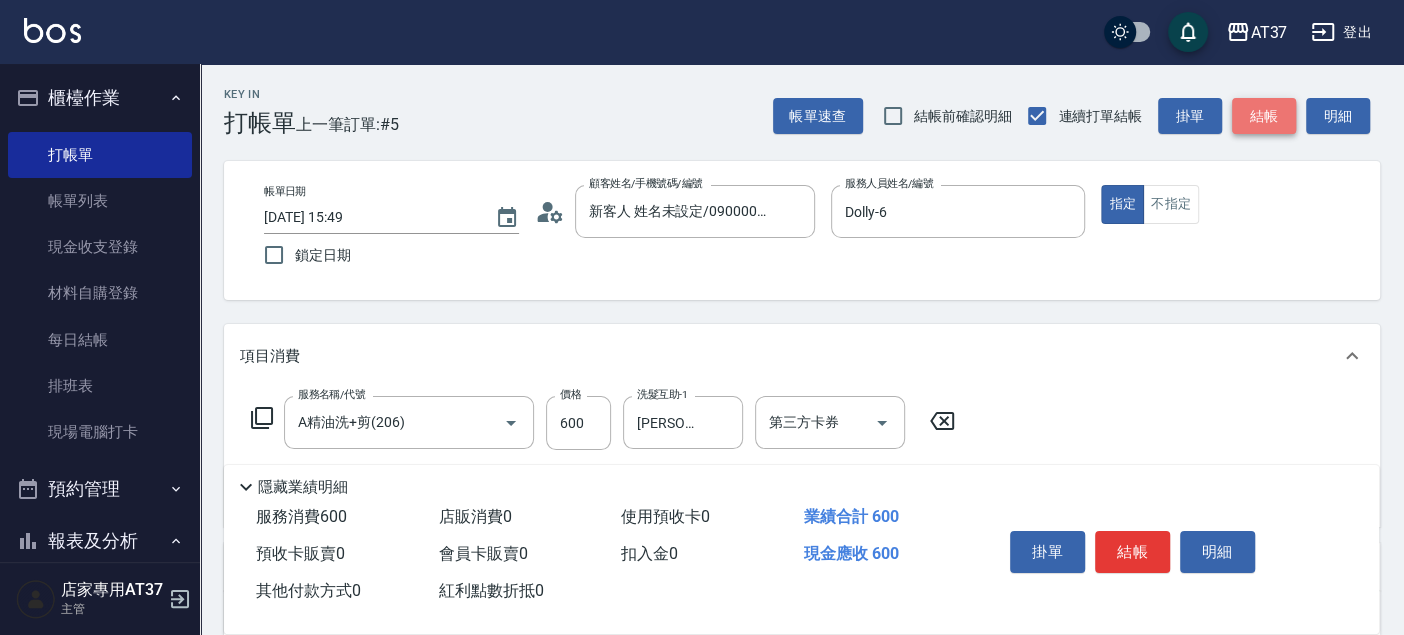 click on "結帳" at bounding box center [1264, 116] 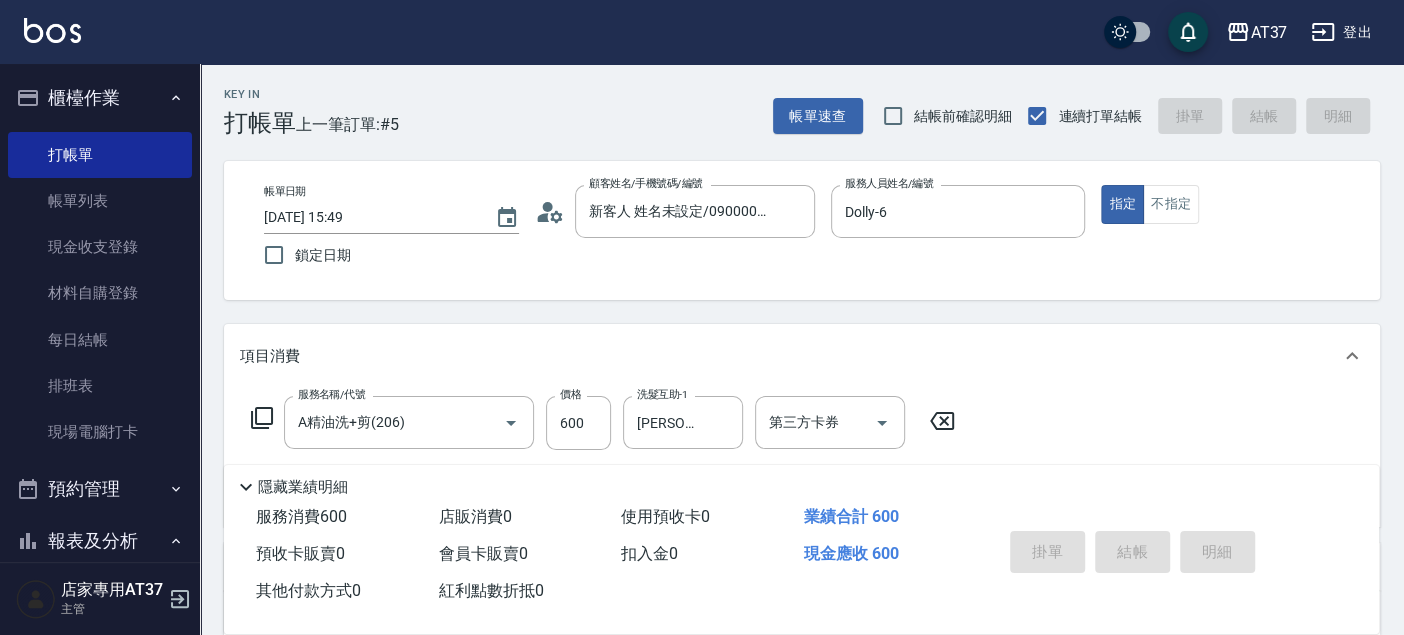 type 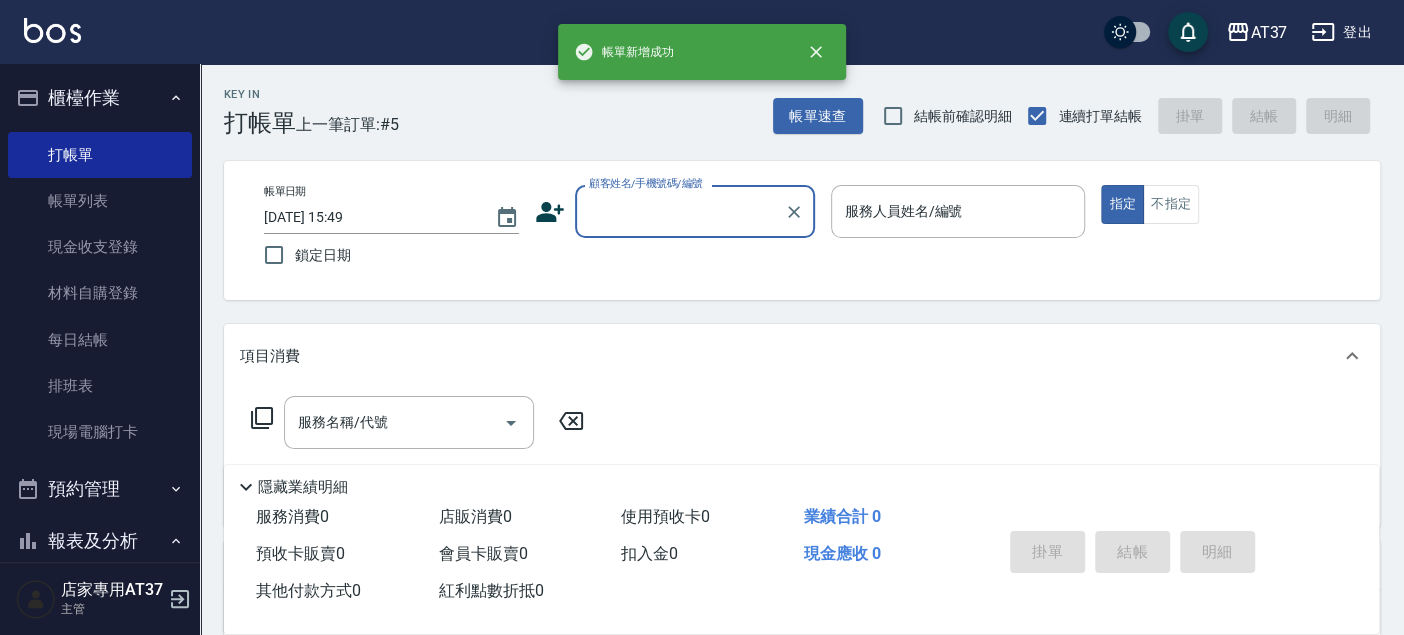 scroll, scrollTop: 0, scrollLeft: 0, axis: both 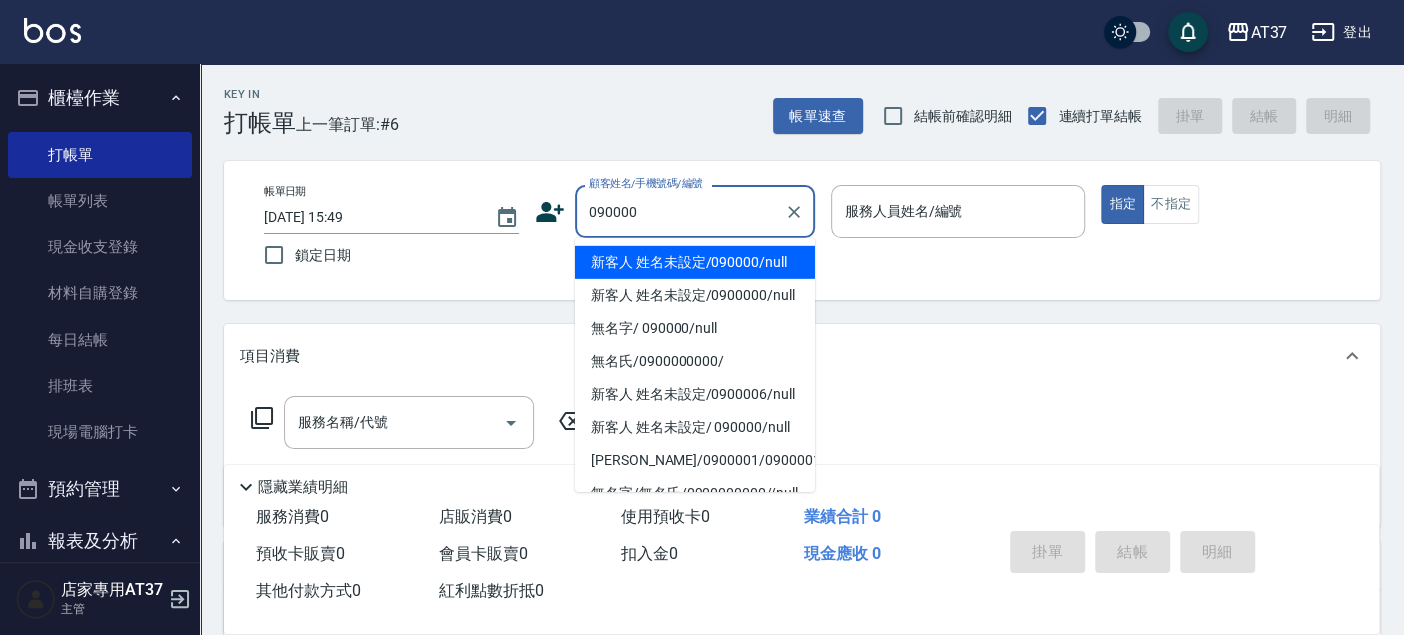 type on "新客人 姓名未設定/090000/null" 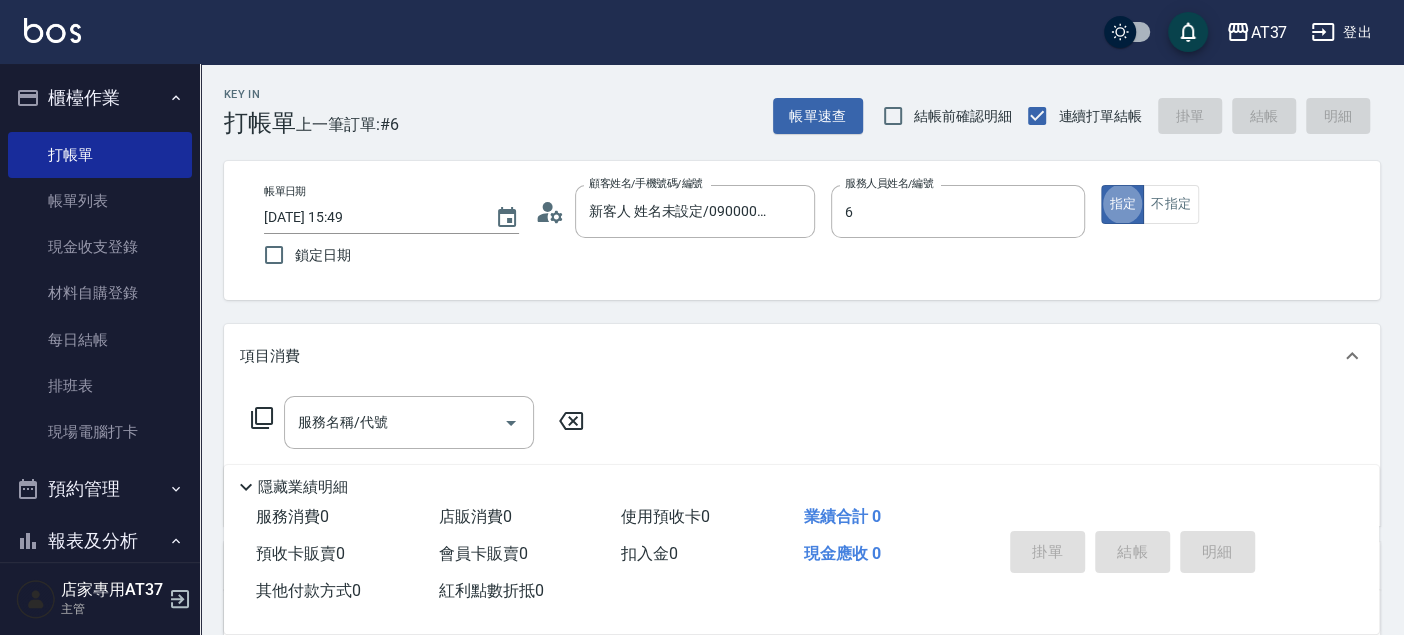 type on "Dolly-6" 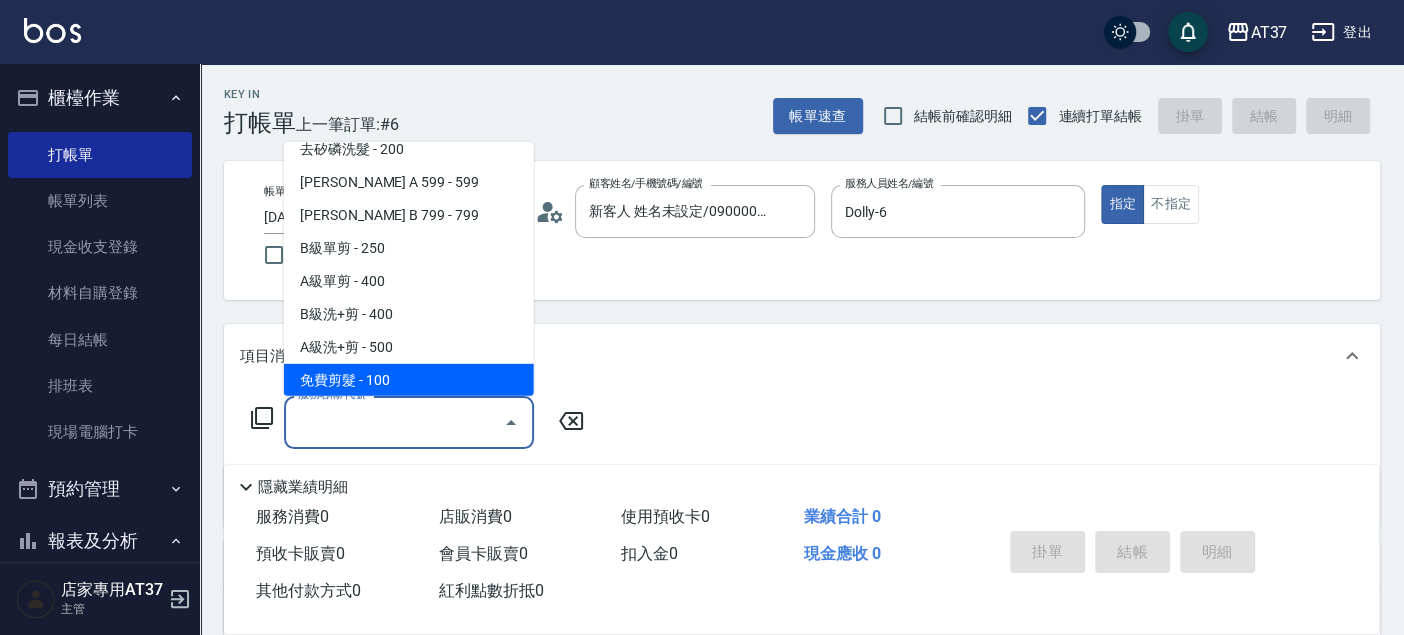 scroll, scrollTop: 468, scrollLeft: 0, axis: vertical 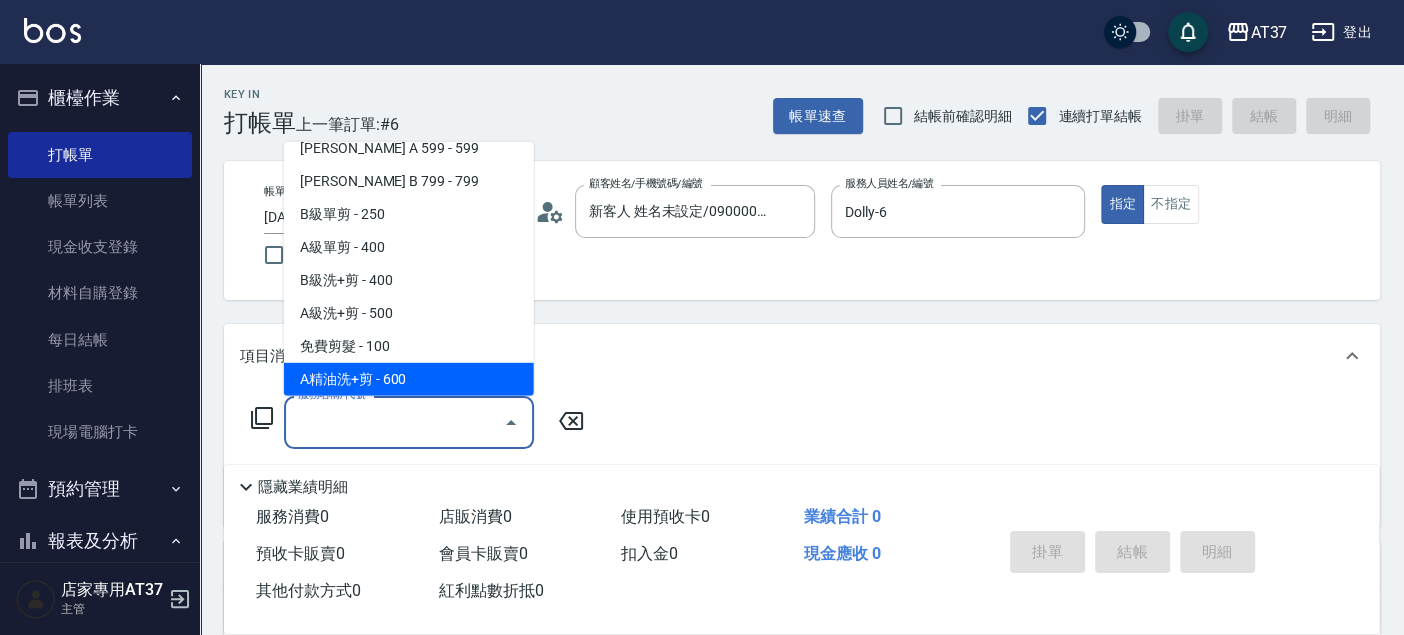type on "A精油洗+剪(206)" 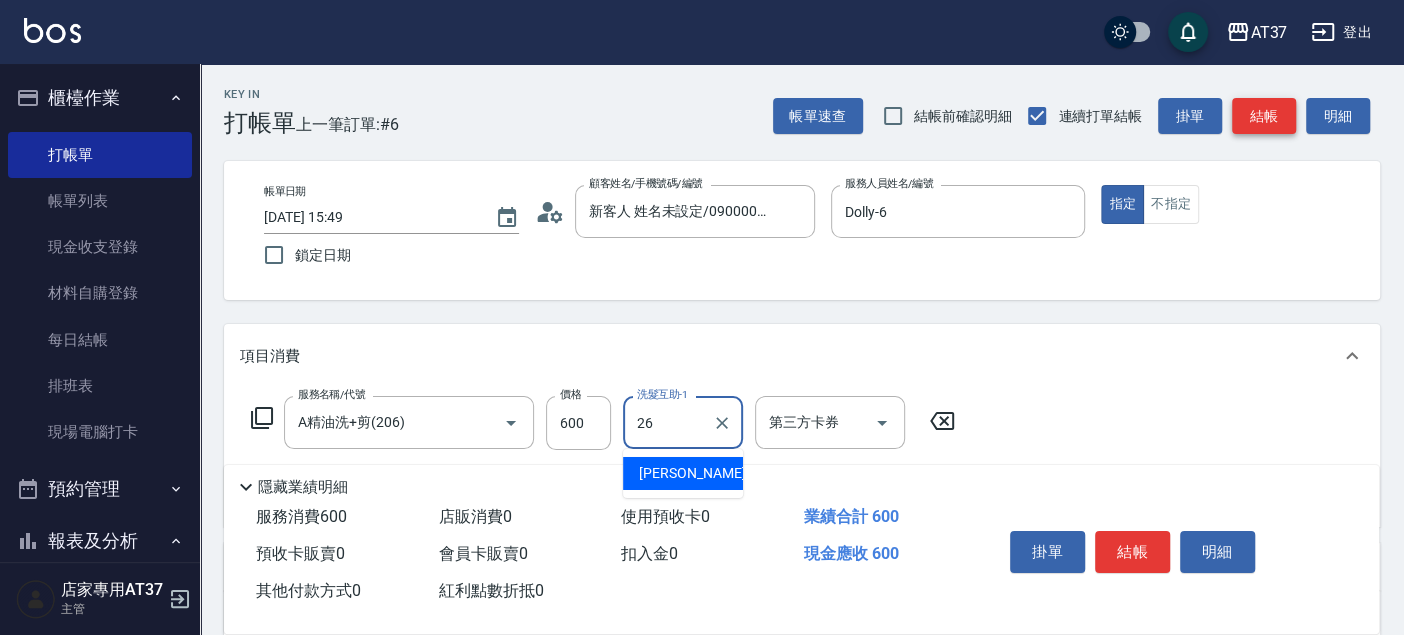 type on "[PERSON_NAME]-26" 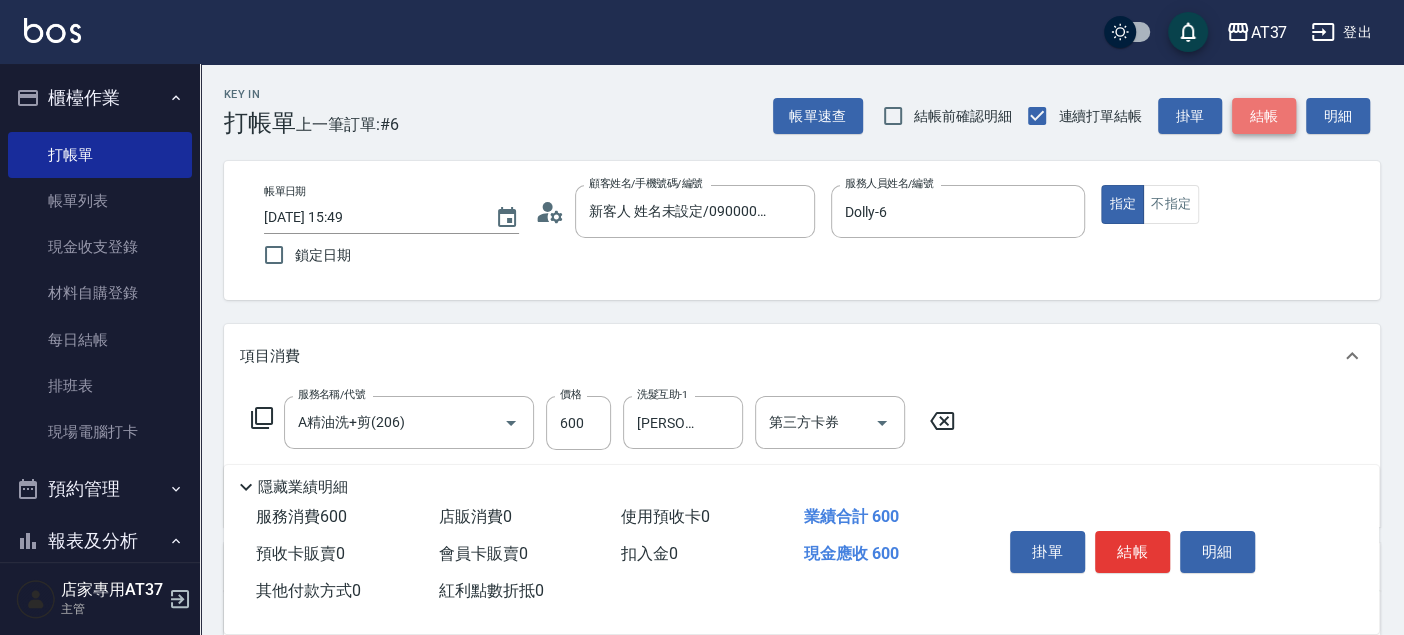 click on "結帳" at bounding box center [1264, 116] 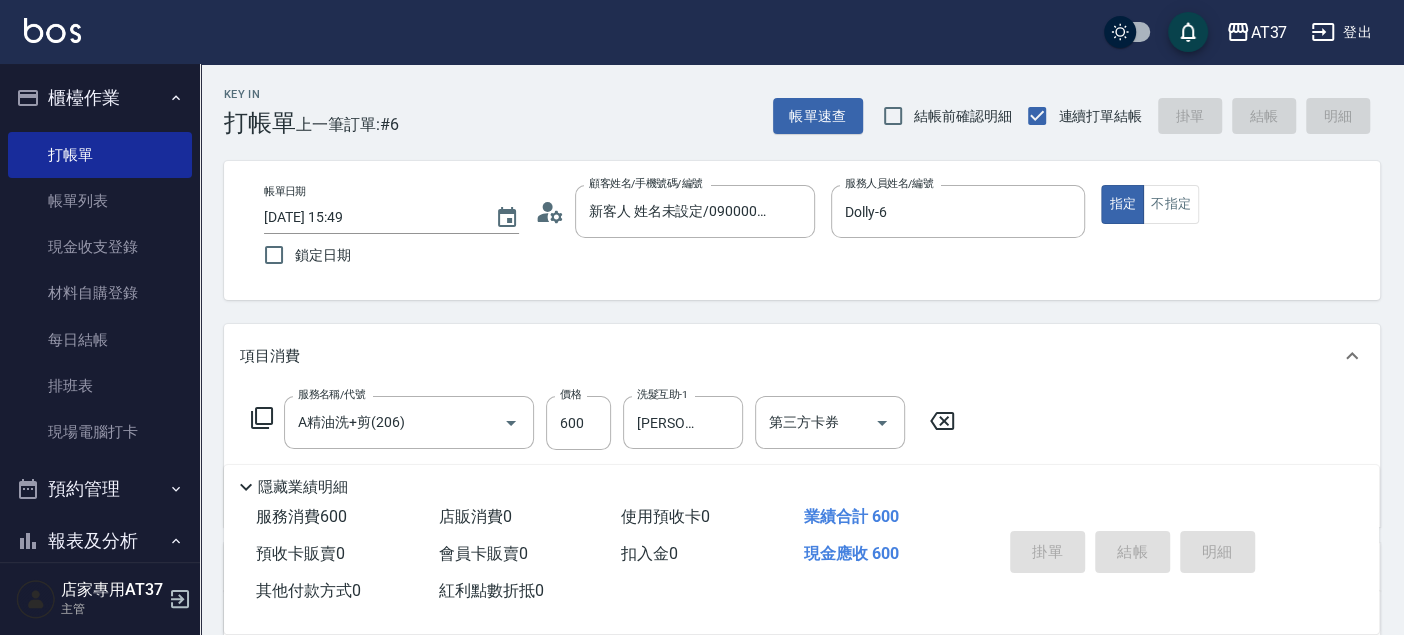 type 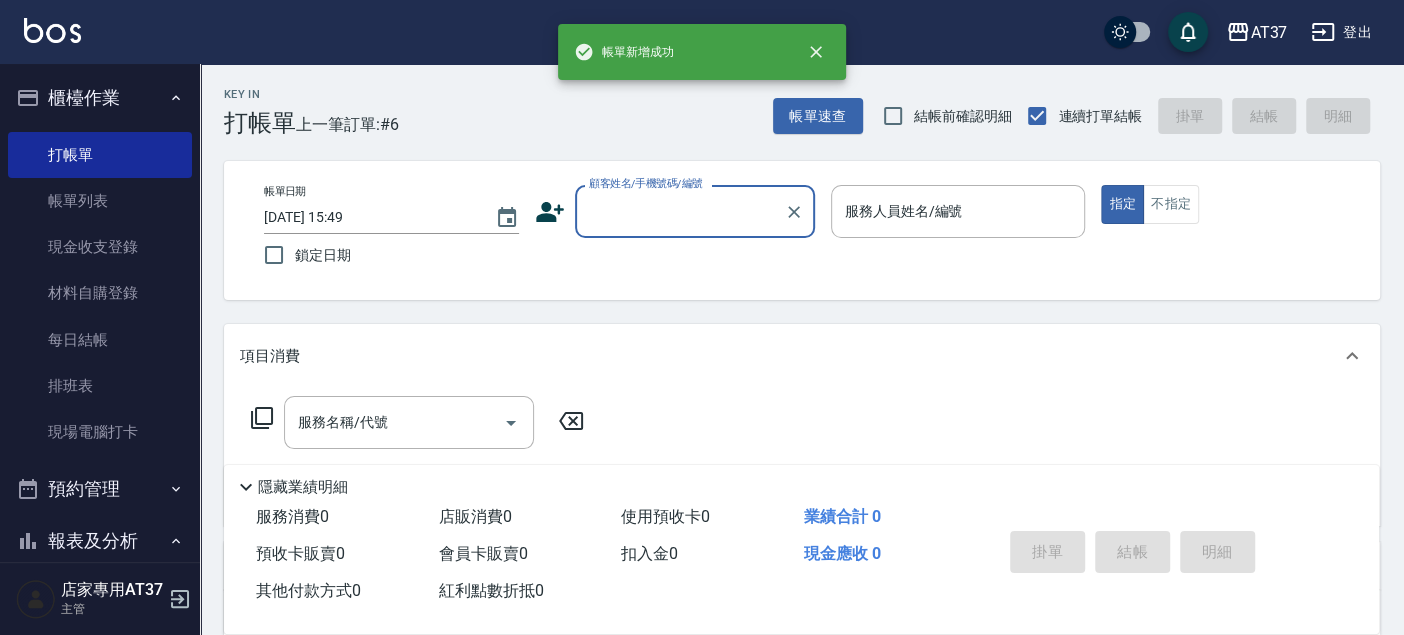 scroll, scrollTop: 0, scrollLeft: 0, axis: both 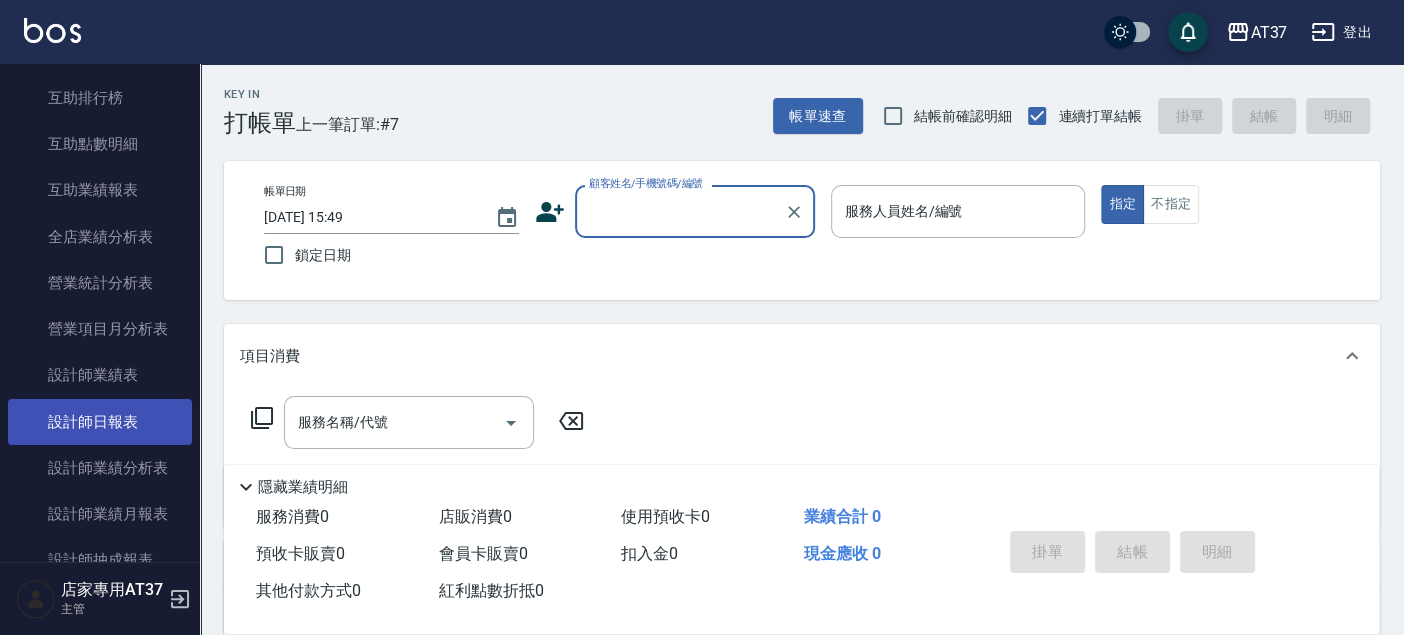 click on "設計師日報表" at bounding box center [100, 422] 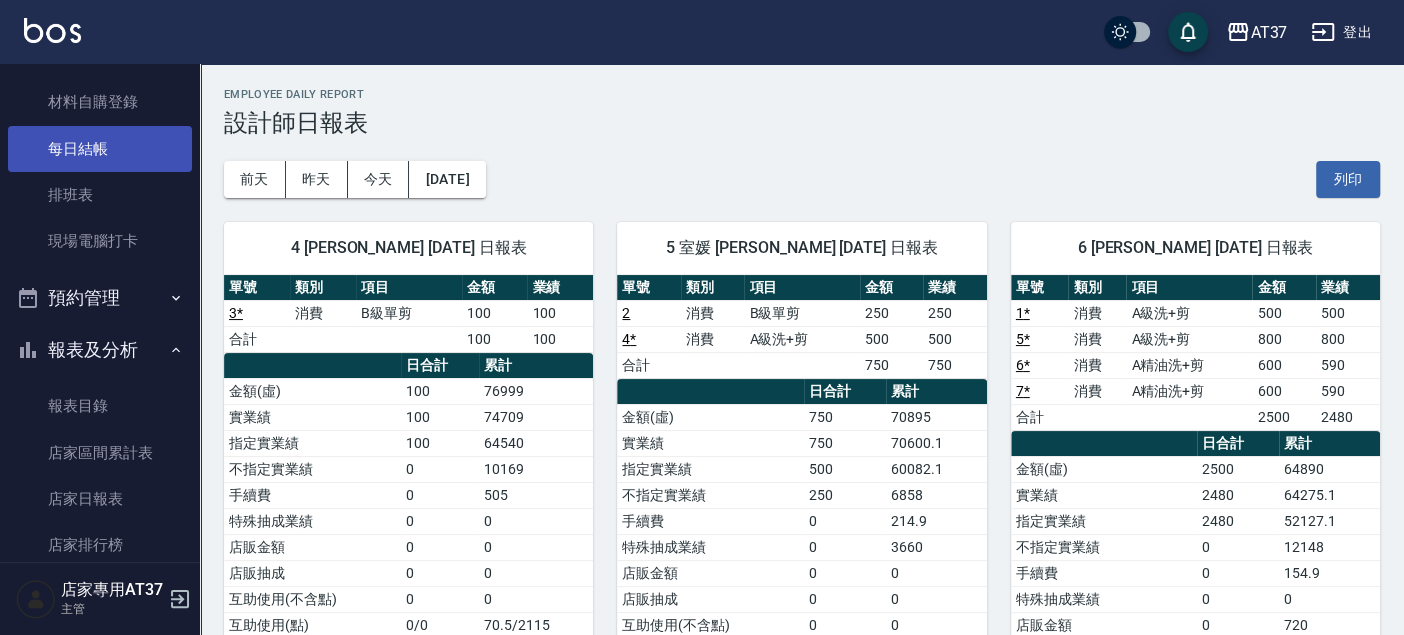 scroll, scrollTop: 0, scrollLeft: 0, axis: both 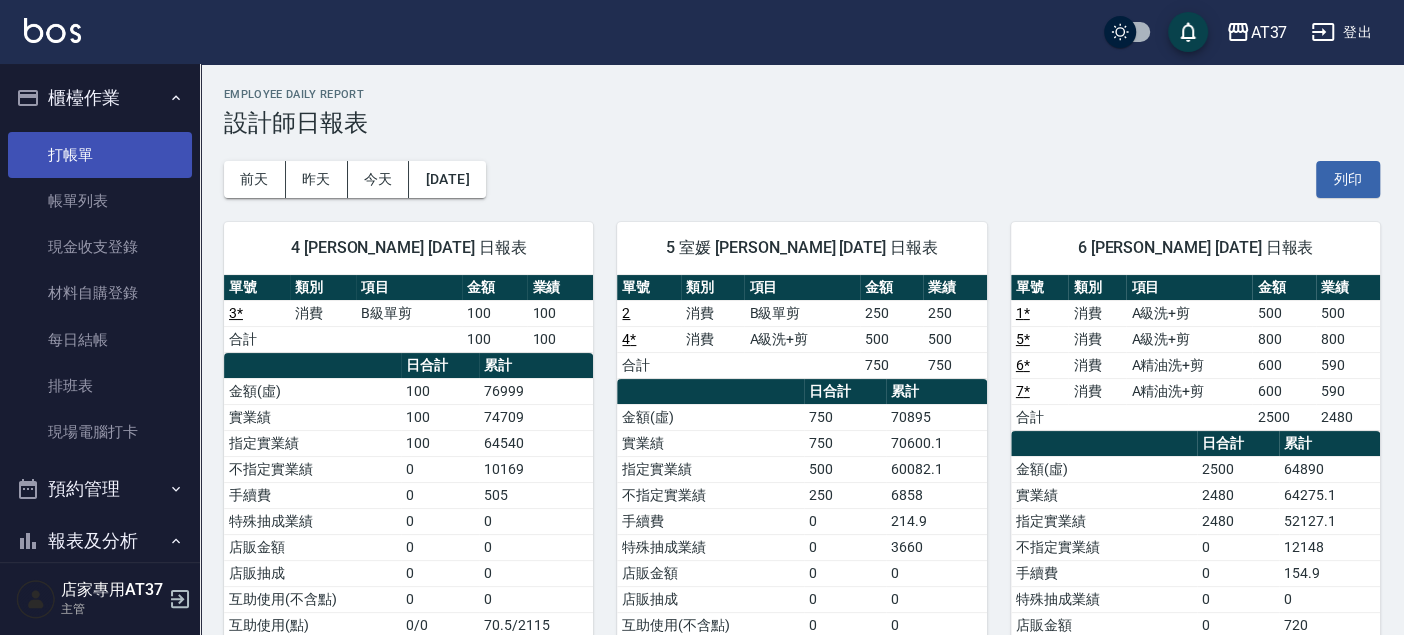 click on "打帳單" at bounding box center (100, 155) 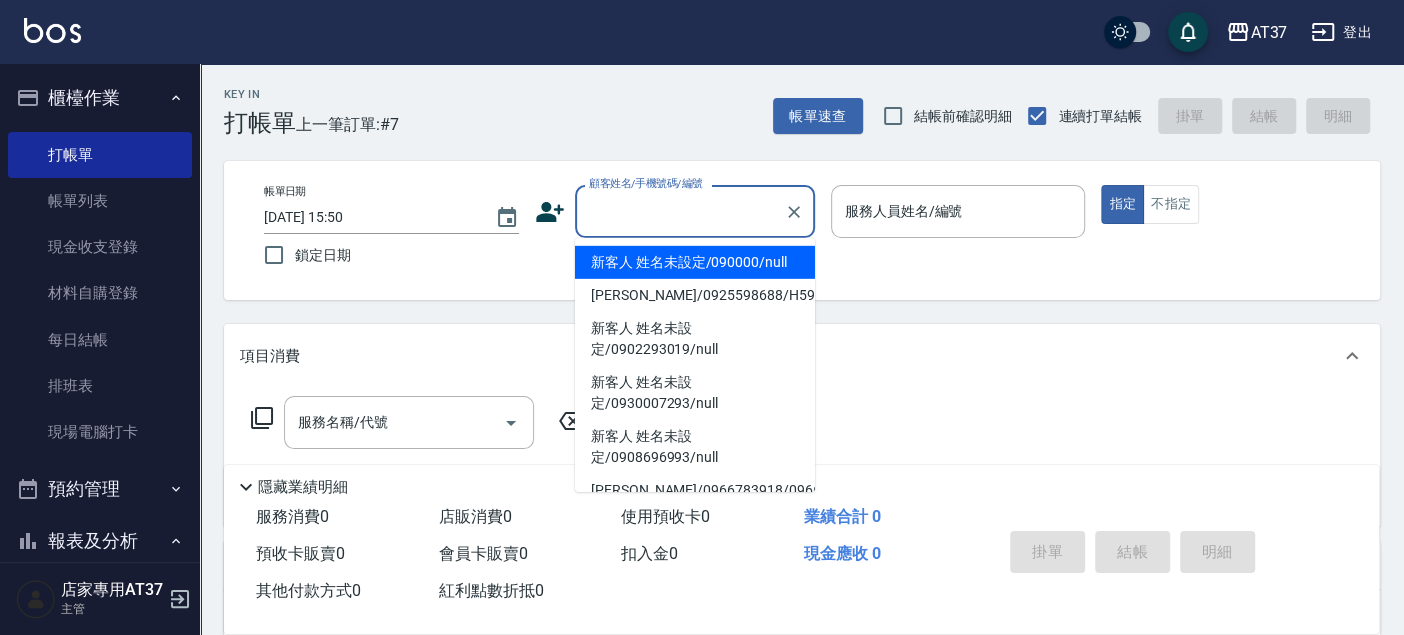 click on "顧客姓名/手機號碼/編號" at bounding box center (680, 211) 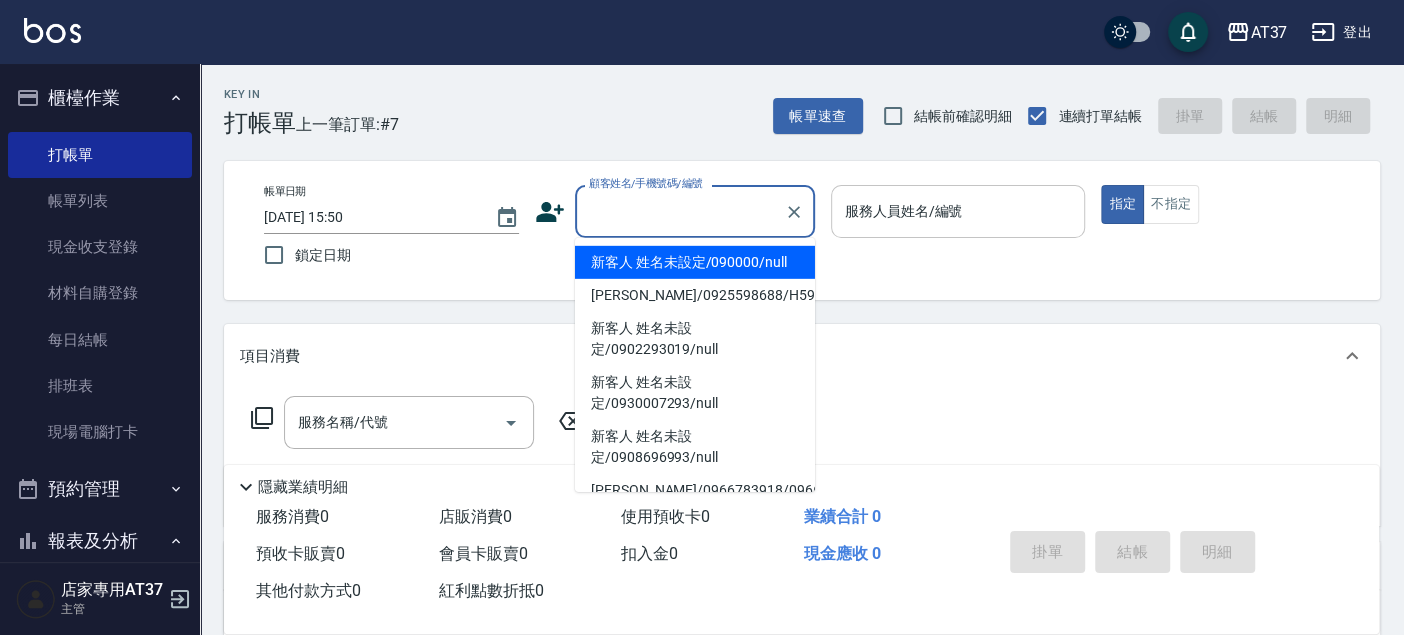 type on "新客人 姓名未設定/090000/null" 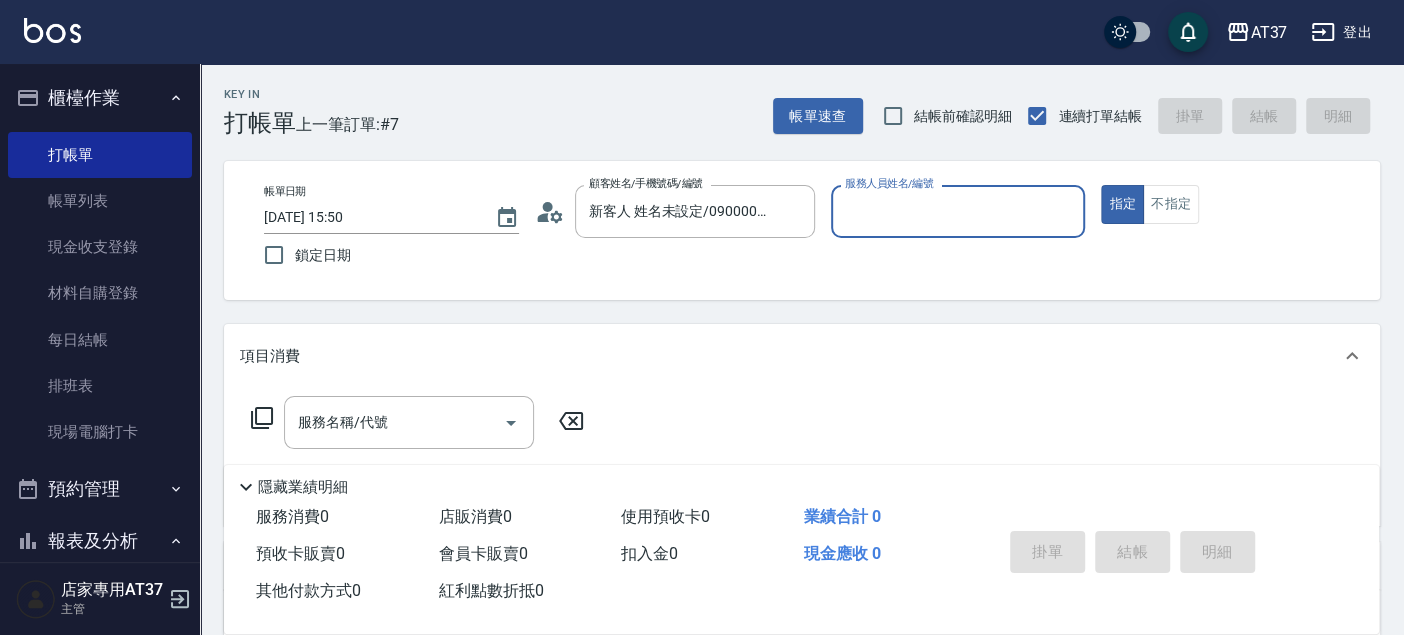 click on "服務人員姓名/編號" at bounding box center (958, 211) 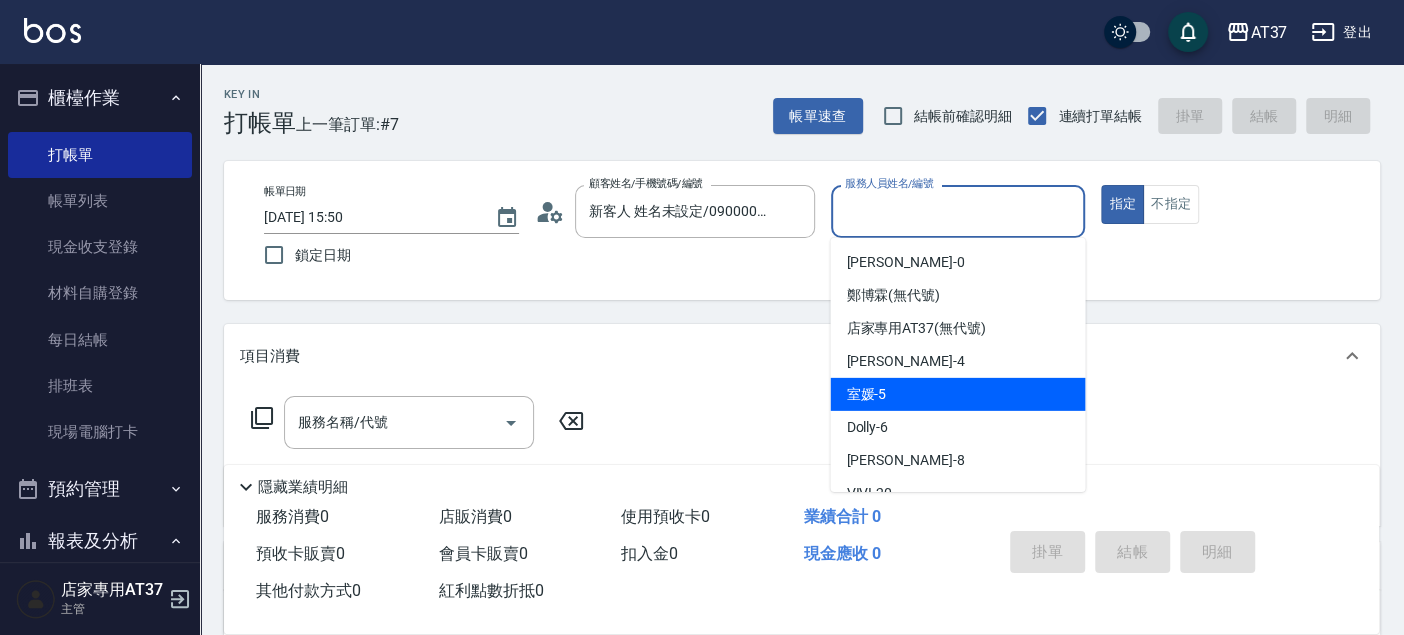 drag, startPoint x: 954, startPoint y: 390, endPoint x: 1121, endPoint y: 273, distance: 203.90685 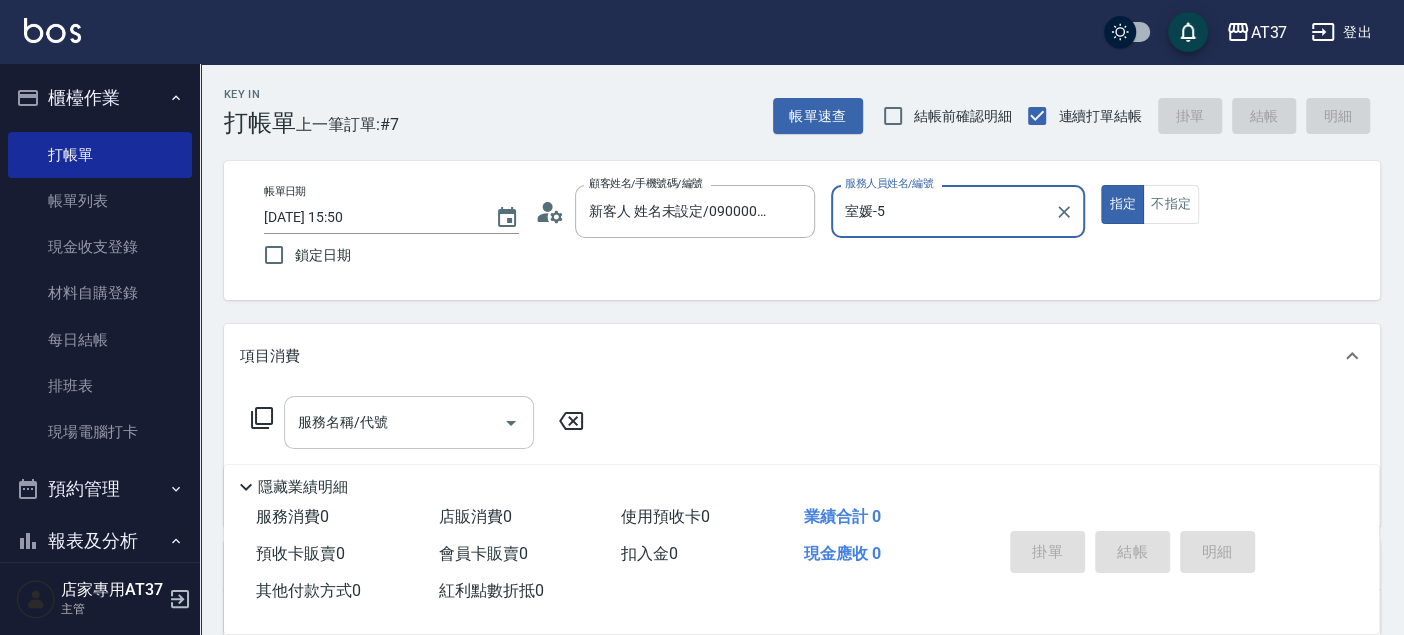 click on "服務名稱/代號" at bounding box center (394, 422) 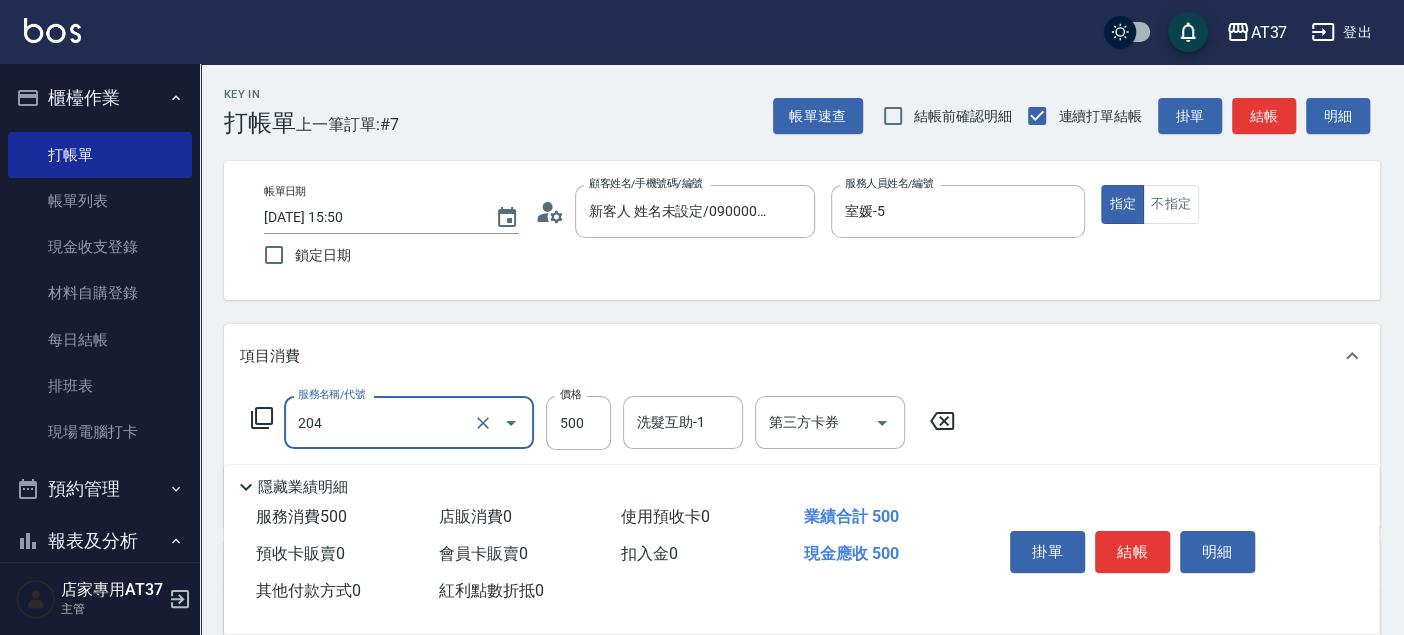 type on "A級洗+剪(204)" 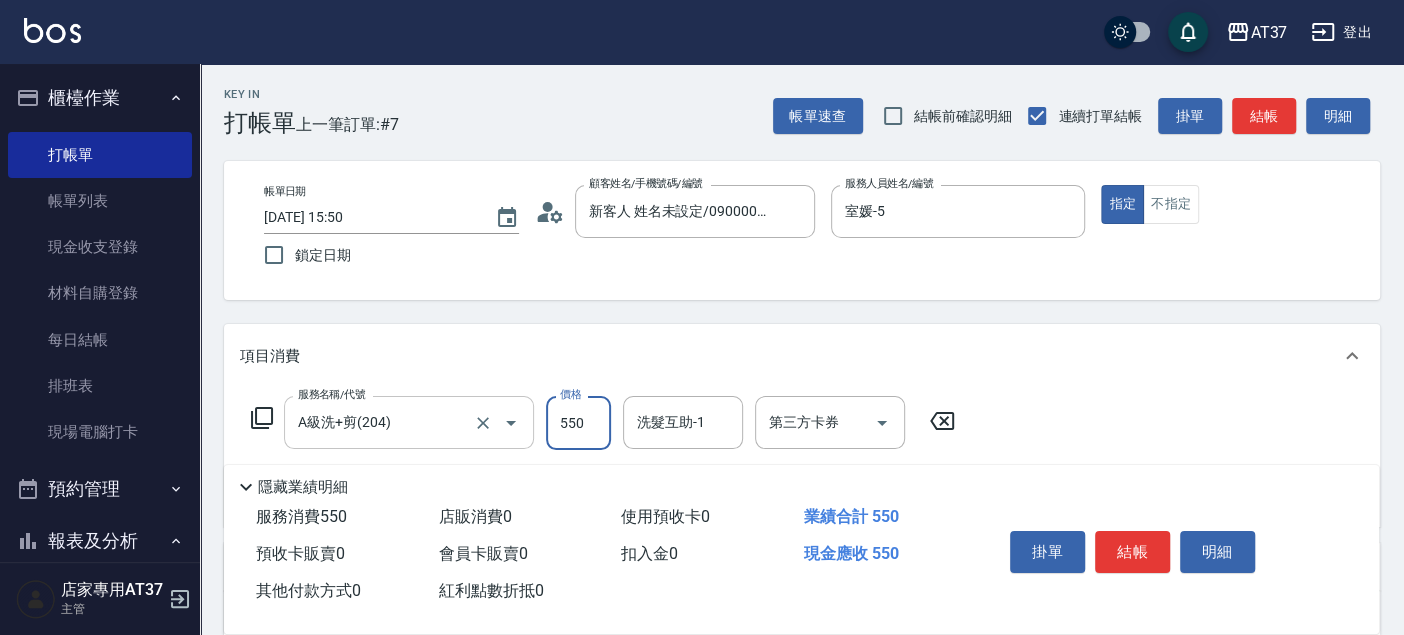 type on "550" 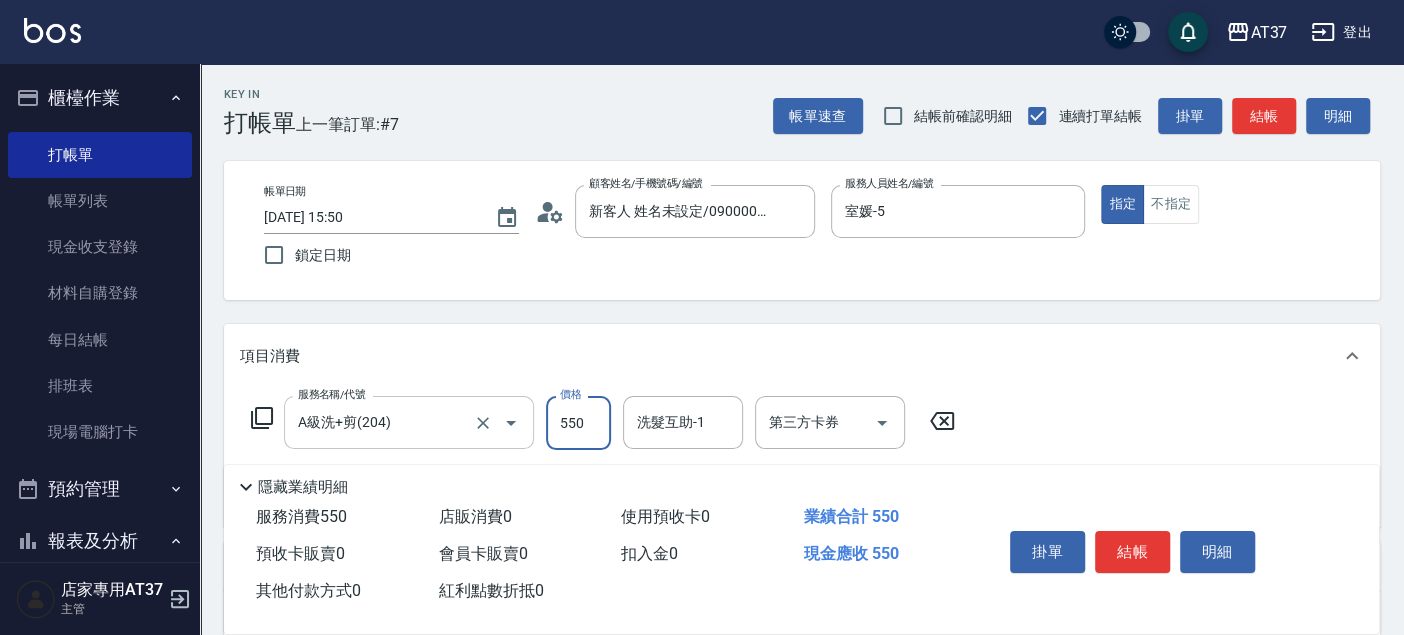 type on "3" 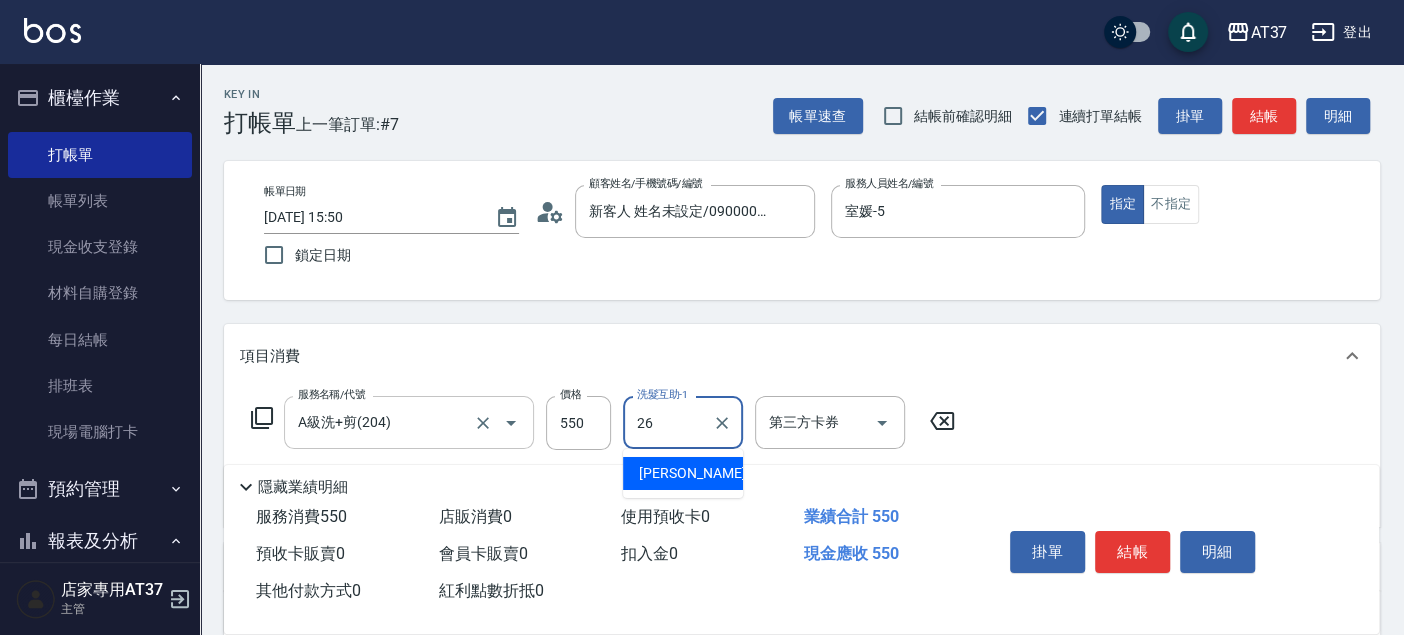 type on "[PERSON_NAME]-26" 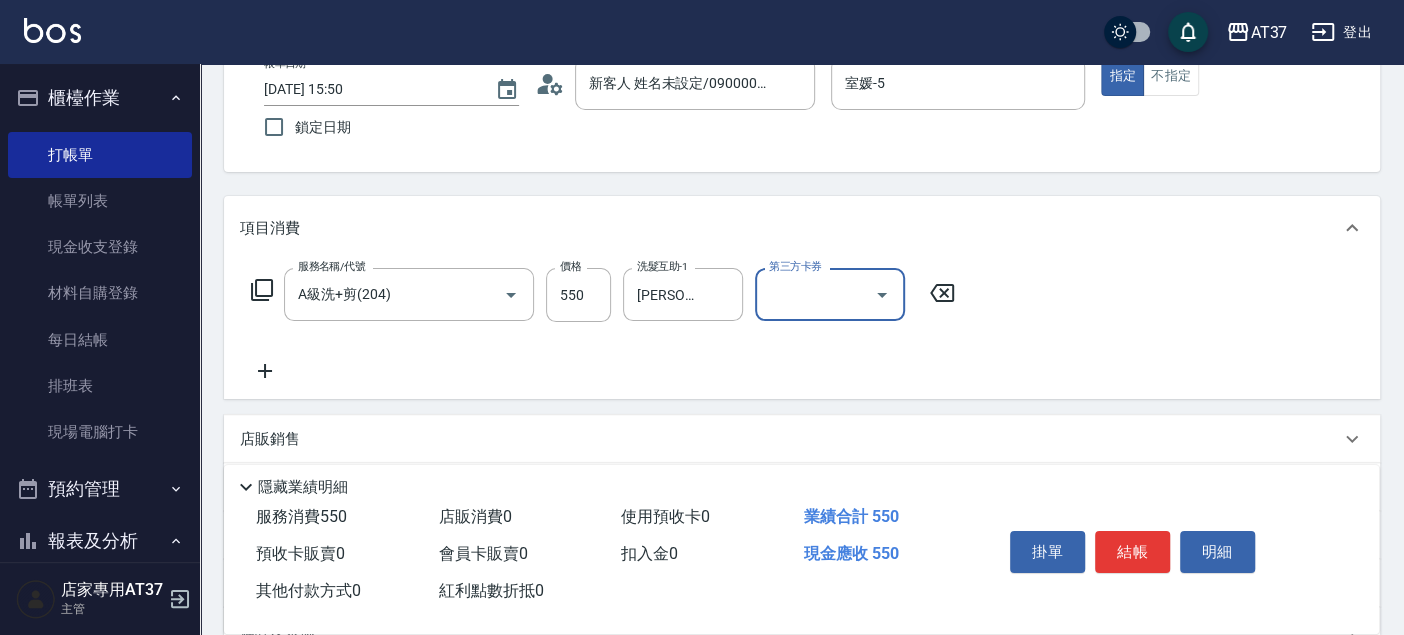 scroll, scrollTop: 333, scrollLeft: 0, axis: vertical 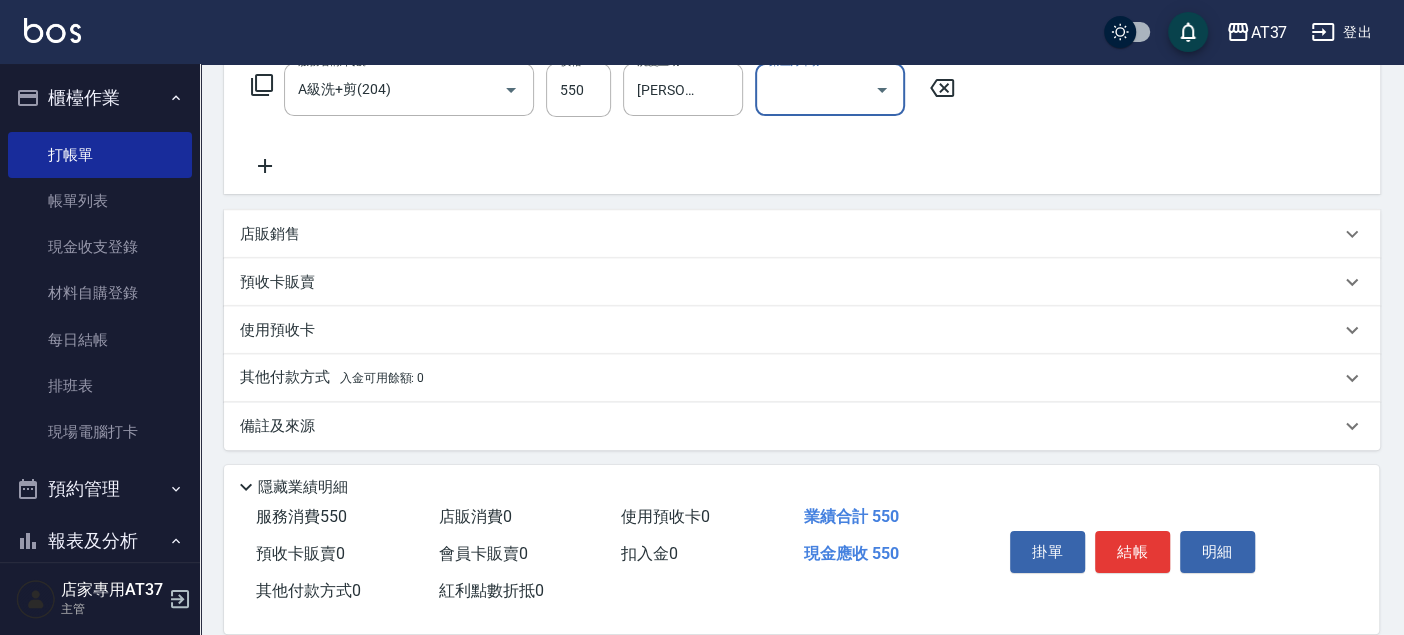 click on "店販銷售" at bounding box center (270, 234) 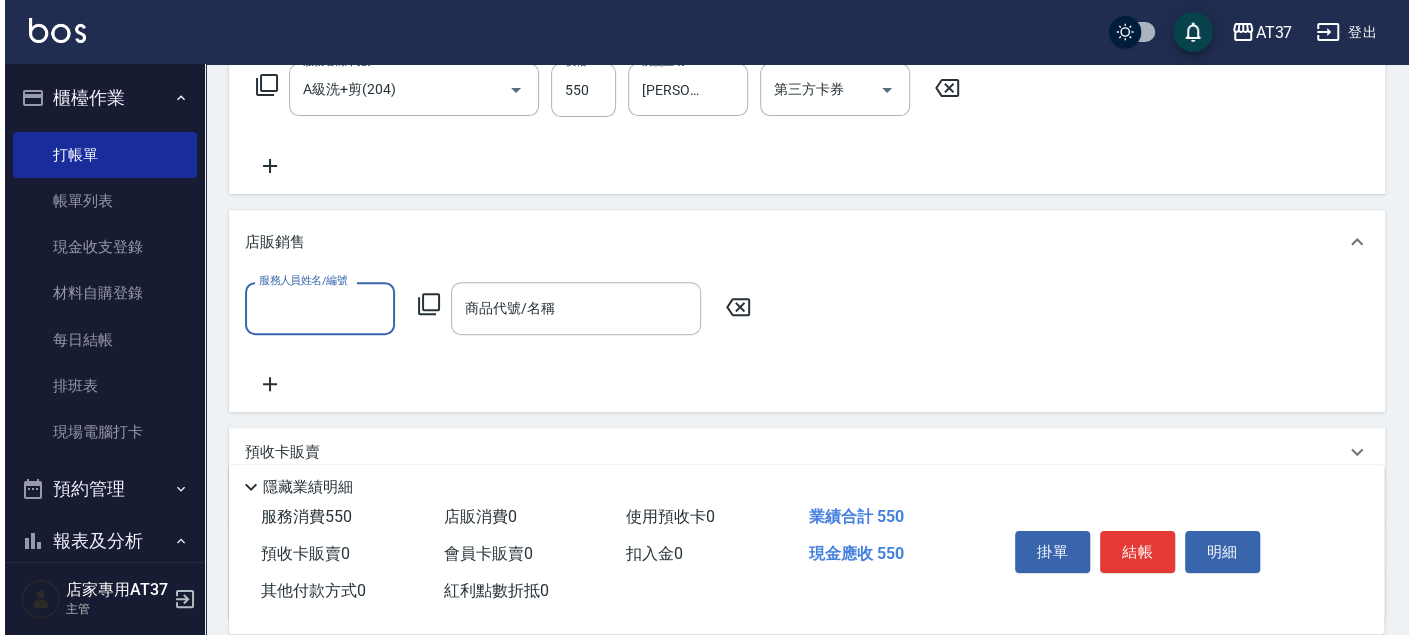 scroll, scrollTop: 0, scrollLeft: 0, axis: both 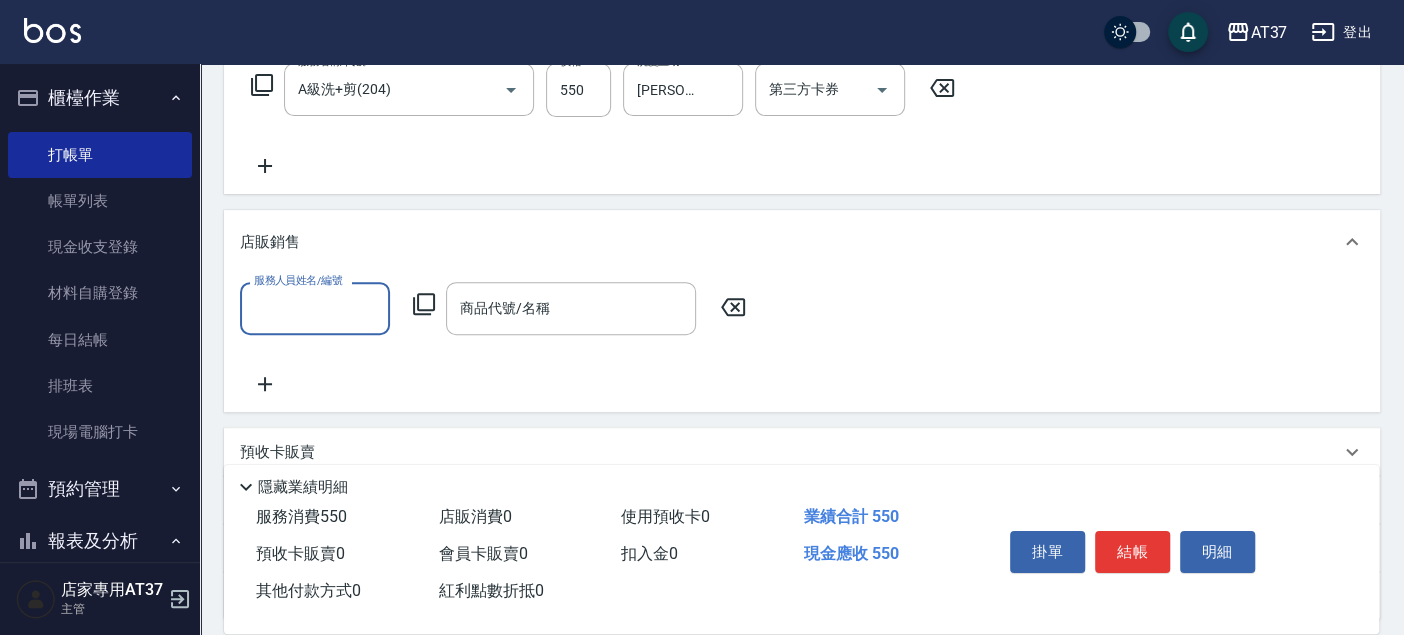 click on "服務人員姓名/編號" at bounding box center [315, 308] 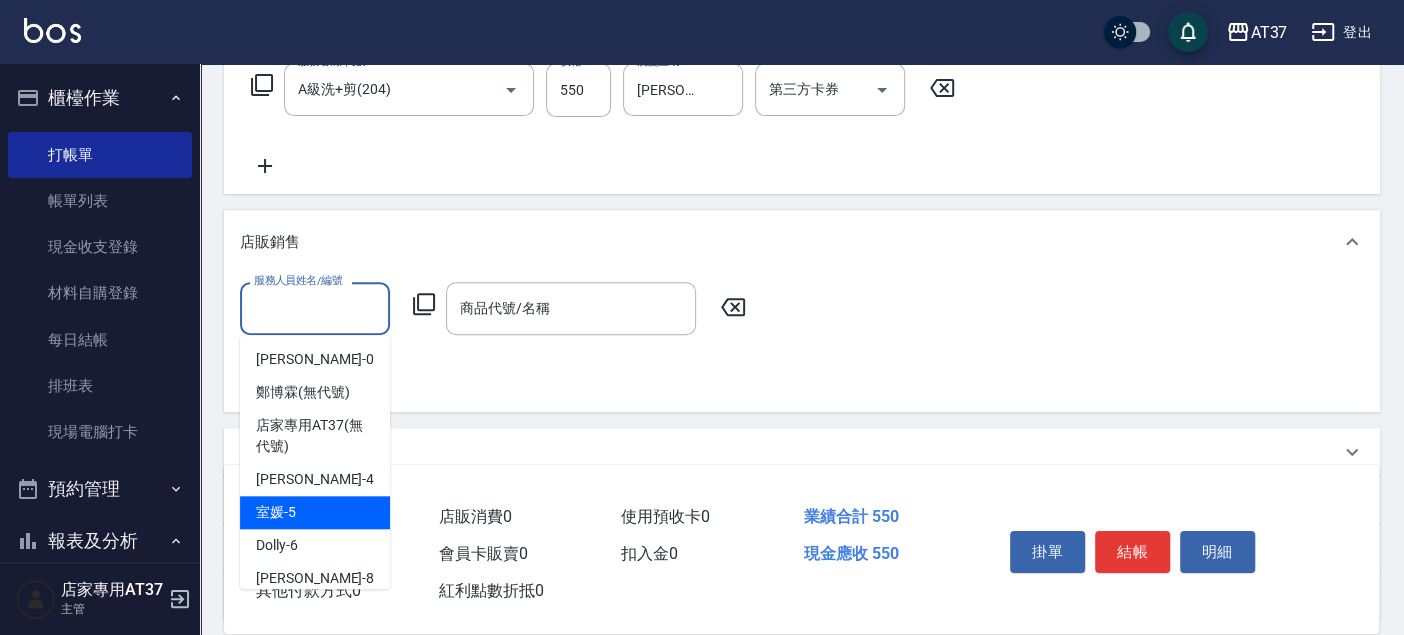 click on "室媛 -5" at bounding box center (315, 512) 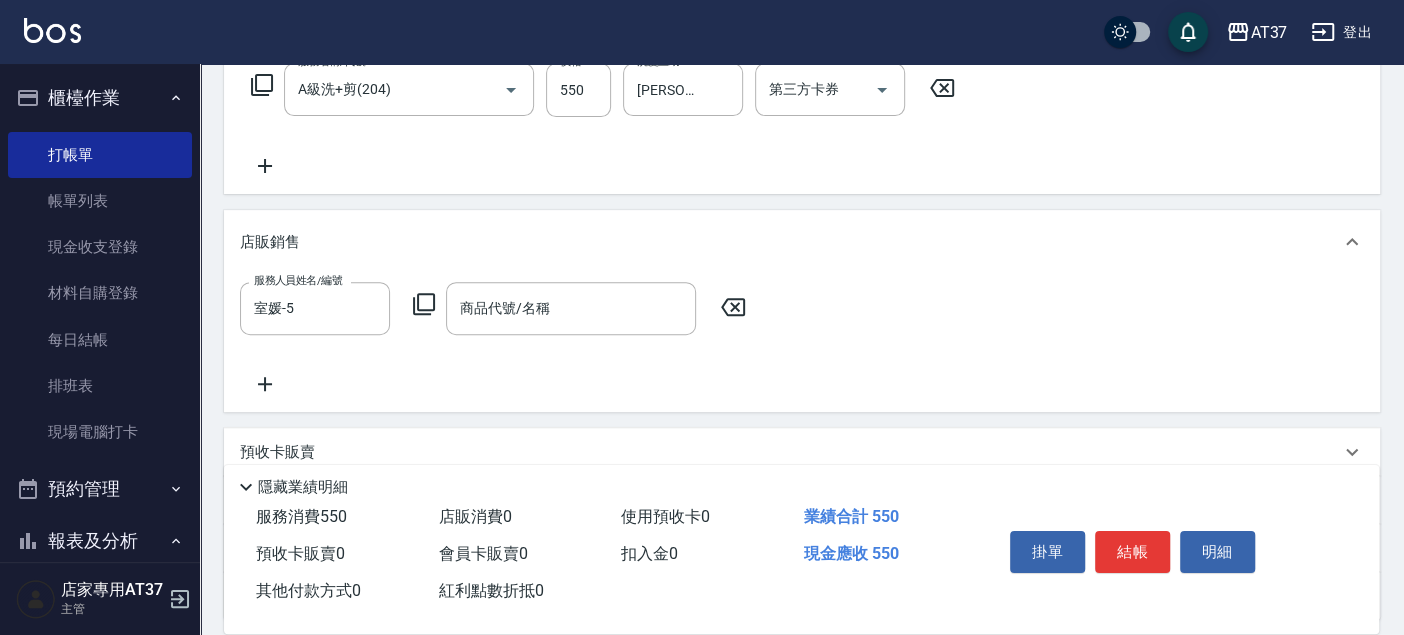 click 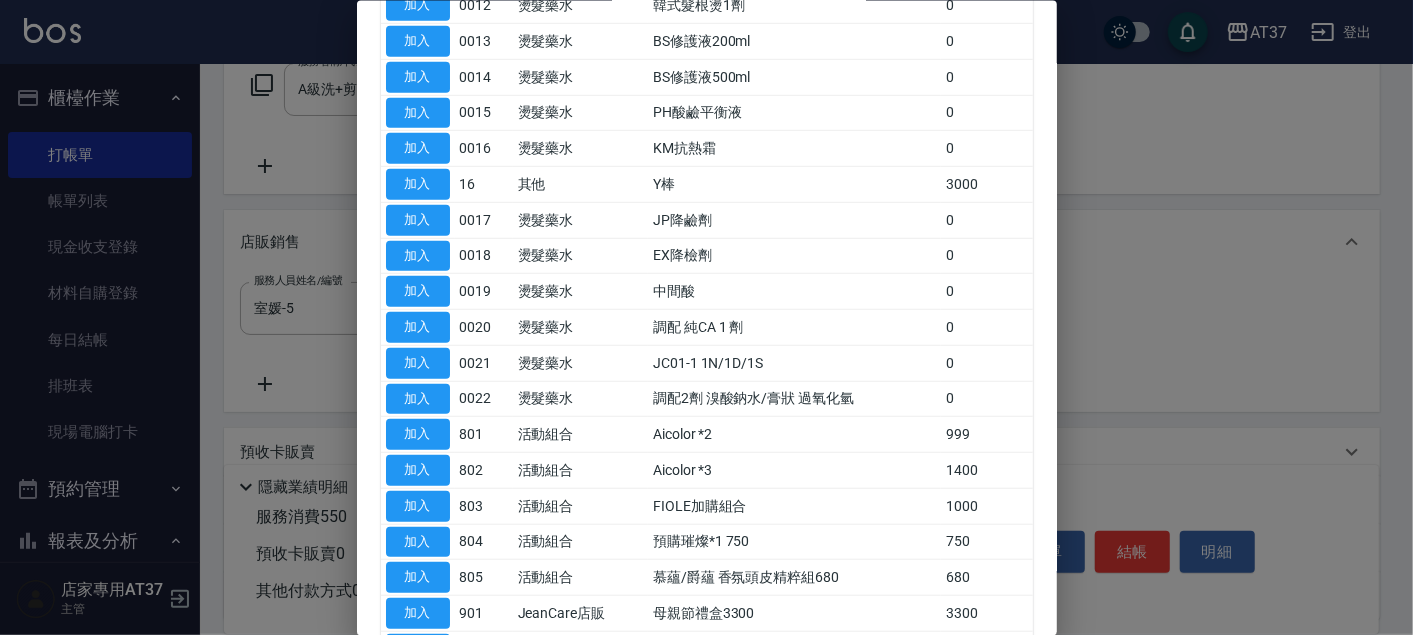 scroll, scrollTop: 902, scrollLeft: 0, axis: vertical 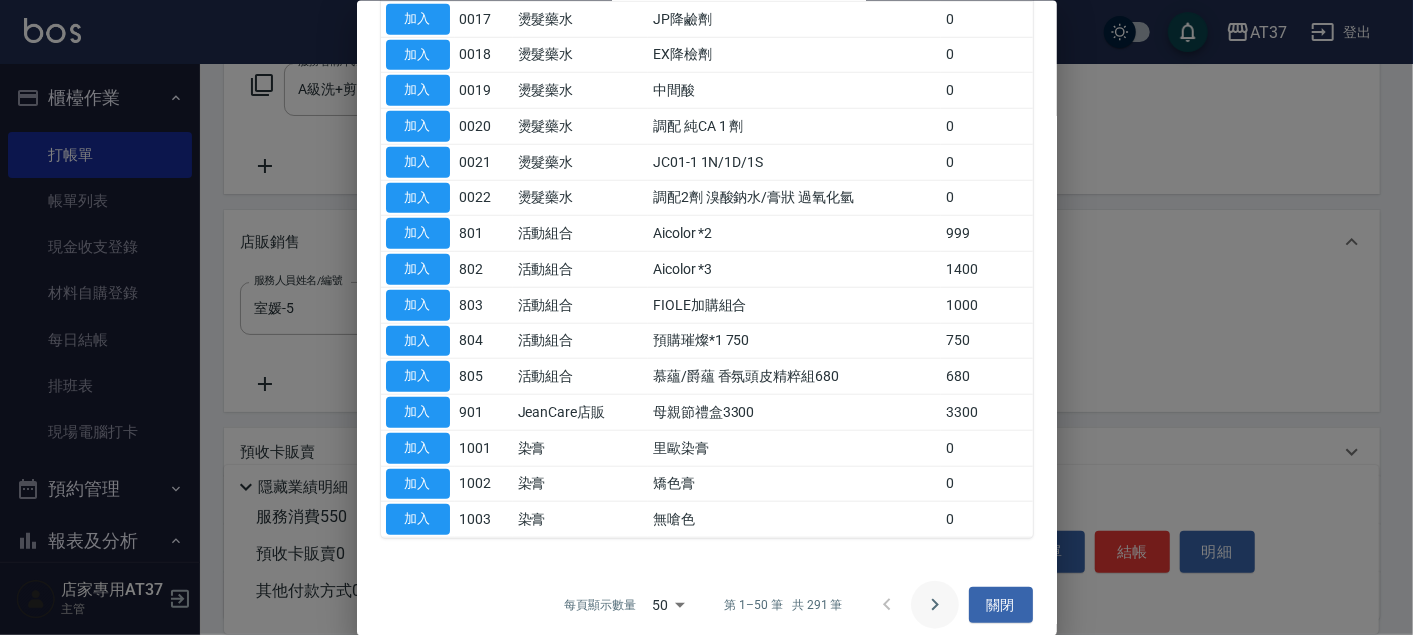 click 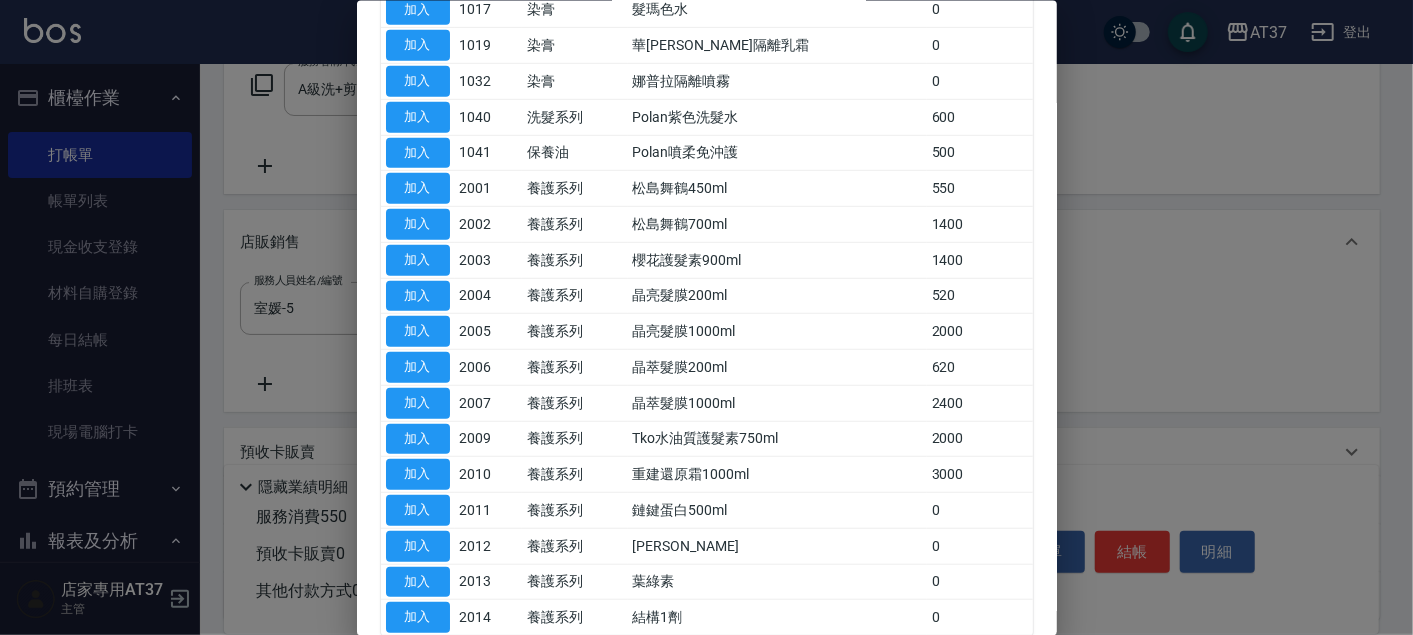 scroll, scrollTop: 760, scrollLeft: 0, axis: vertical 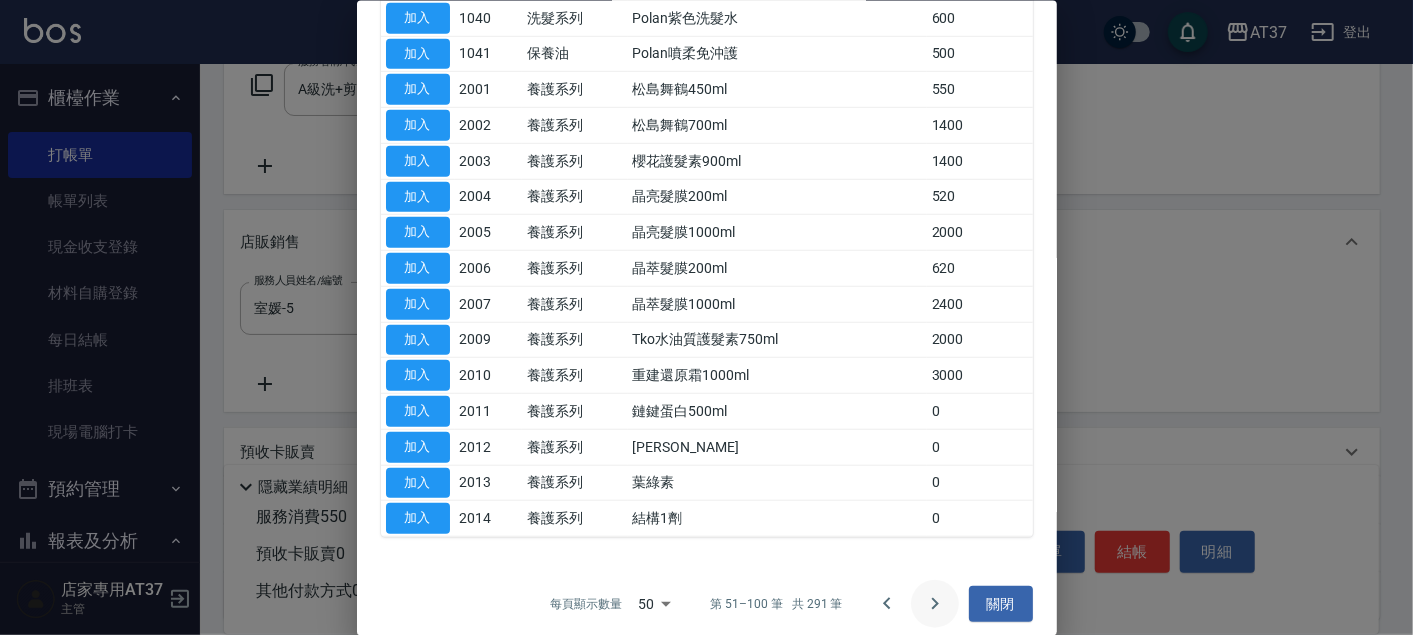 click 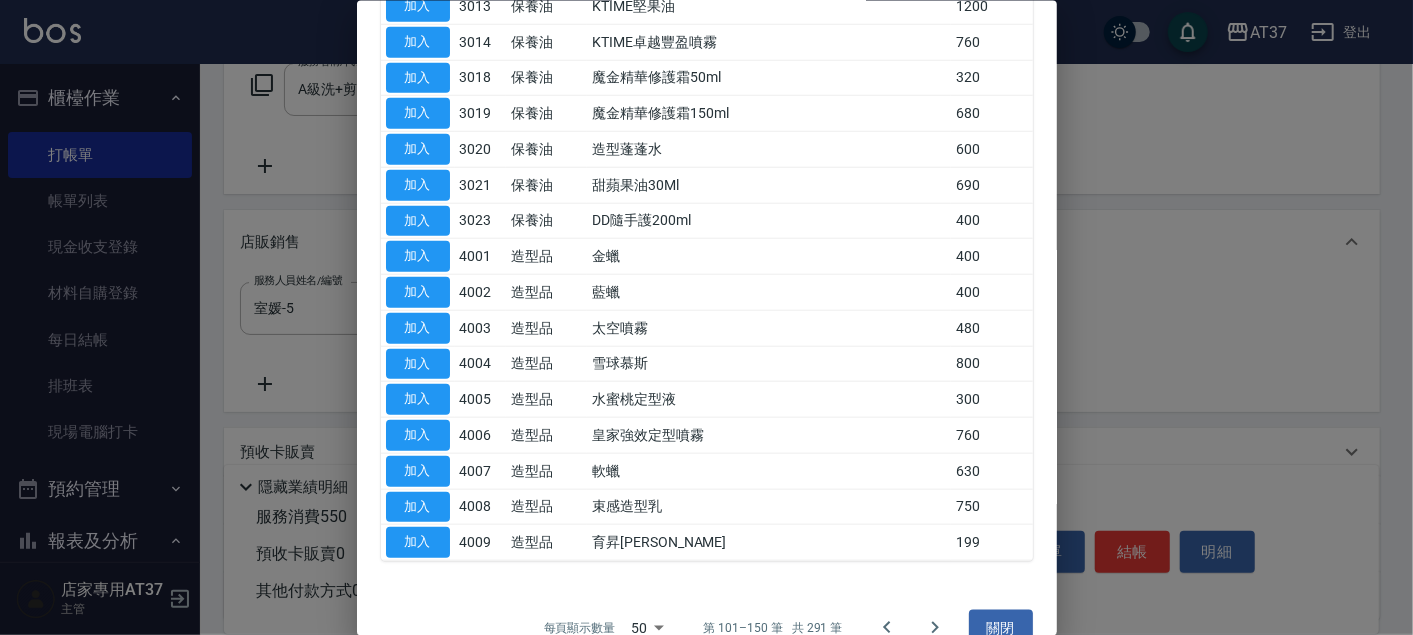 scroll, scrollTop: 1043, scrollLeft: 0, axis: vertical 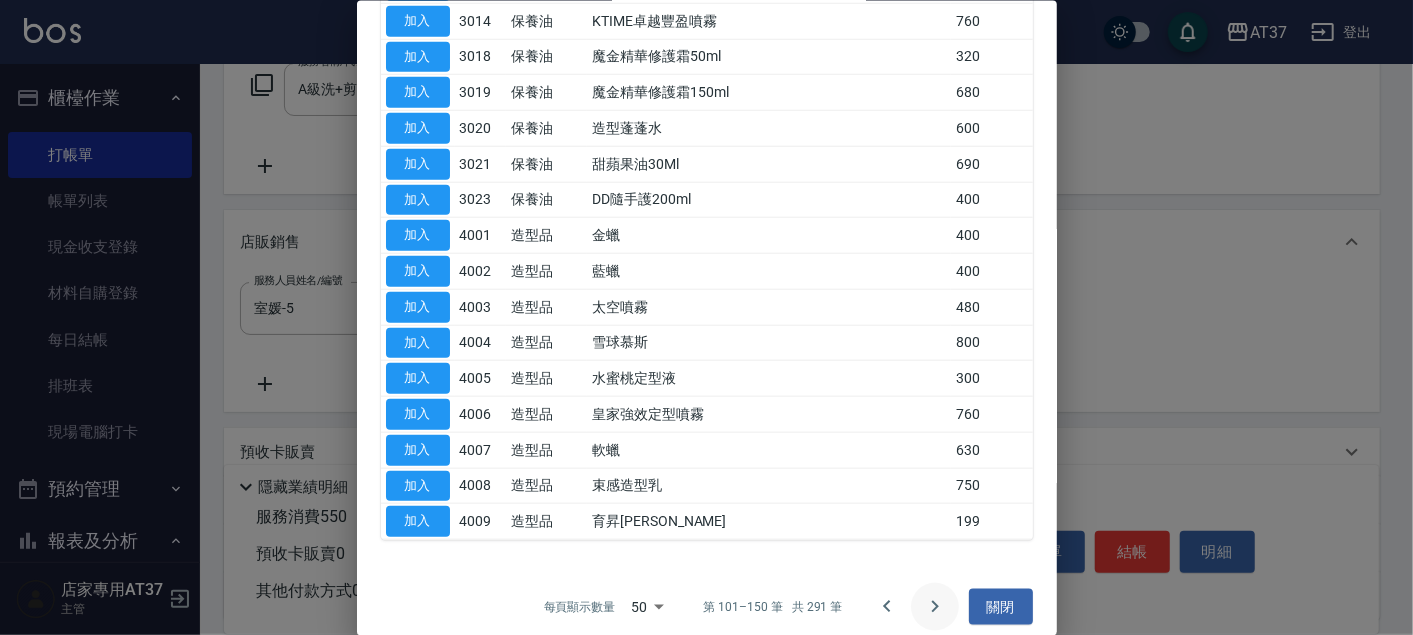 click 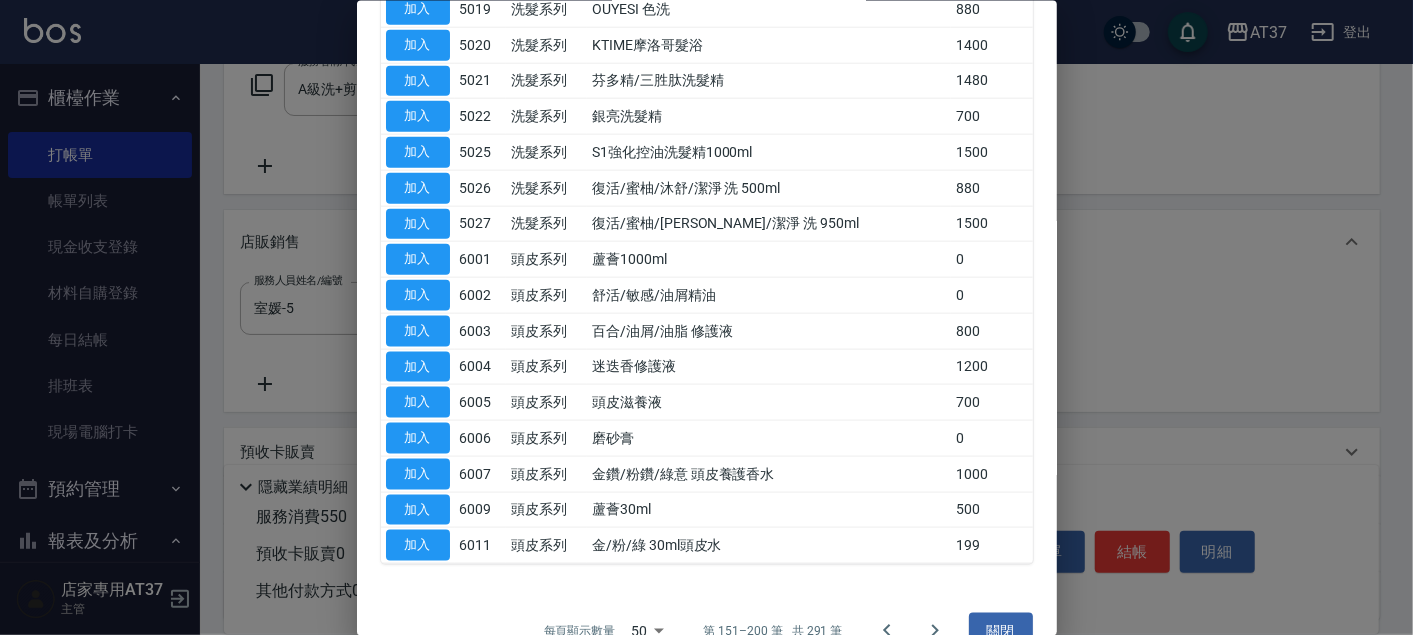 scroll, scrollTop: 1327, scrollLeft: 0, axis: vertical 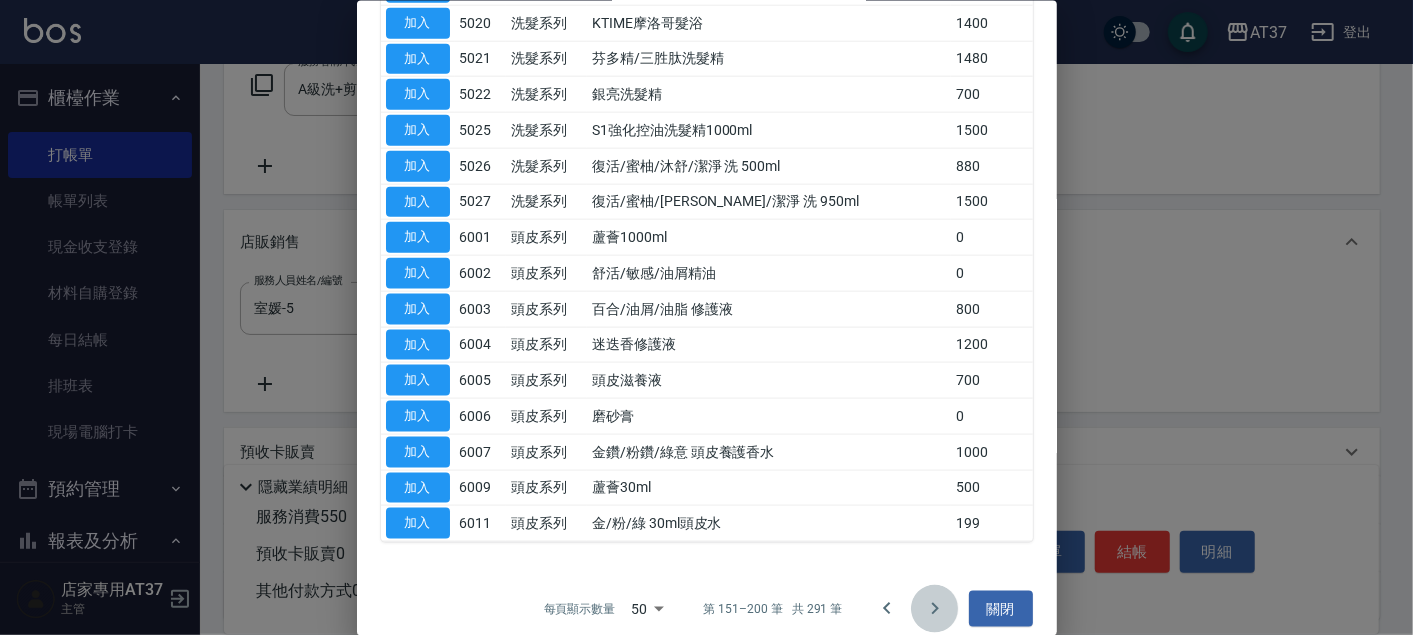 click 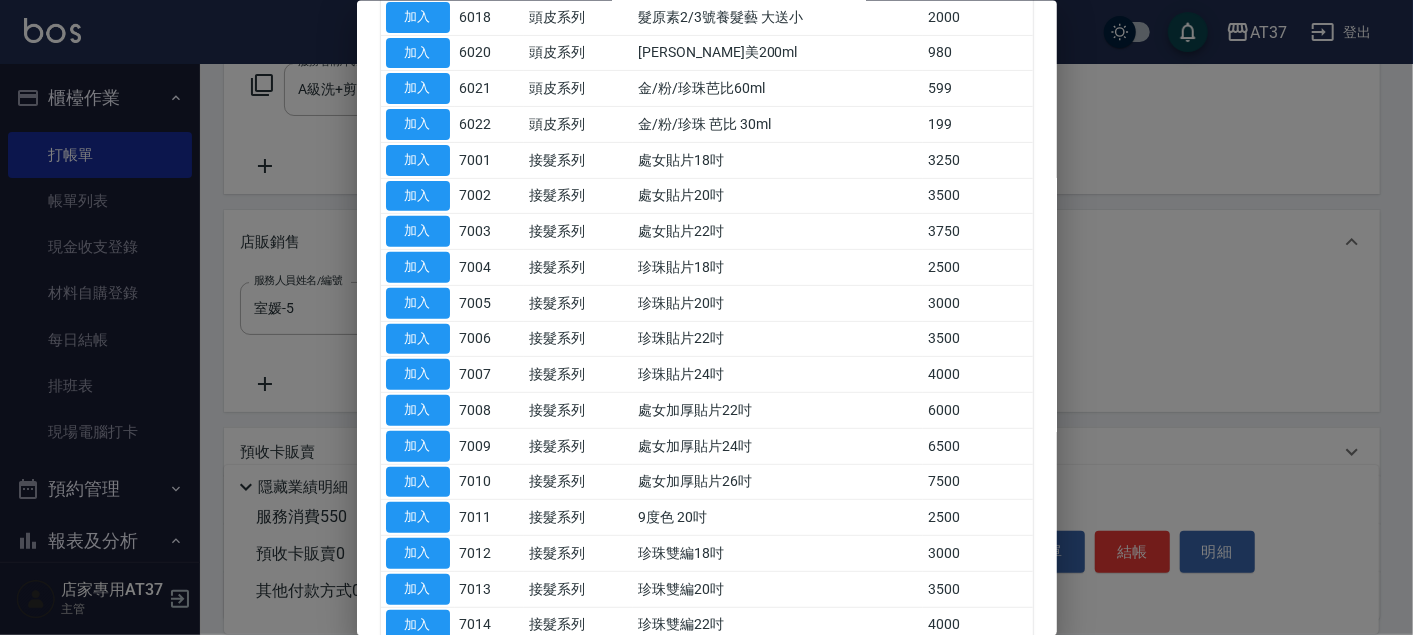 scroll, scrollTop: 0, scrollLeft: 0, axis: both 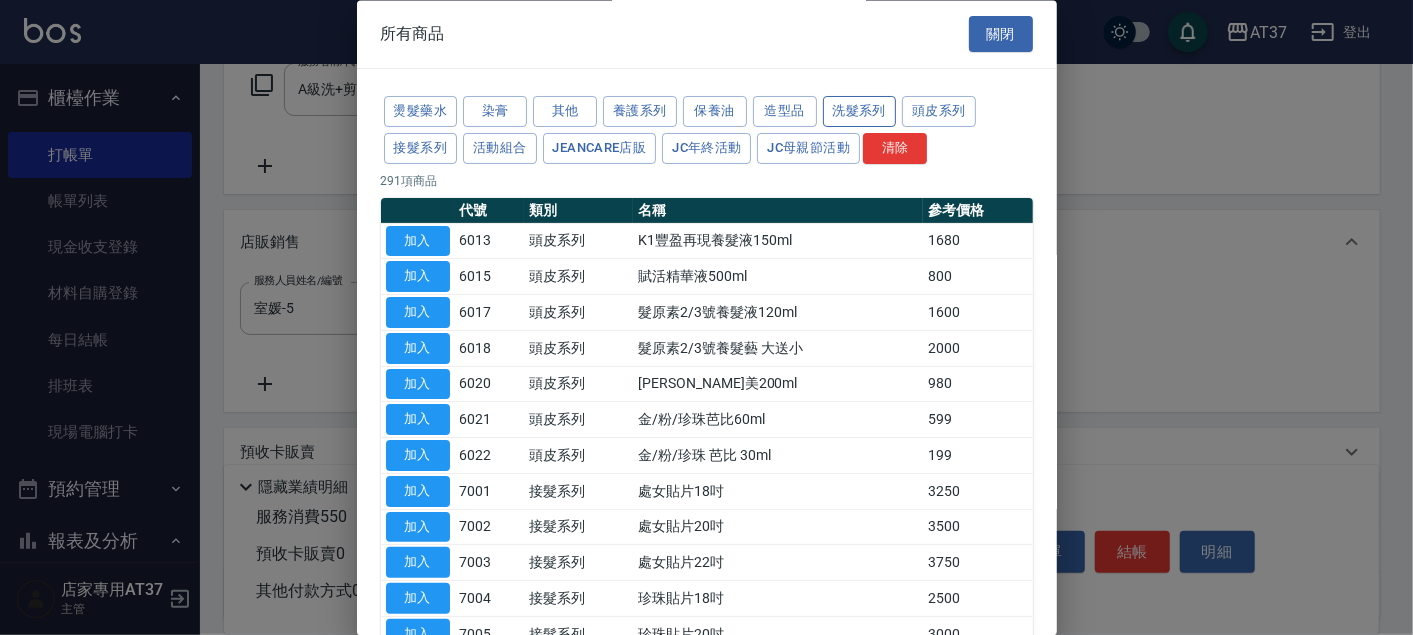 click on "洗髮系列" at bounding box center [860, 112] 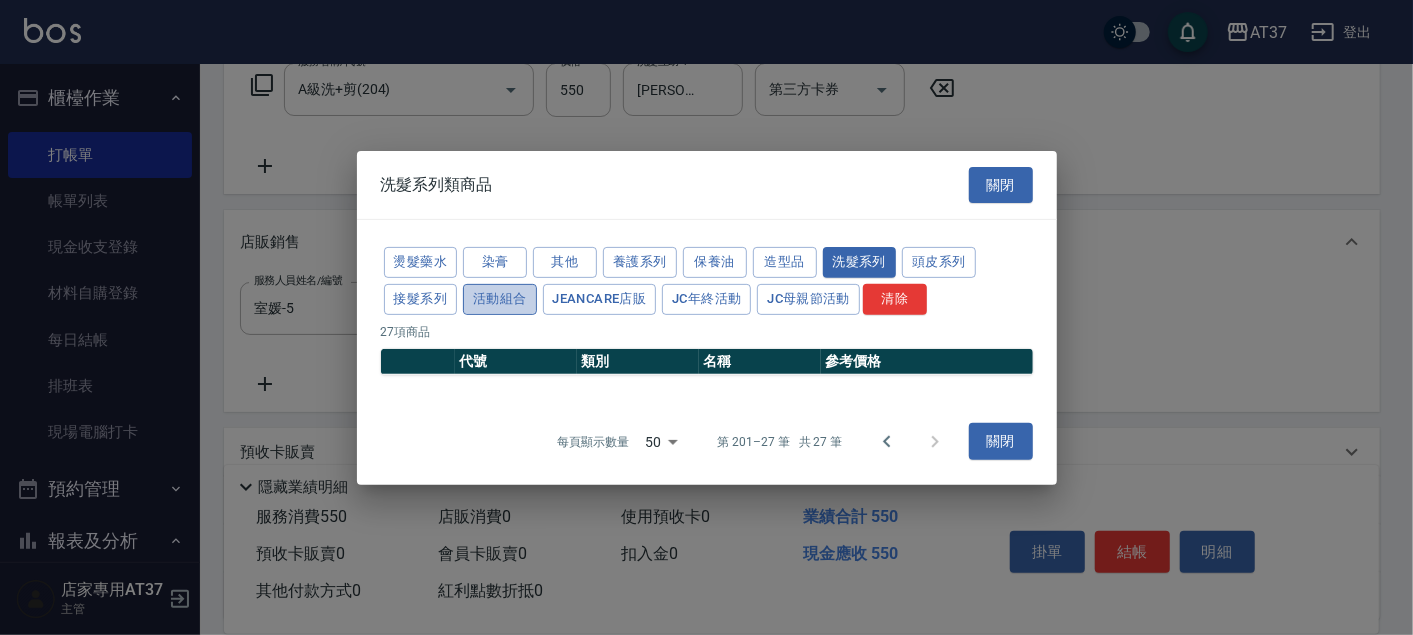 click on "活動組合" at bounding box center (500, 299) 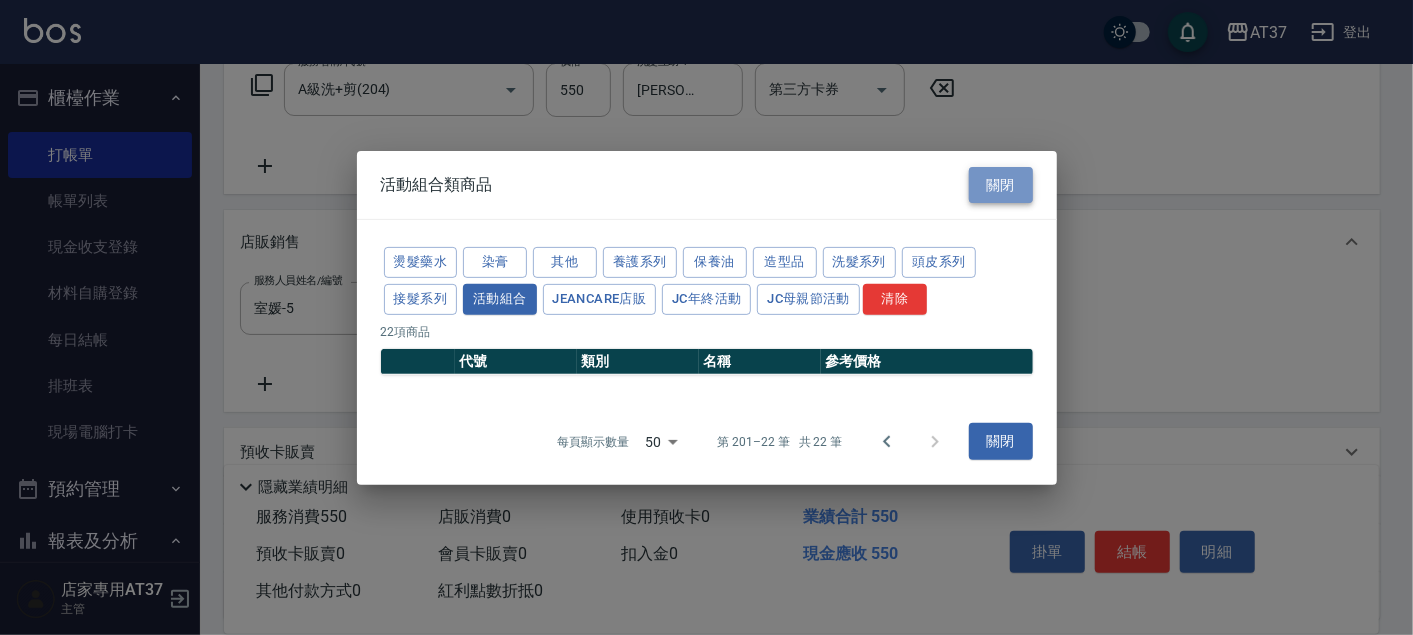 click on "關閉" at bounding box center (1001, 184) 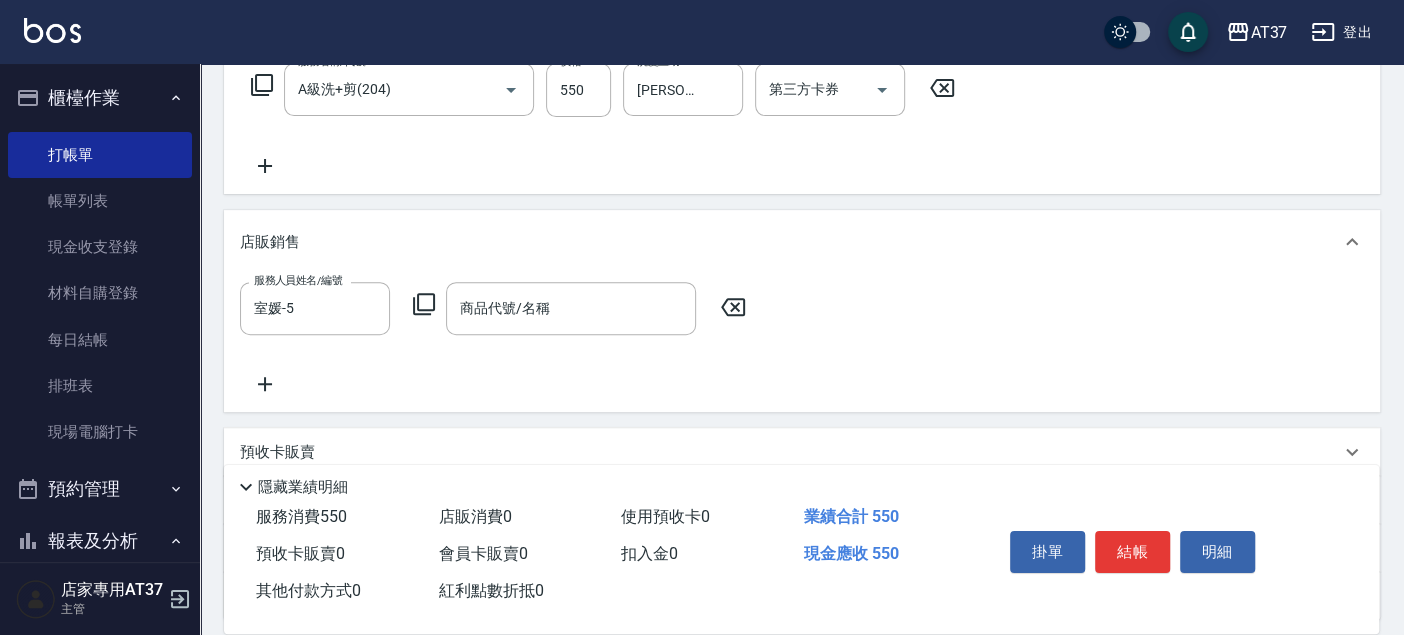 click 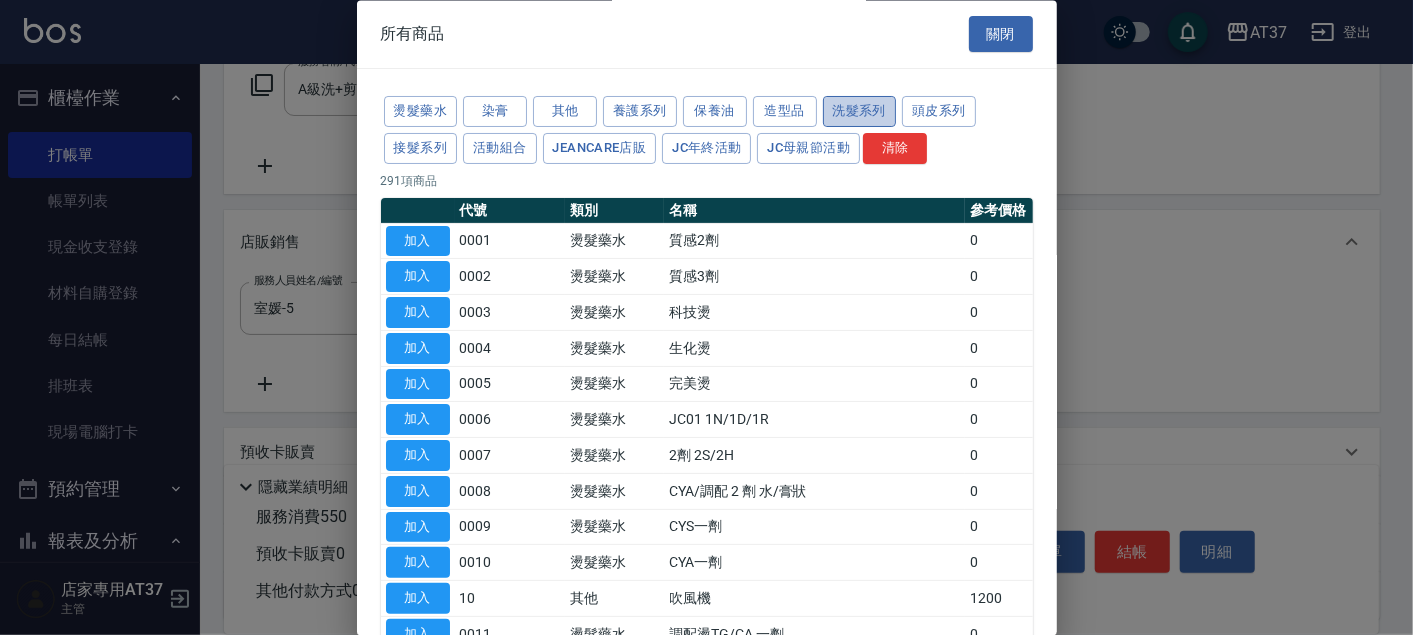 click on "洗髮系列" at bounding box center (860, 112) 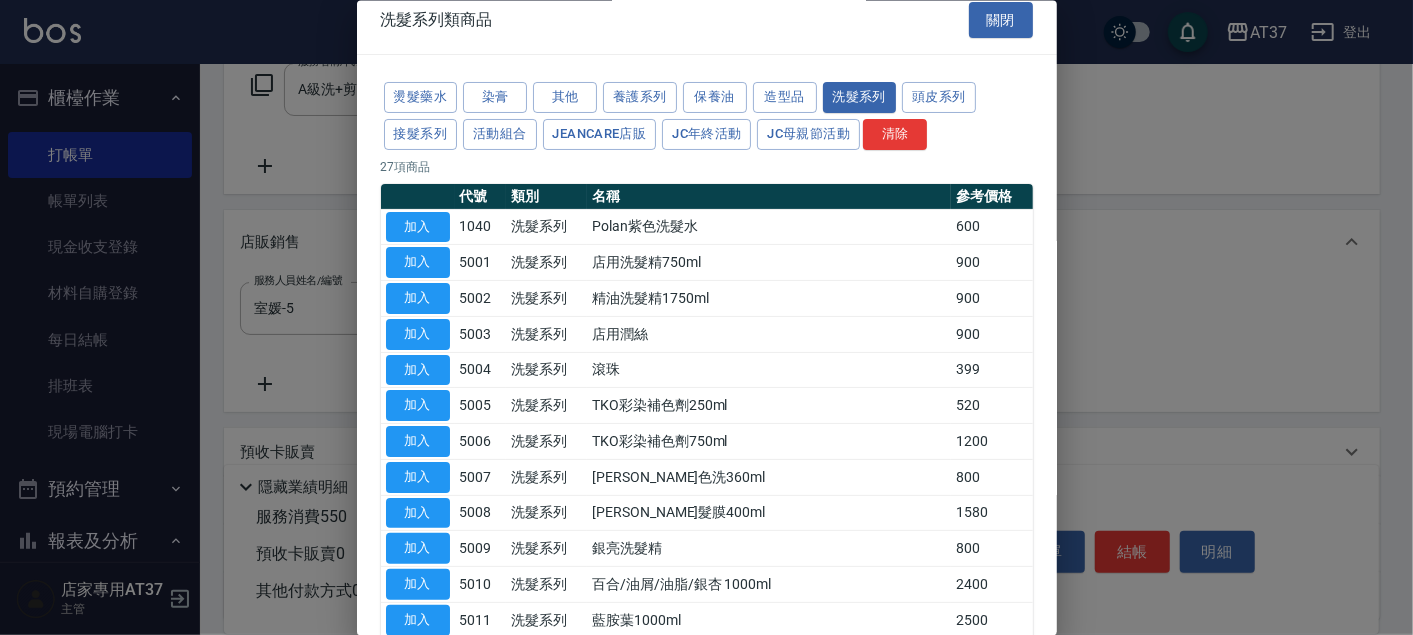 scroll, scrollTop: 0, scrollLeft: 0, axis: both 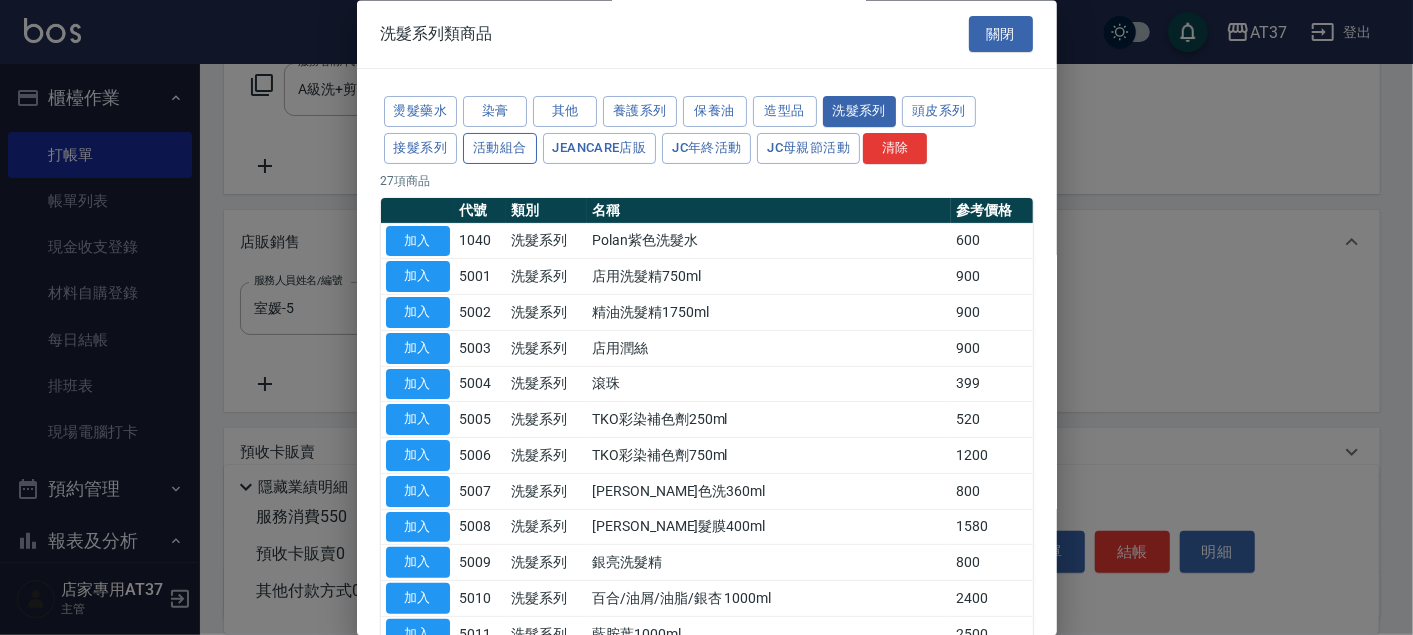 click on "活動組合" at bounding box center (500, 148) 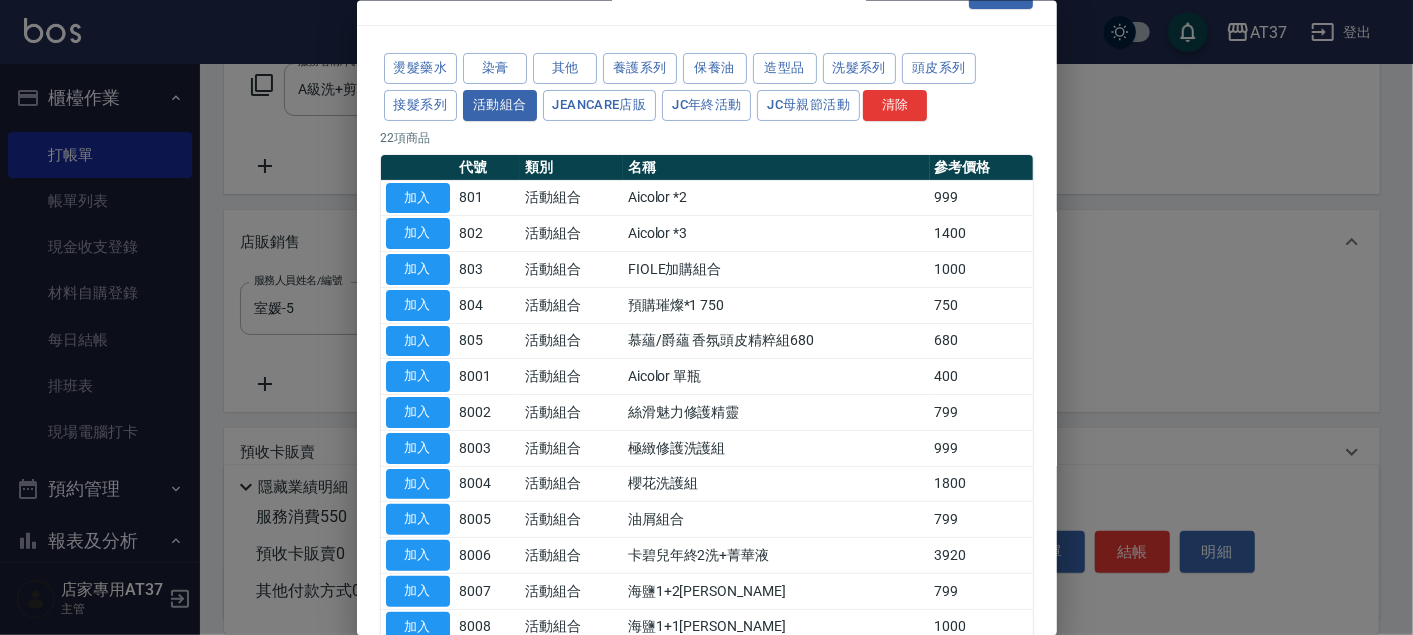 scroll, scrollTop: 32, scrollLeft: 0, axis: vertical 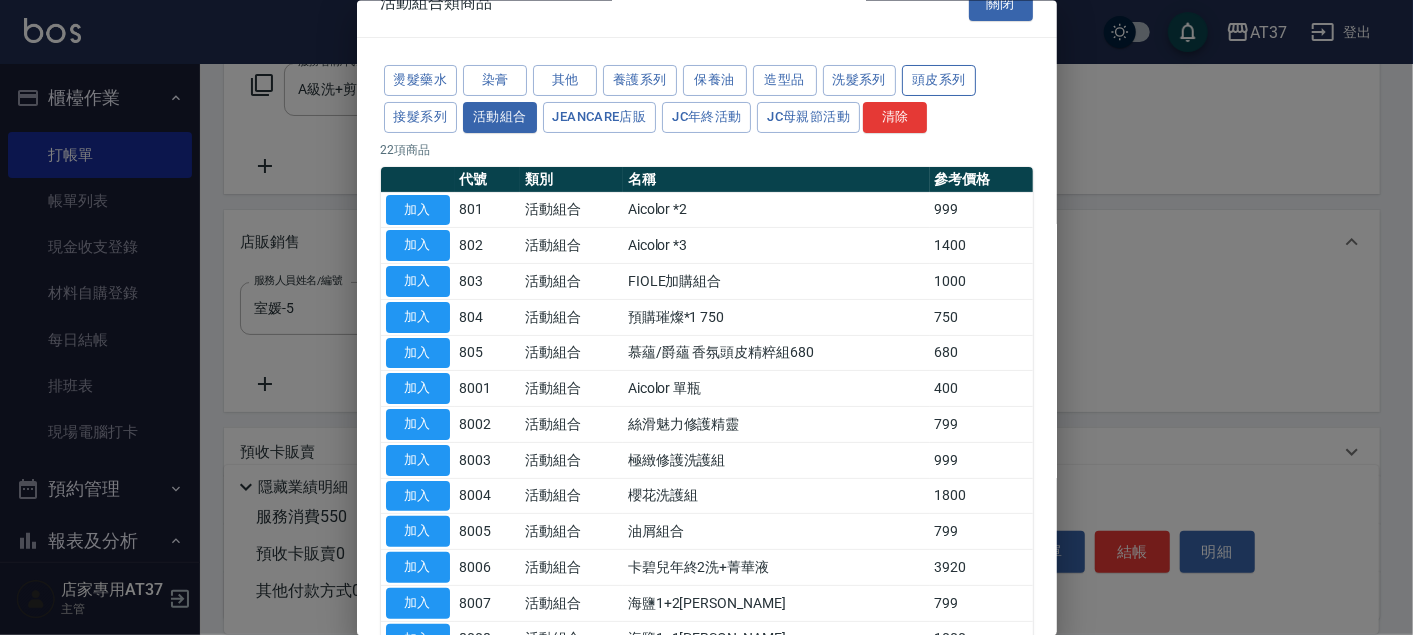 drag, startPoint x: 939, startPoint y: 80, endPoint x: 939, endPoint y: 91, distance: 11 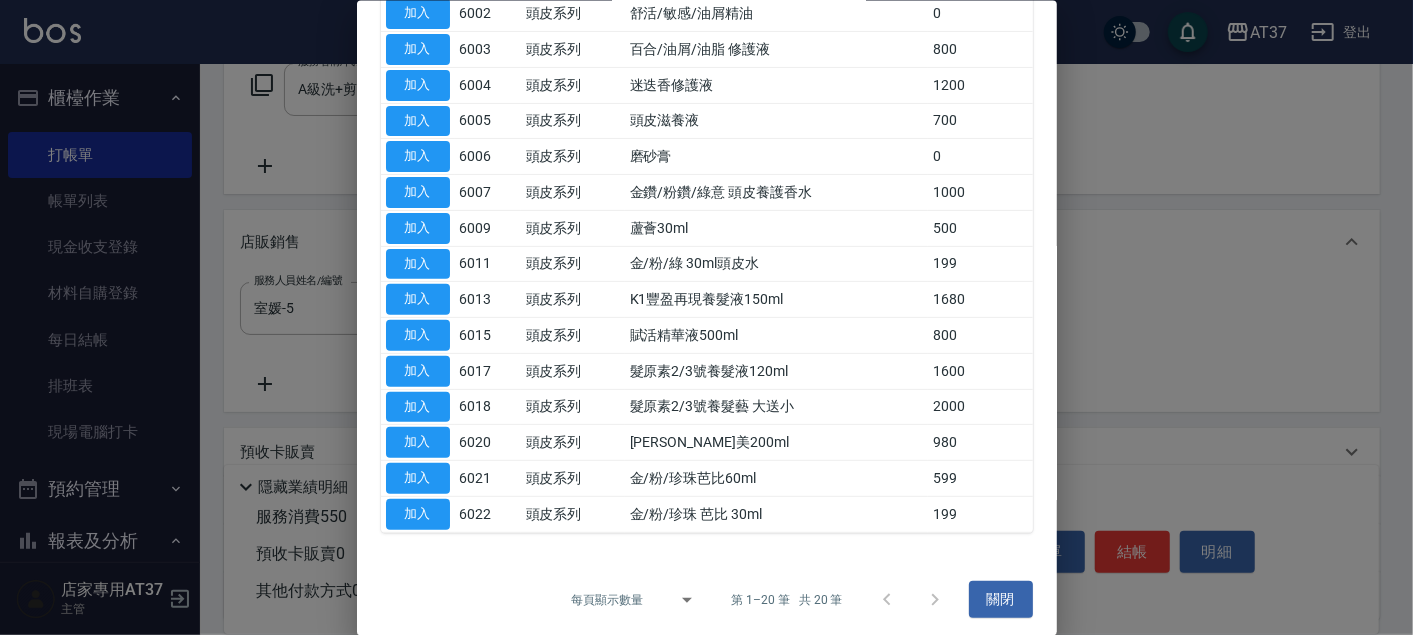 scroll, scrollTop: 0, scrollLeft: 0, axis: both 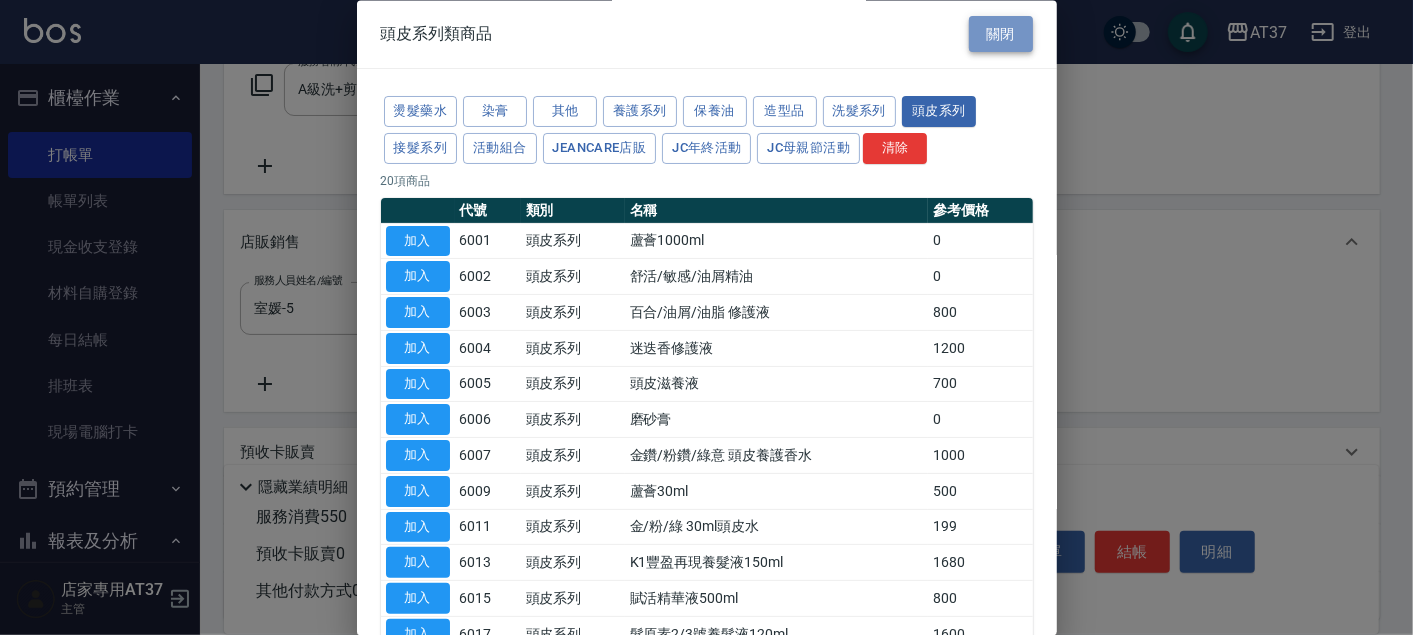 click on "關閉" at bounding box center [1001, 34] 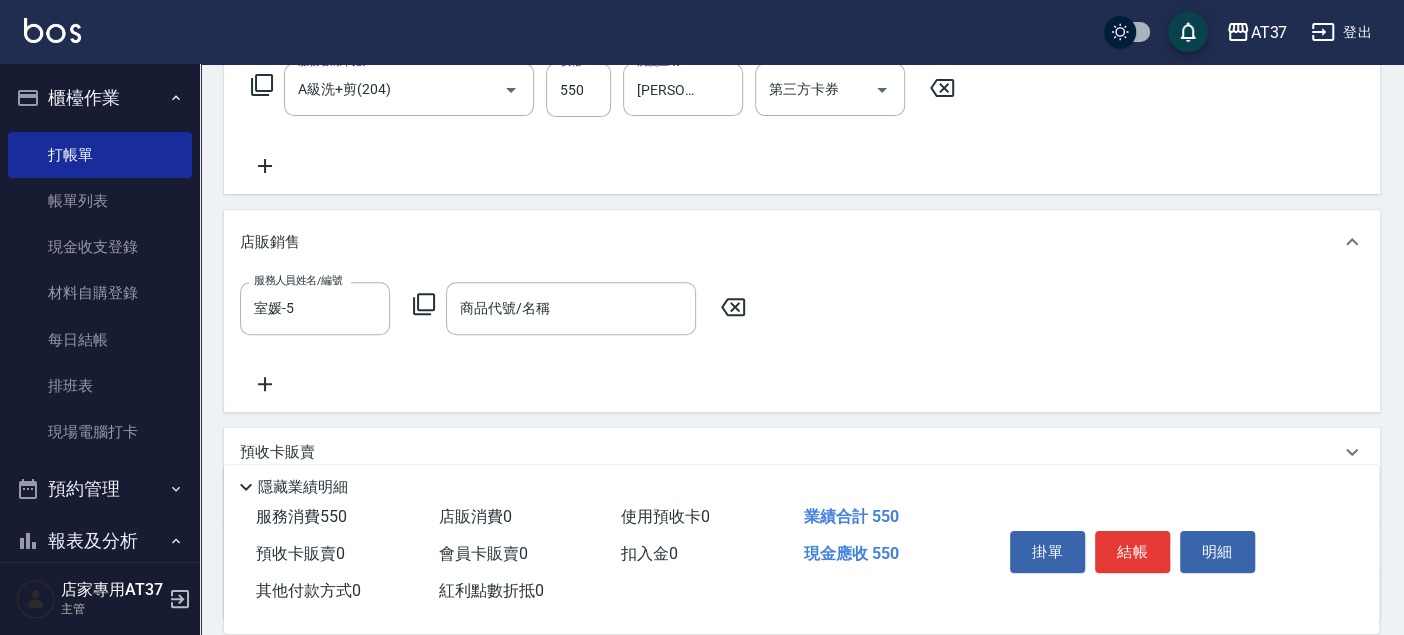 click 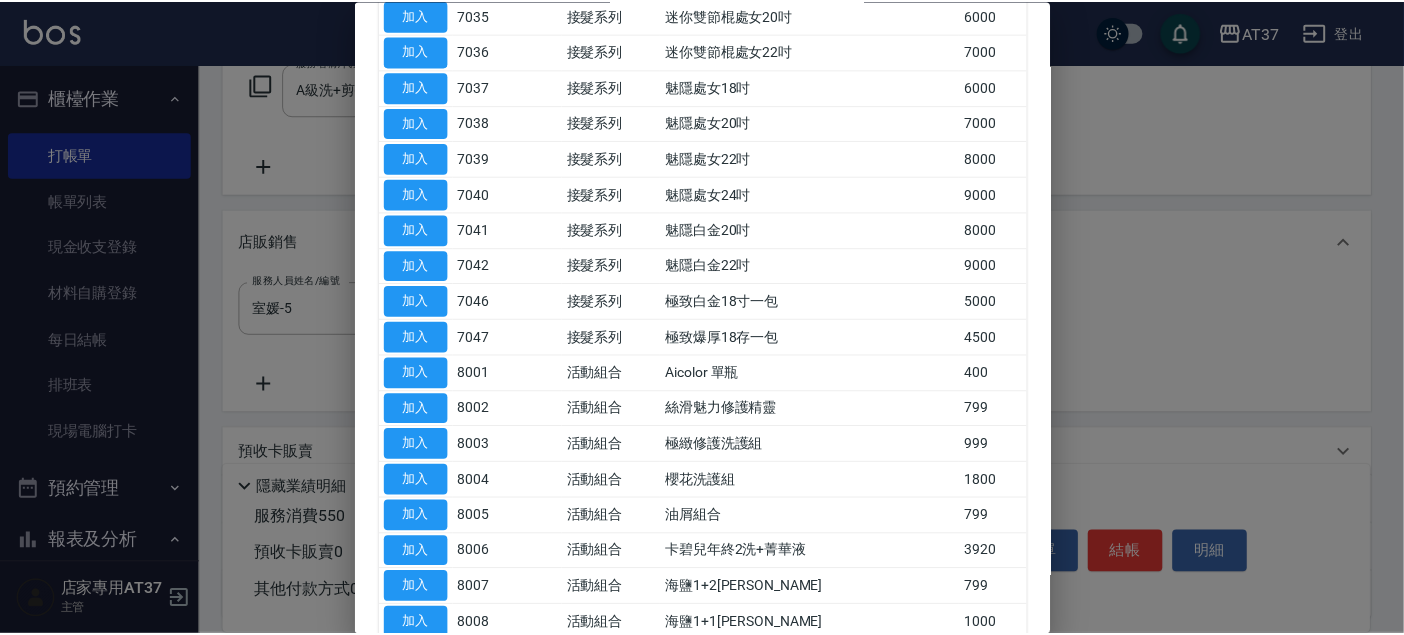 scroll, scrollTop: 6888, scrollLeft: 0, axis: vertical 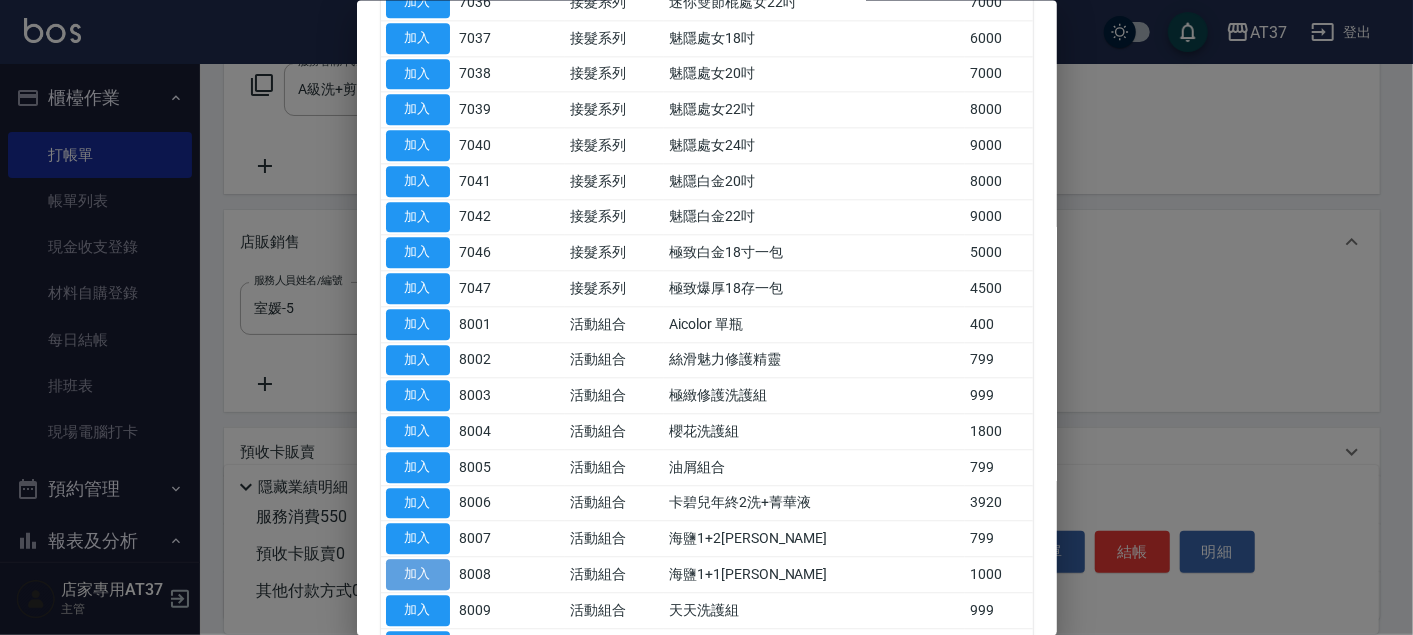 click on "加入" at bounding box center [418, 575] 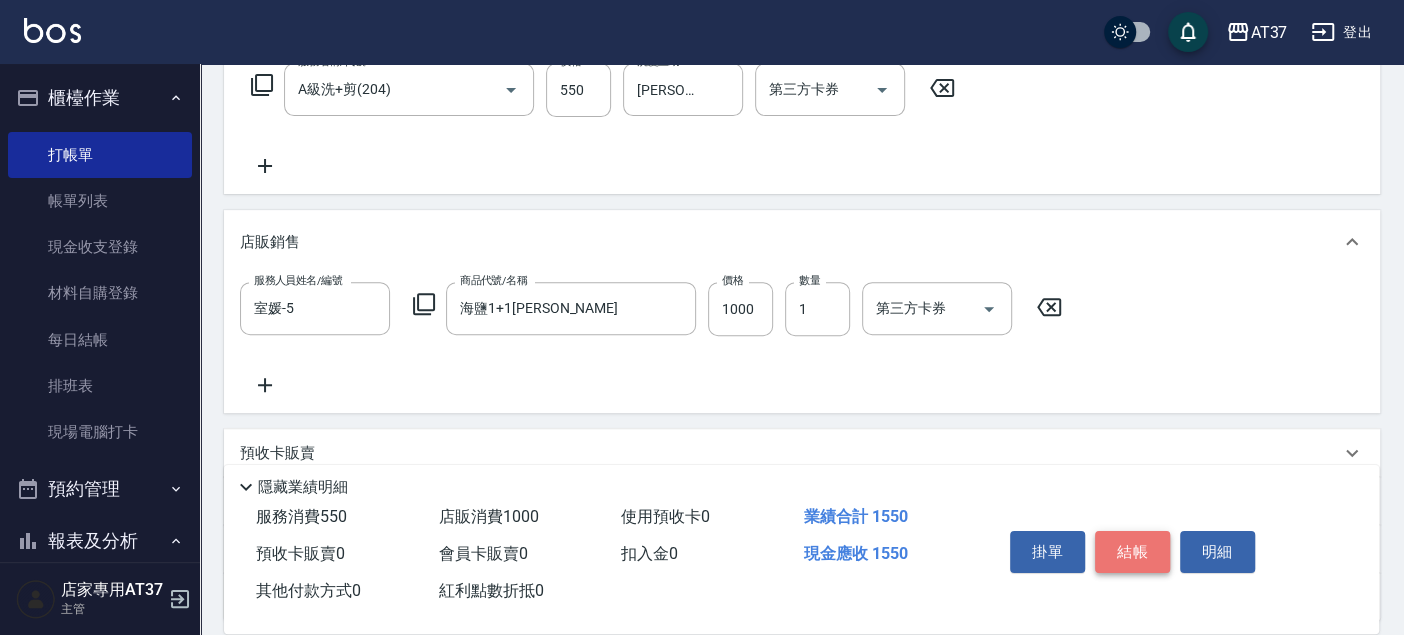 click on "結帳" at bounding box center [1132, 552] 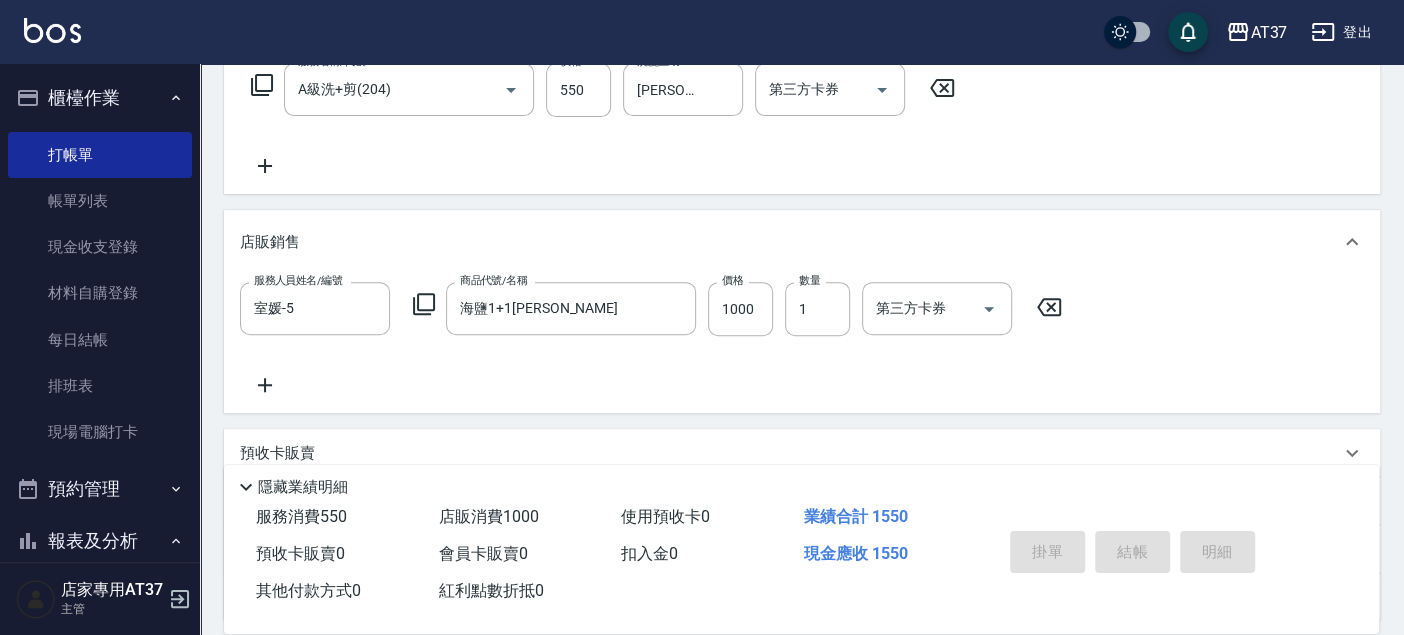 type on "[DATE] 16:01" 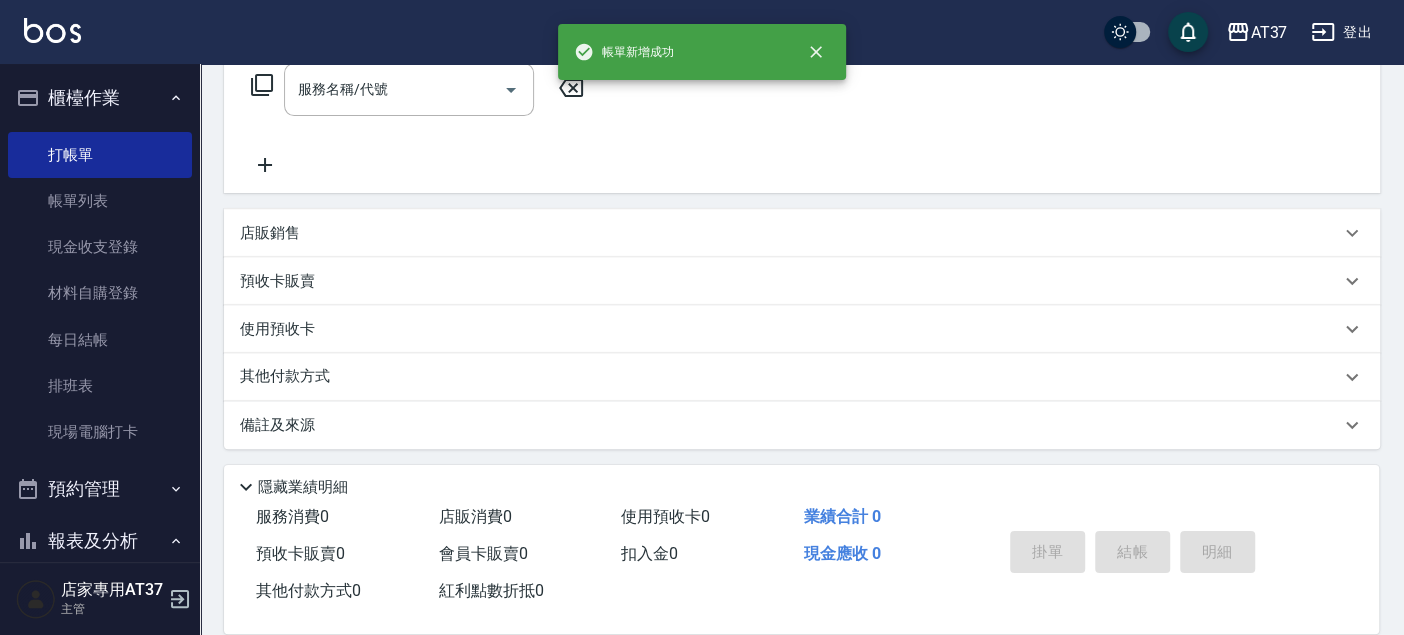 scroll, scrollTop: 0, scrollLeft: 0, axis: both 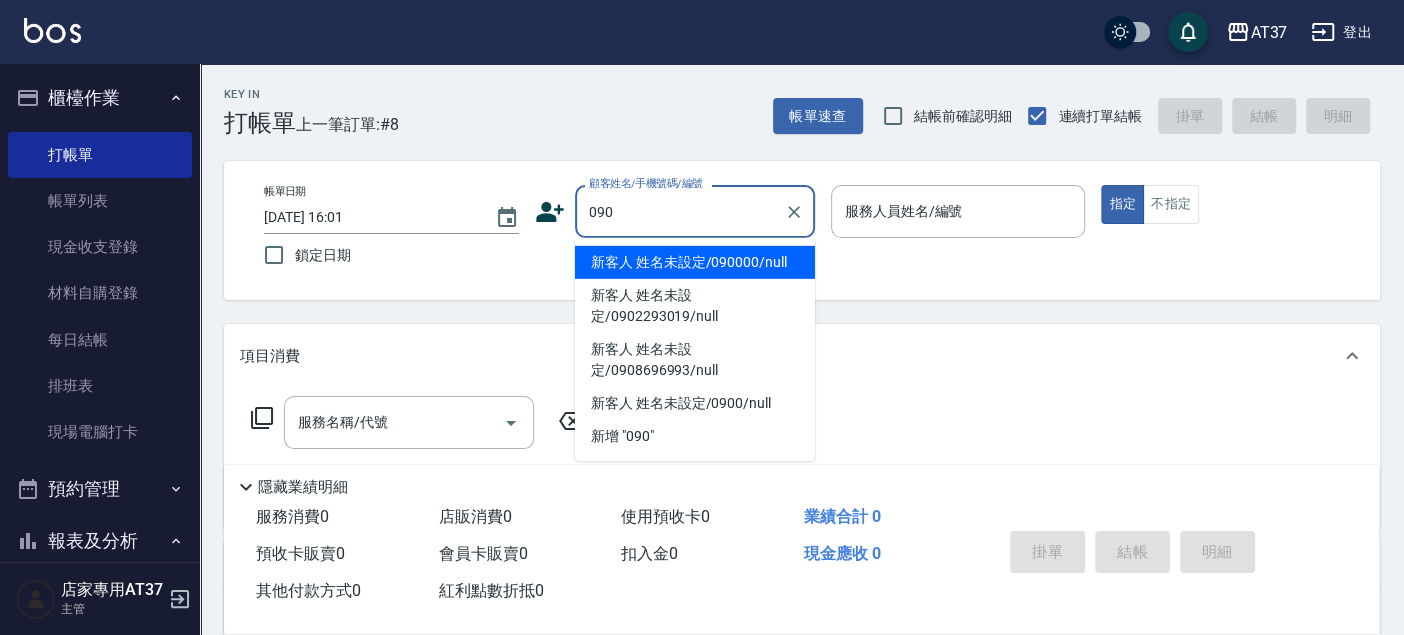 type on "新客人 姓名未設定/090000/null" 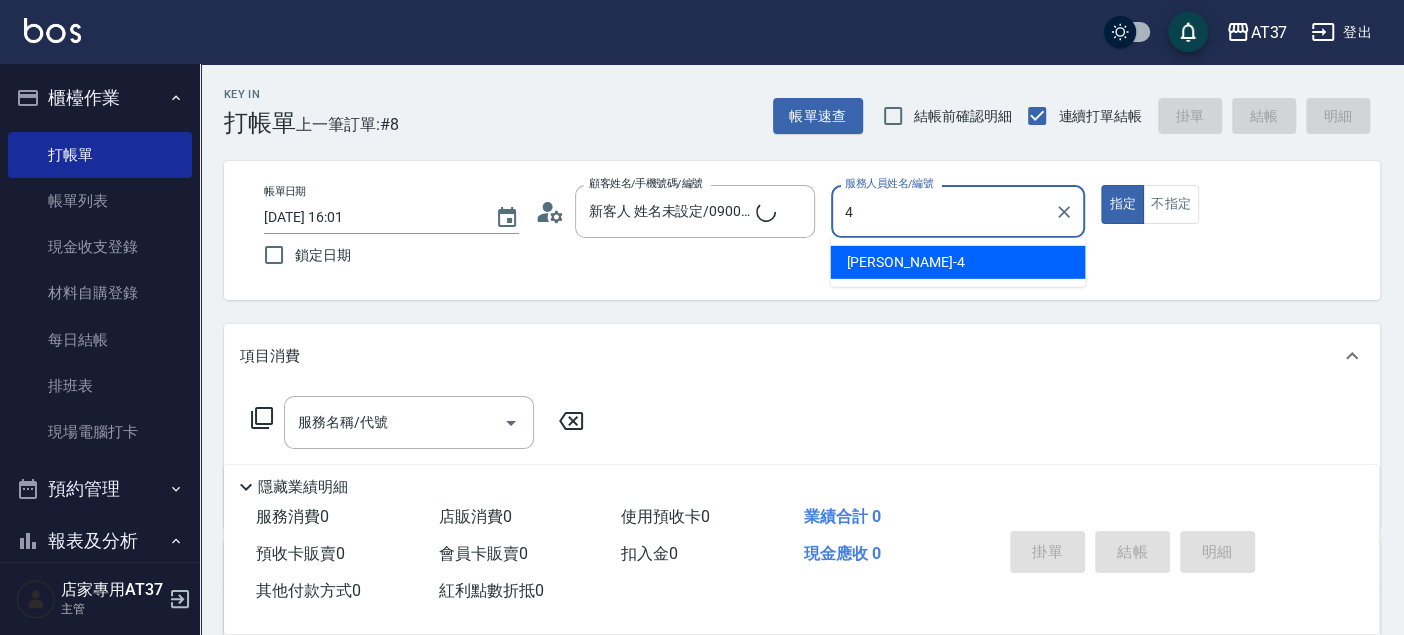 type on "[PERSON_NAME]-4" 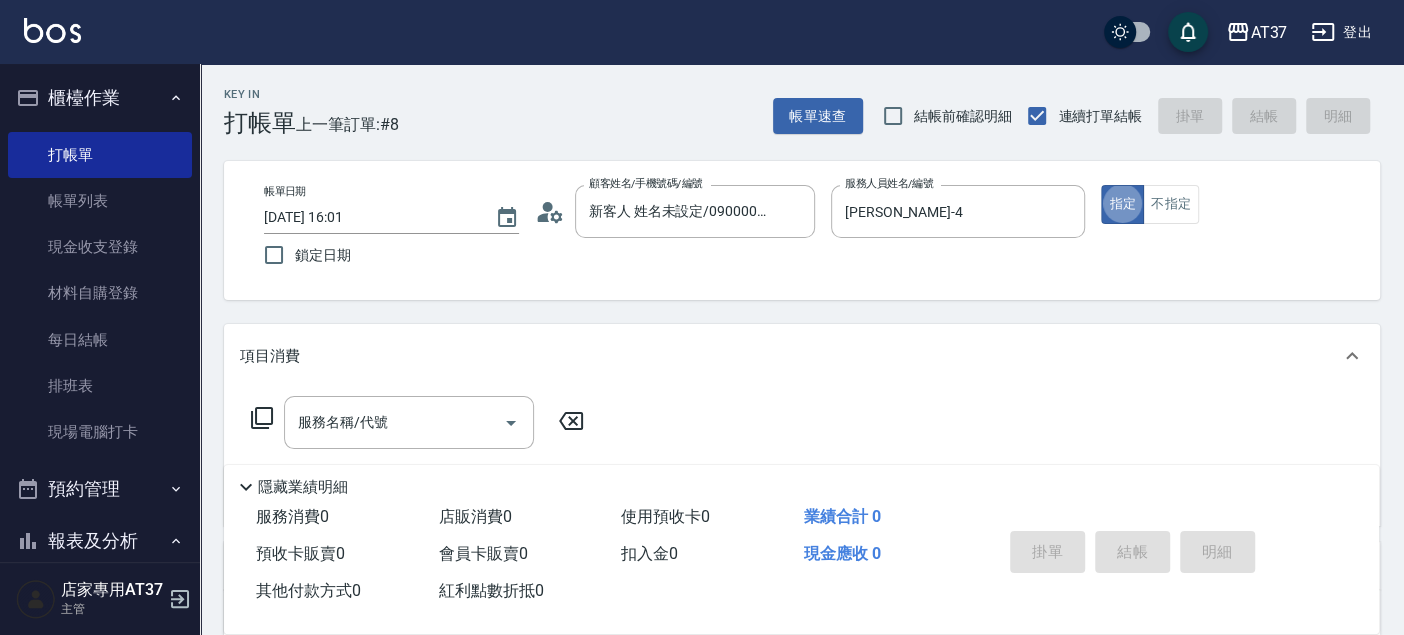 type on "true" 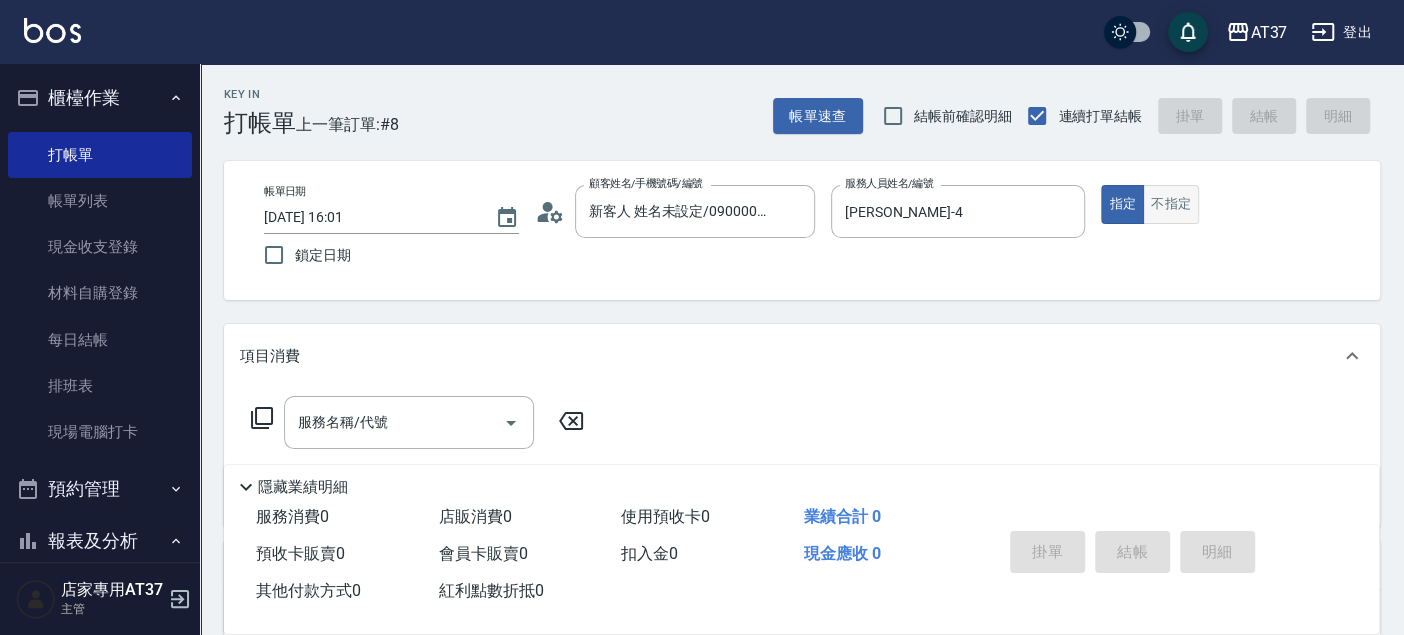 click on "不指定" at bounding box center (1171, 204) 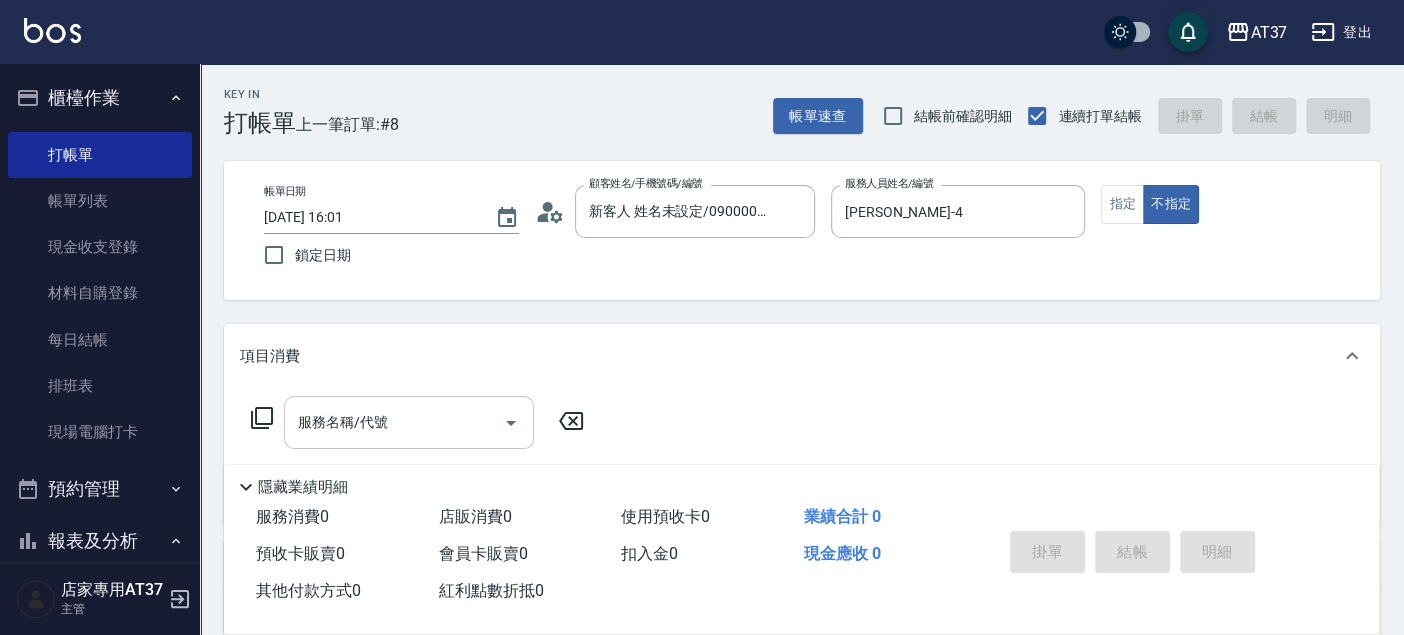 click on "服務名稱/代號" at bounding box center [394, 422] 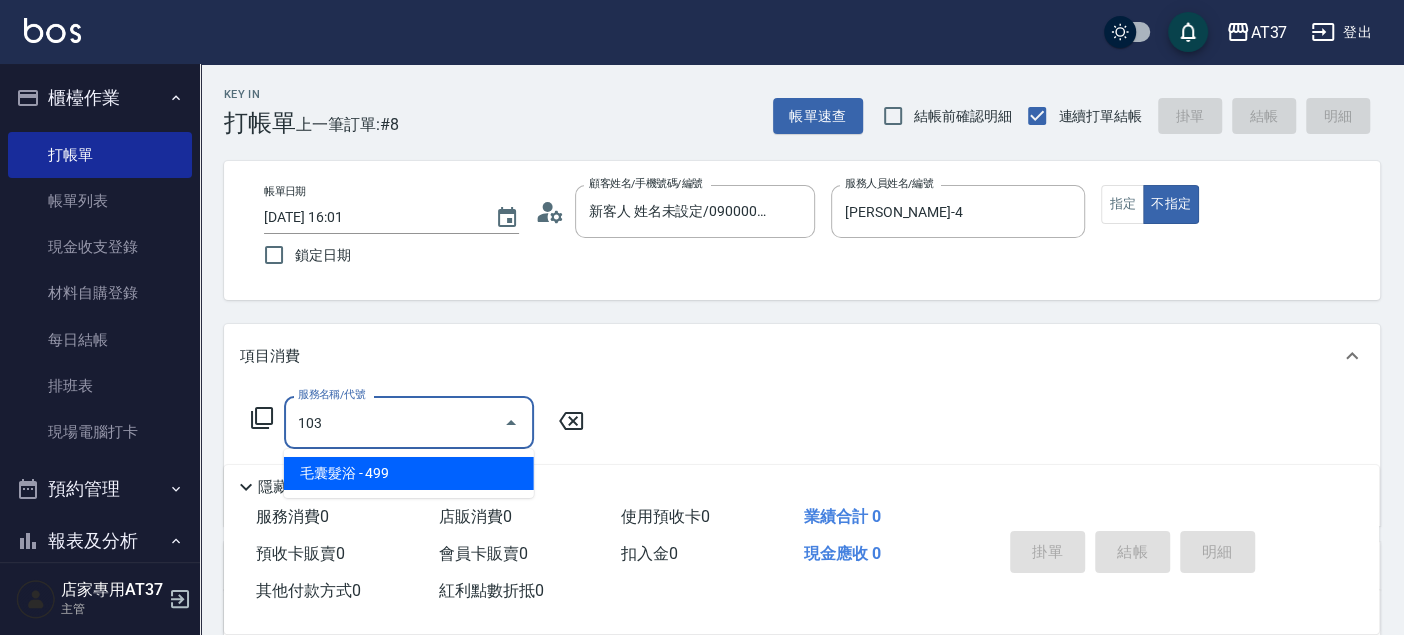 type on "毛囊髮浴(103)" 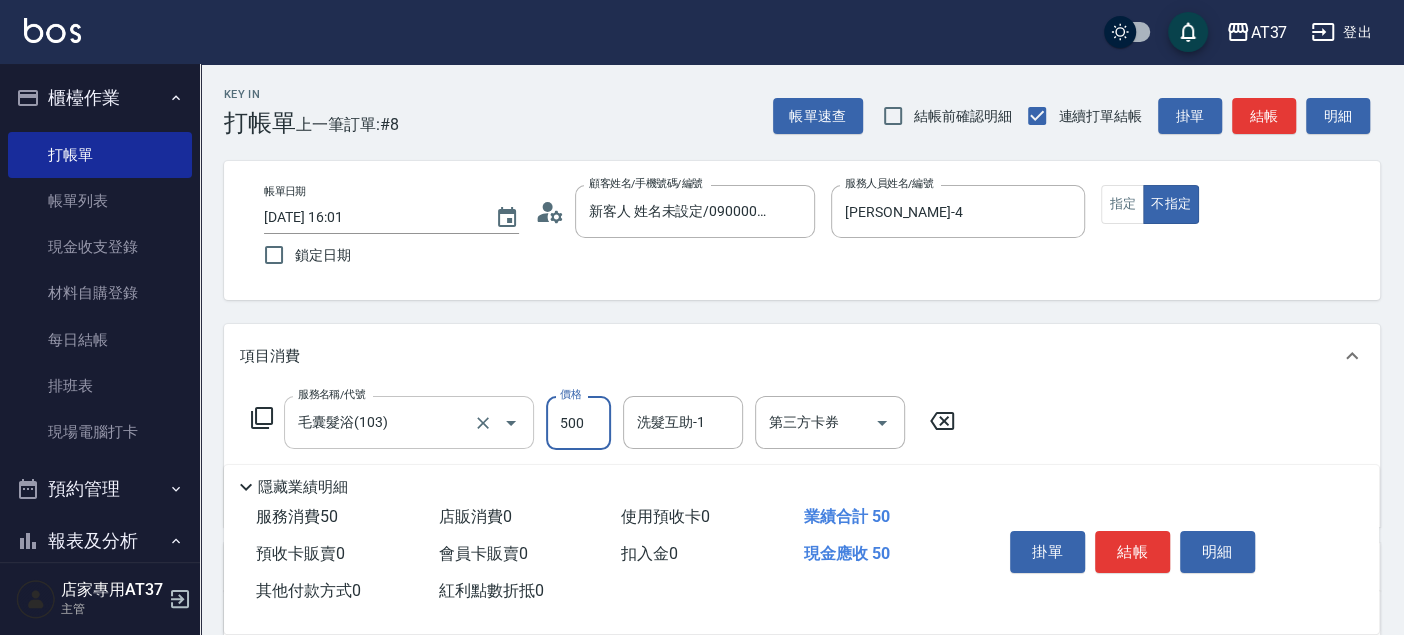 type on "500" 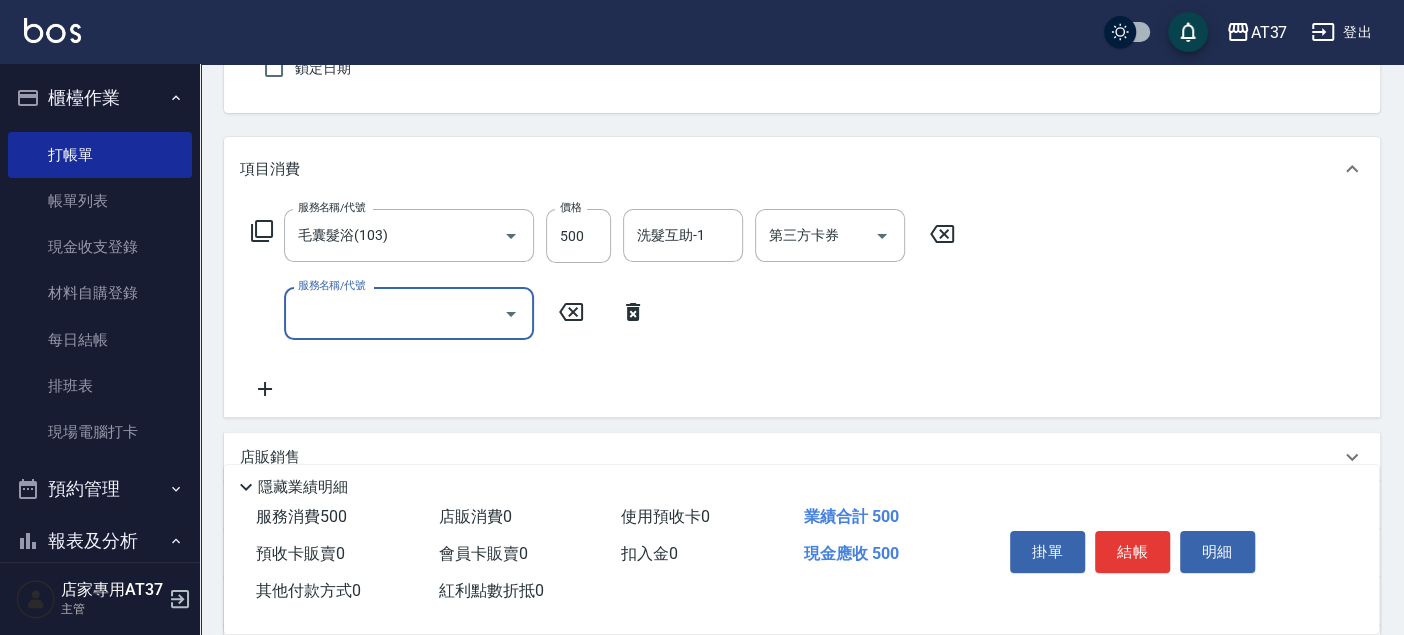 scroll, scrollTop: 222, scrollLeft: 0, axis: vertical 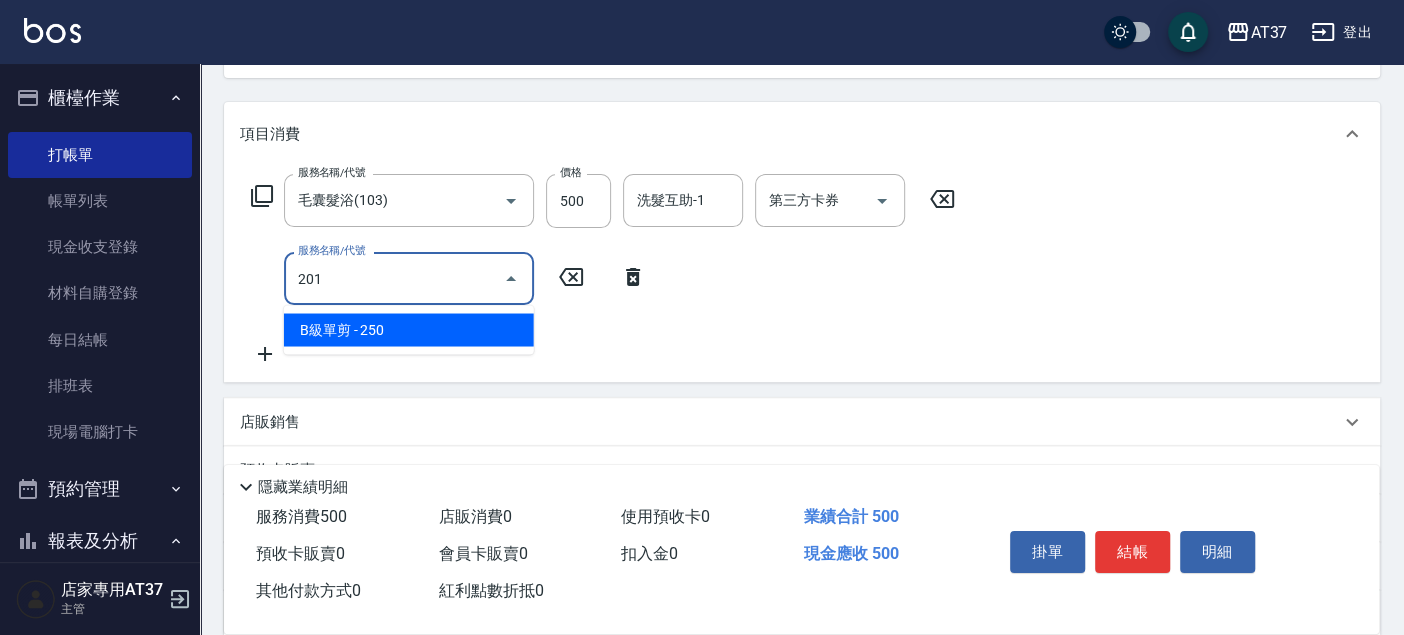 type on "B級單剪(201)" 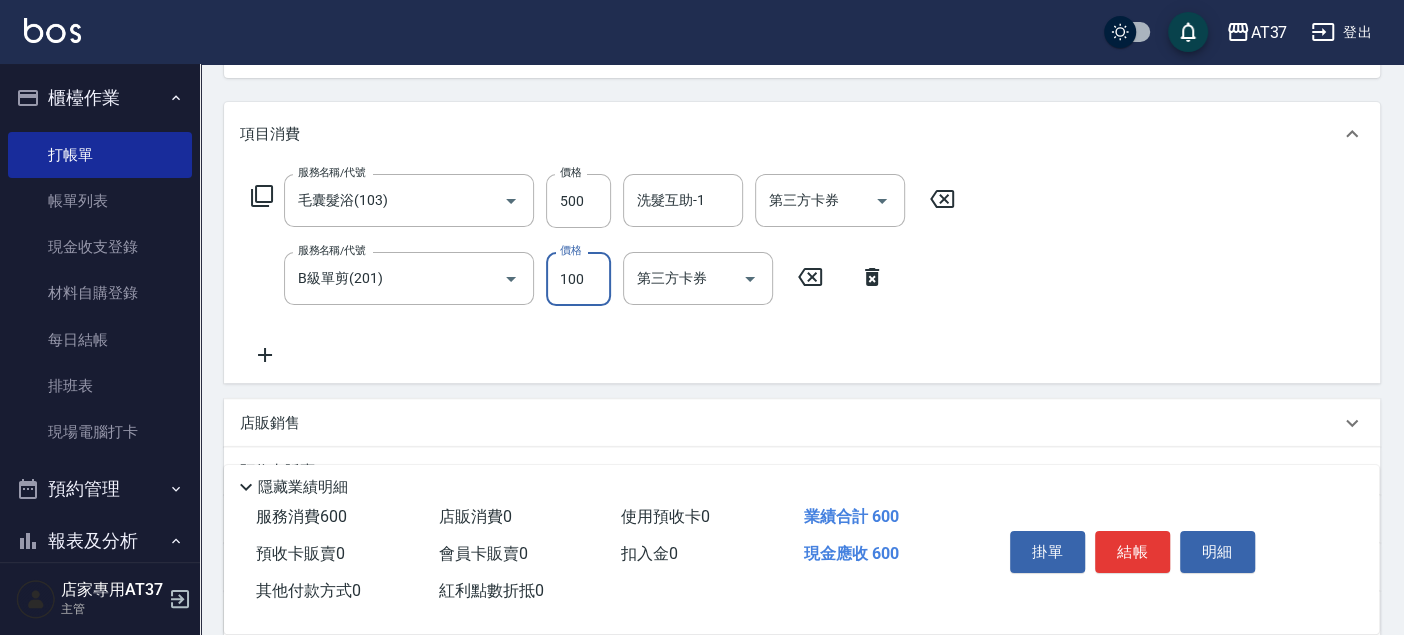 type on "100" 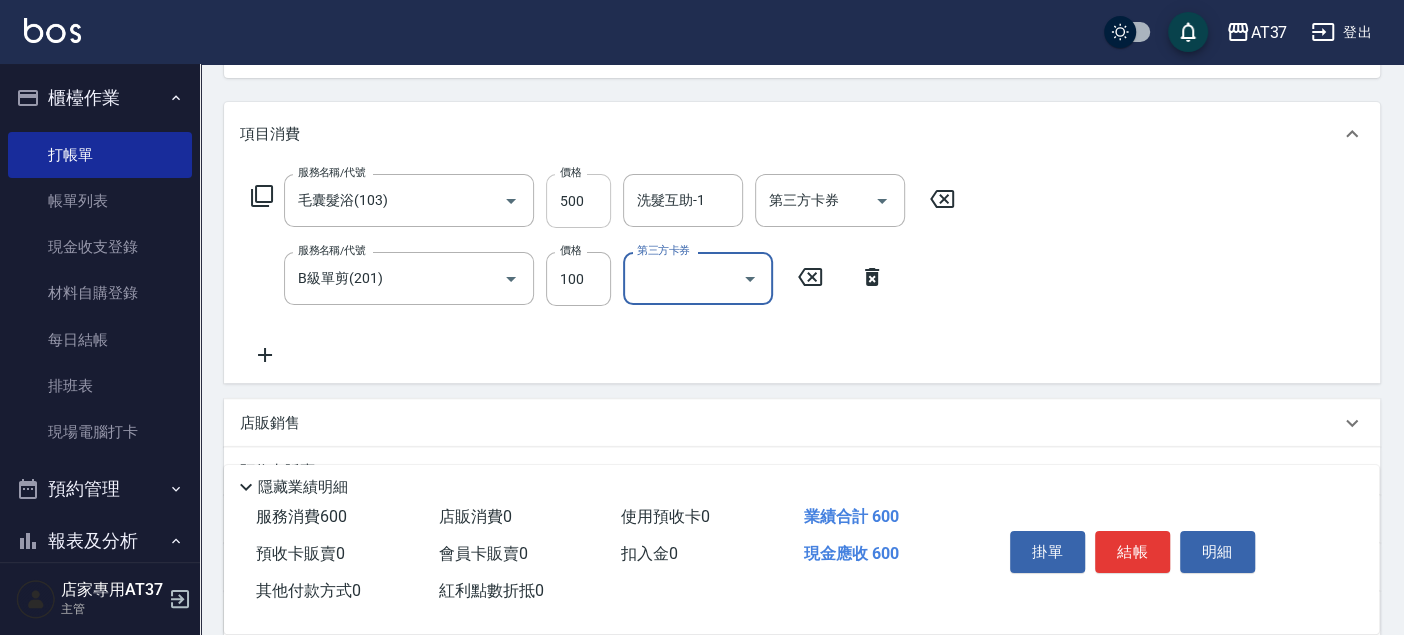 click on "500" at bounding box center (578, 201) 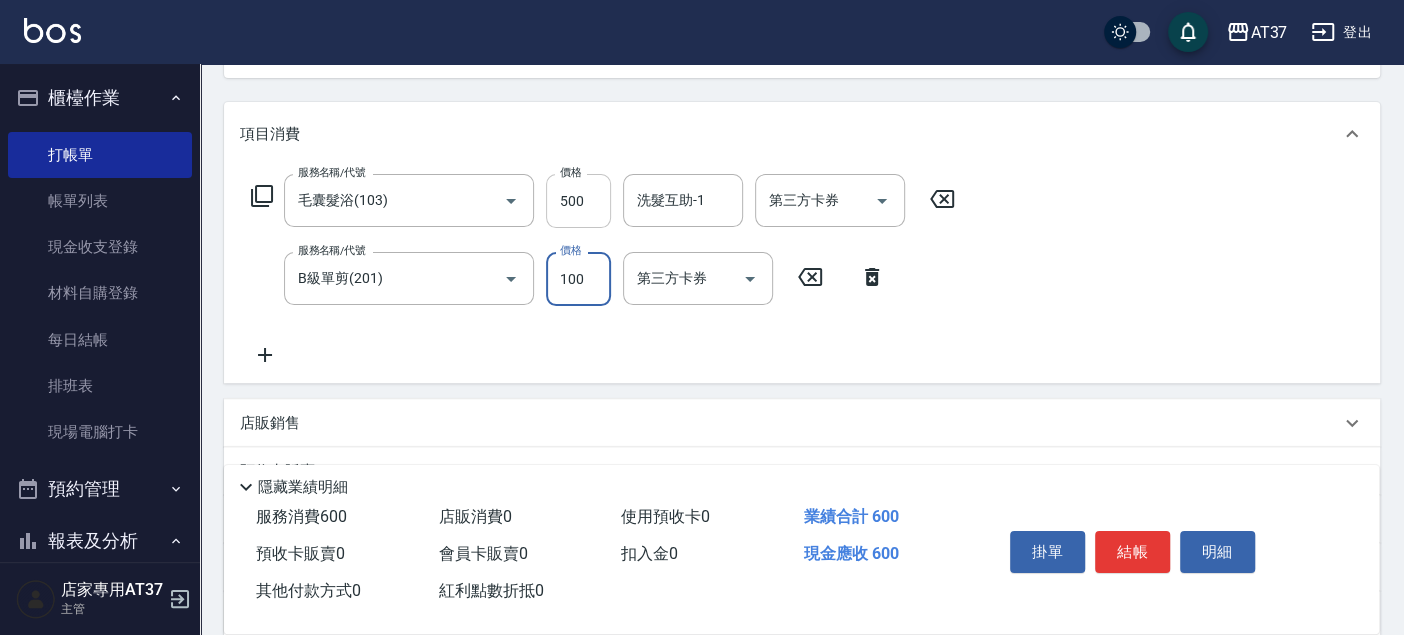 click on "500" at bounding box center (578, 201) 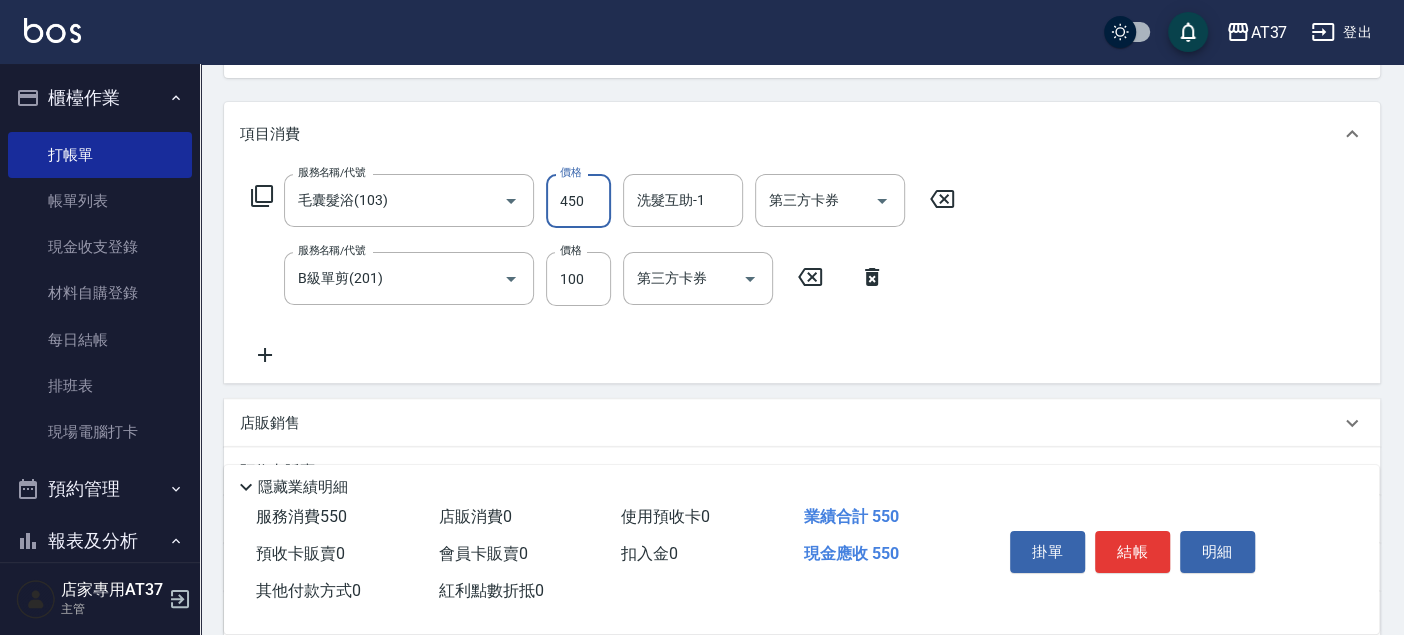 type on "450" 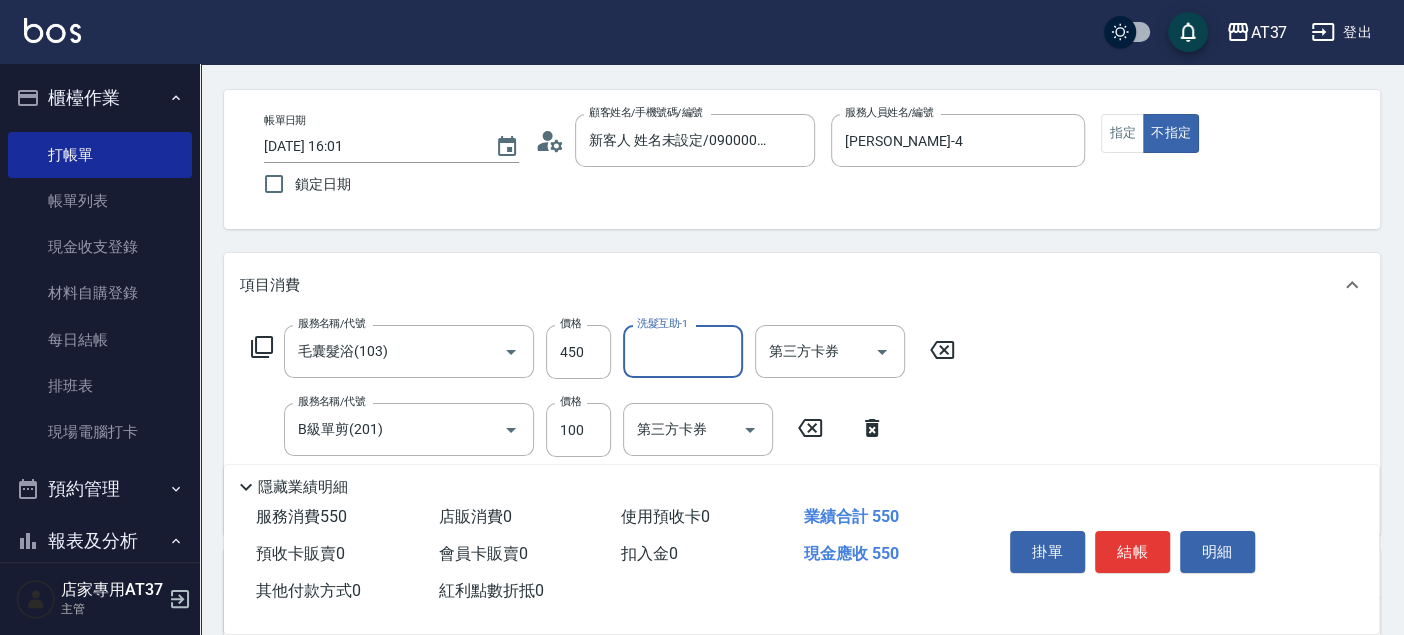 scroll, scrollTop: 0, scrollLeft: 0, axis: both 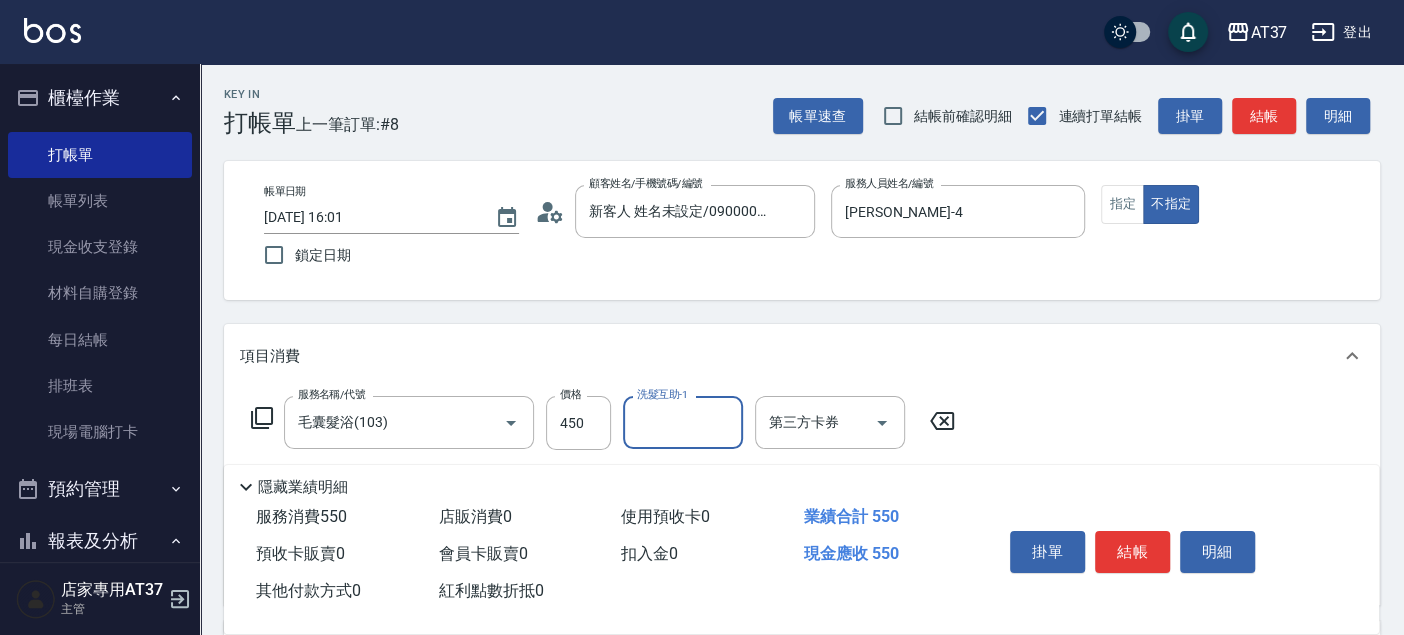 click on "結帳" at bounding box center (1132, 552) 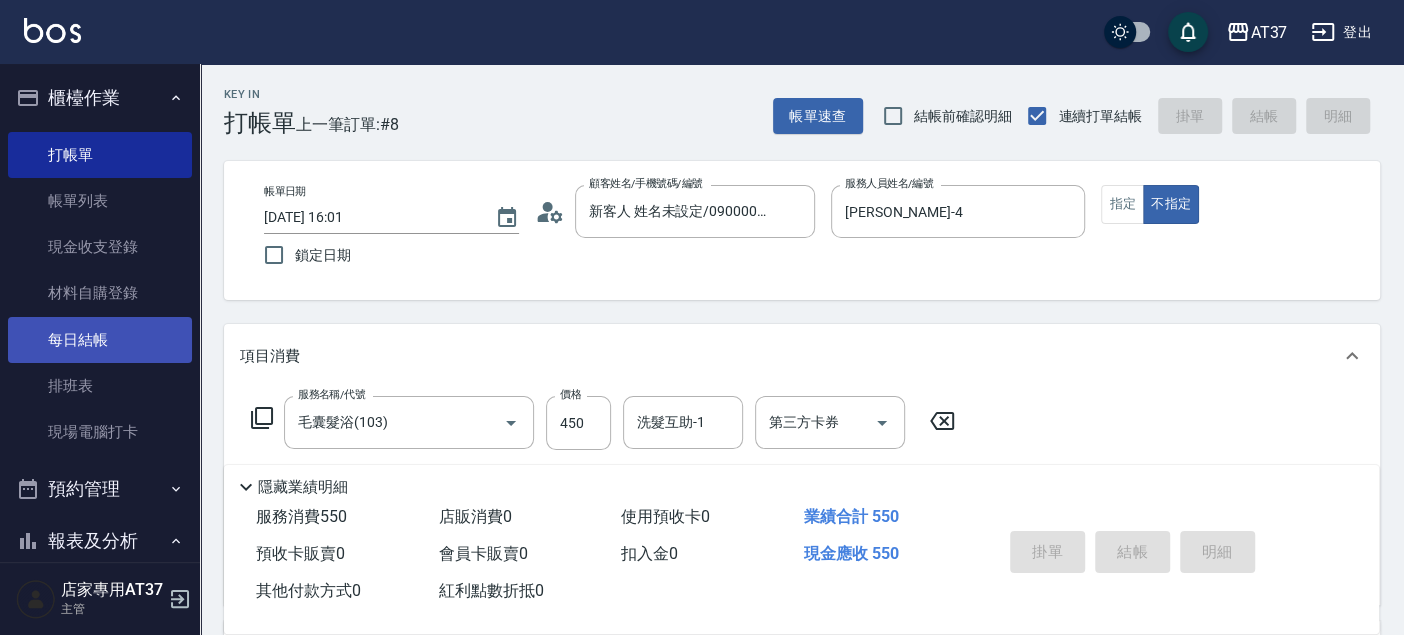 type on "[DATE] 16:25" 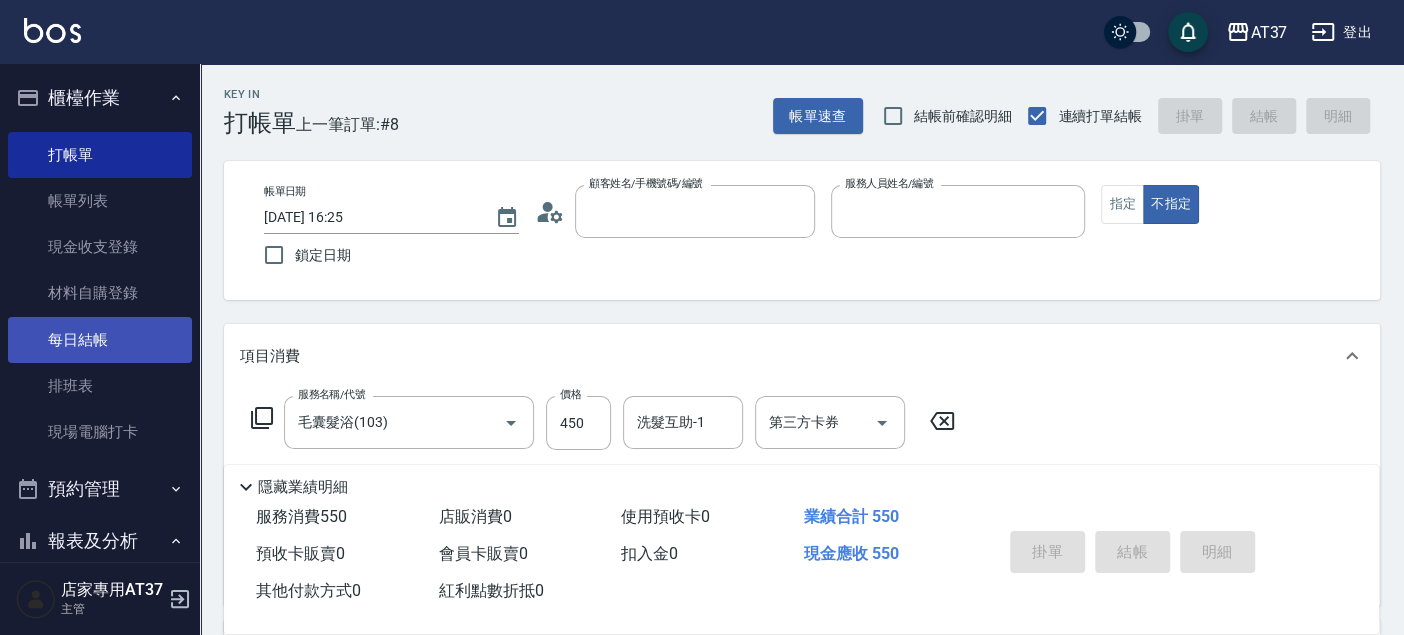 type 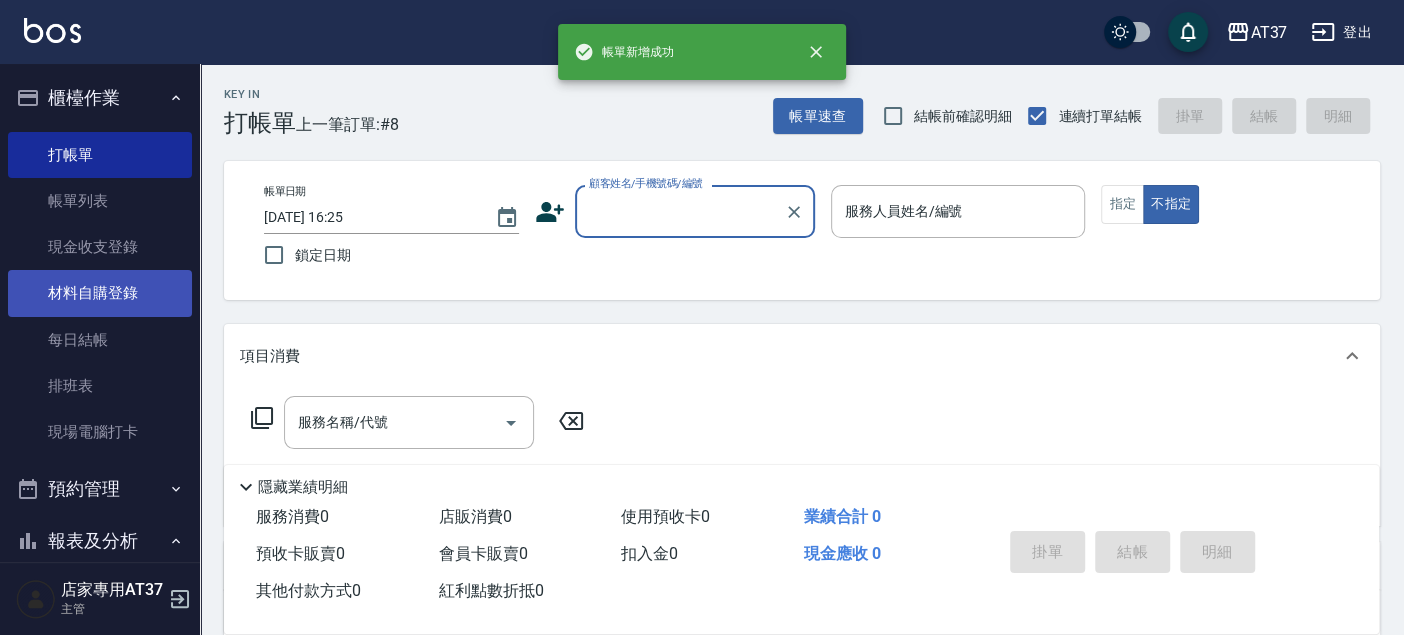scroll, scrollTop: 0, scrollLeft: 0, axis: both 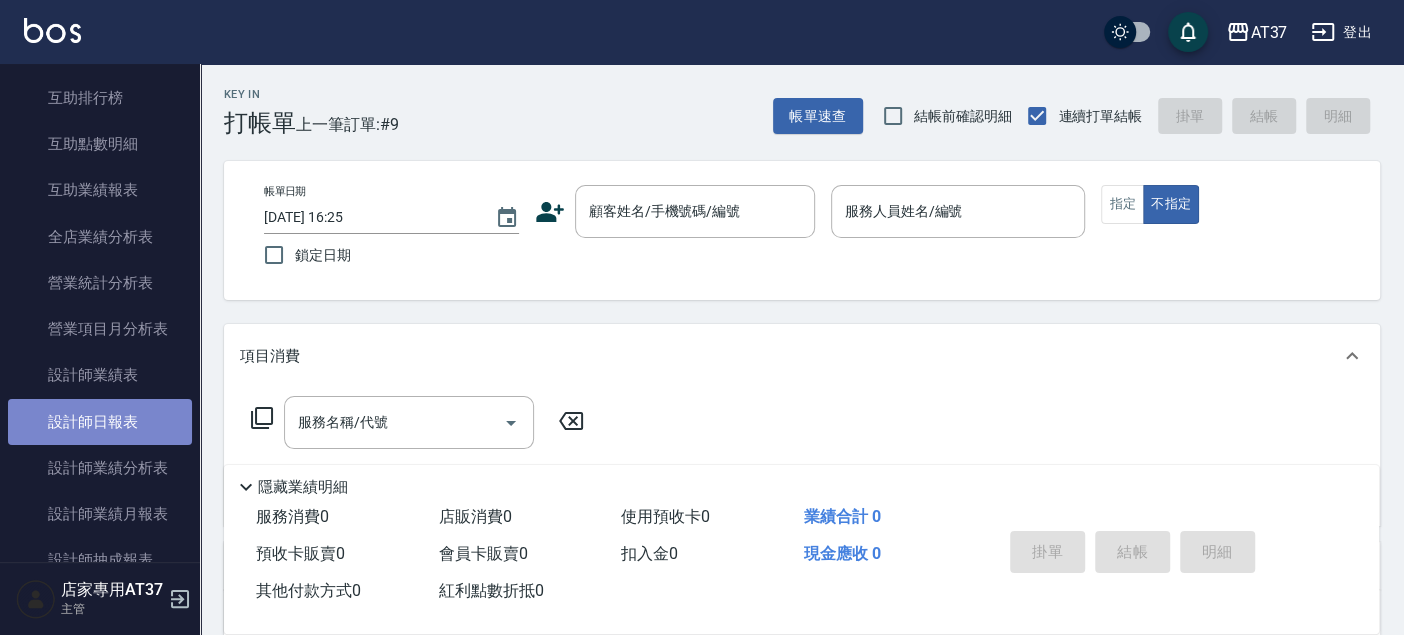 click on "設計師日報表" at bounding box center (100, 422) 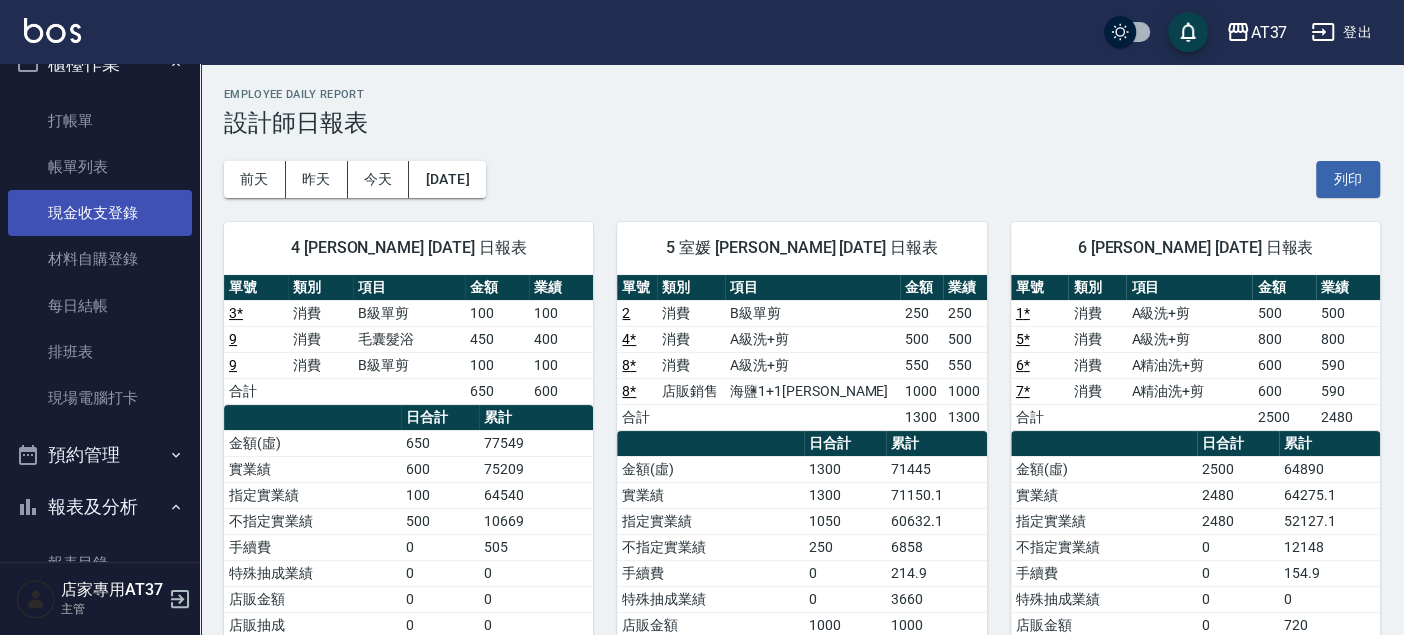 scroll, scrollTop: 0, scrollLeft: 0, axis: both 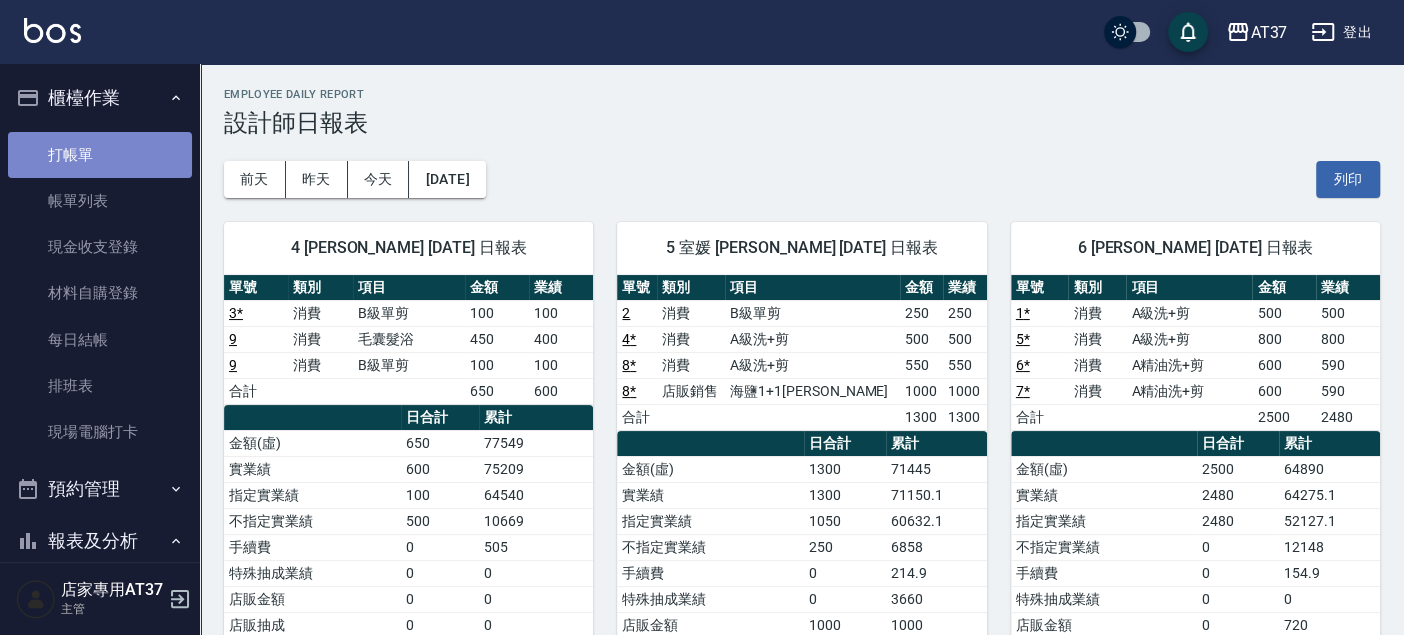 click on "打帳單" at bounding box center [100, 155] 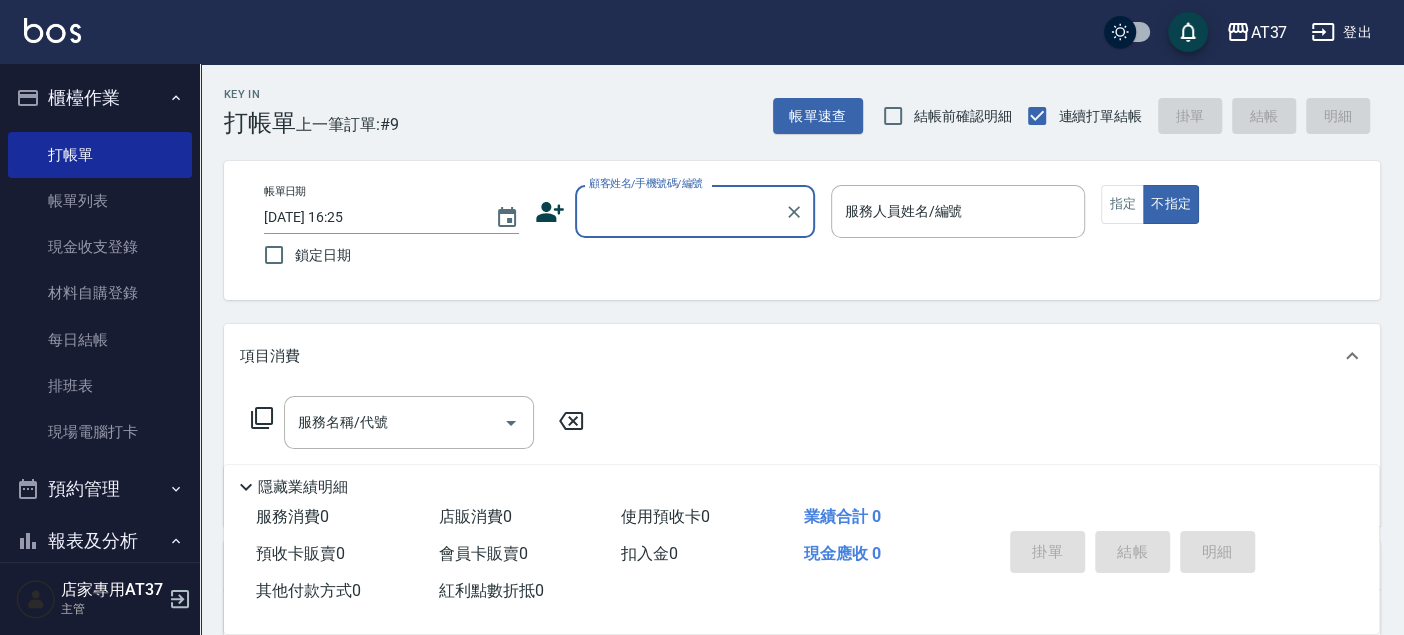 drag, startPoint x: 657, startPoint y: 225, endPoint x: 676, endPoint y: 225, distance: 19 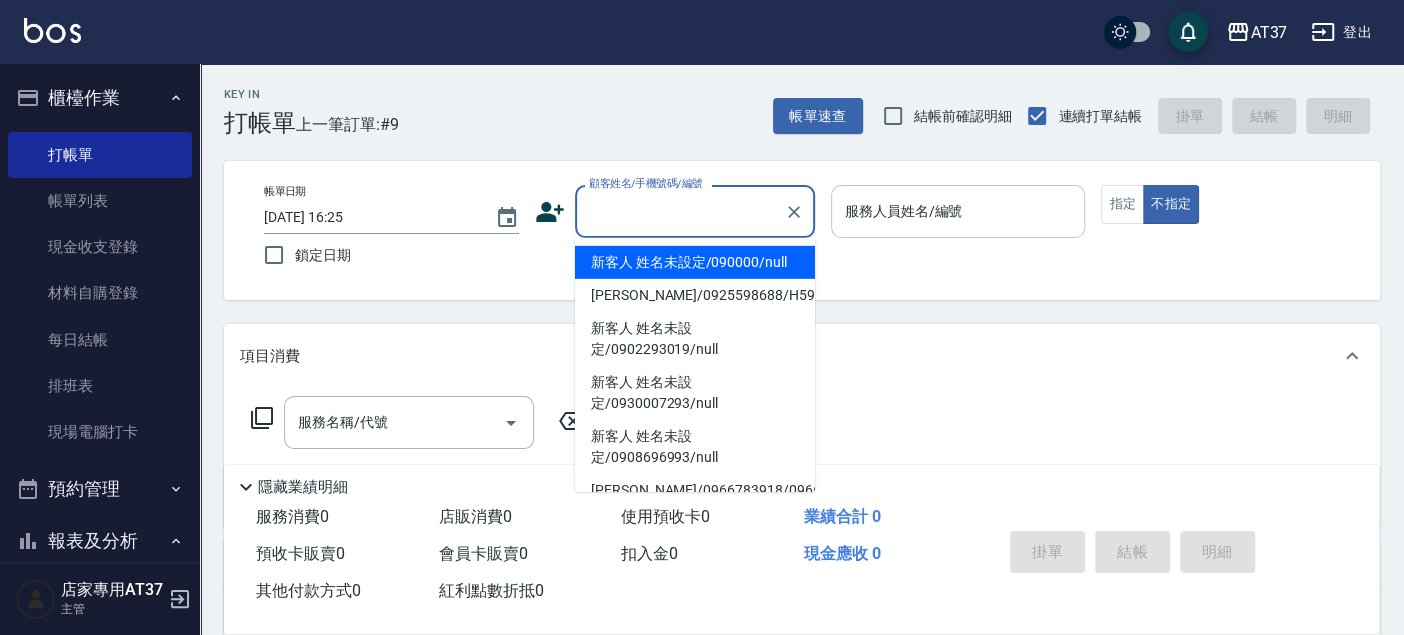 drag, startPoint x: 714, startPoint y: 263, endPoint x: 891, endPoint y: 234, distance: 179.35997 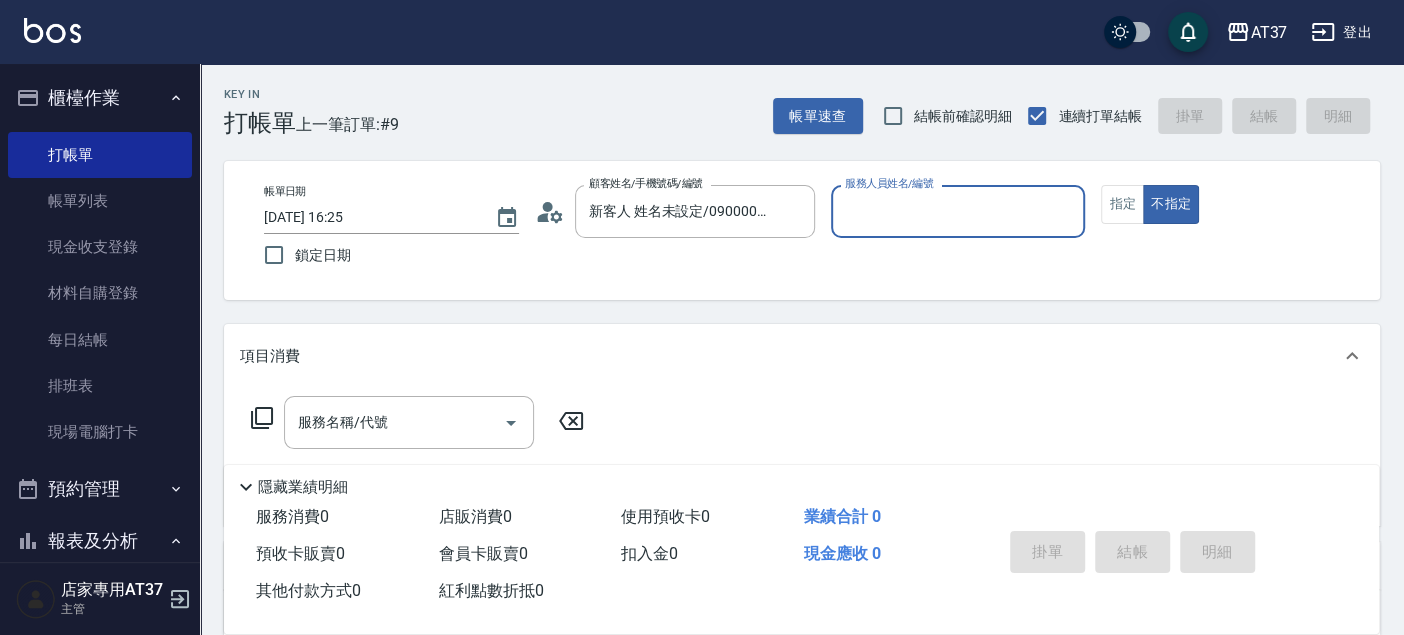 click on "服務人員姓名/編號" at bounding box center (958, 211) 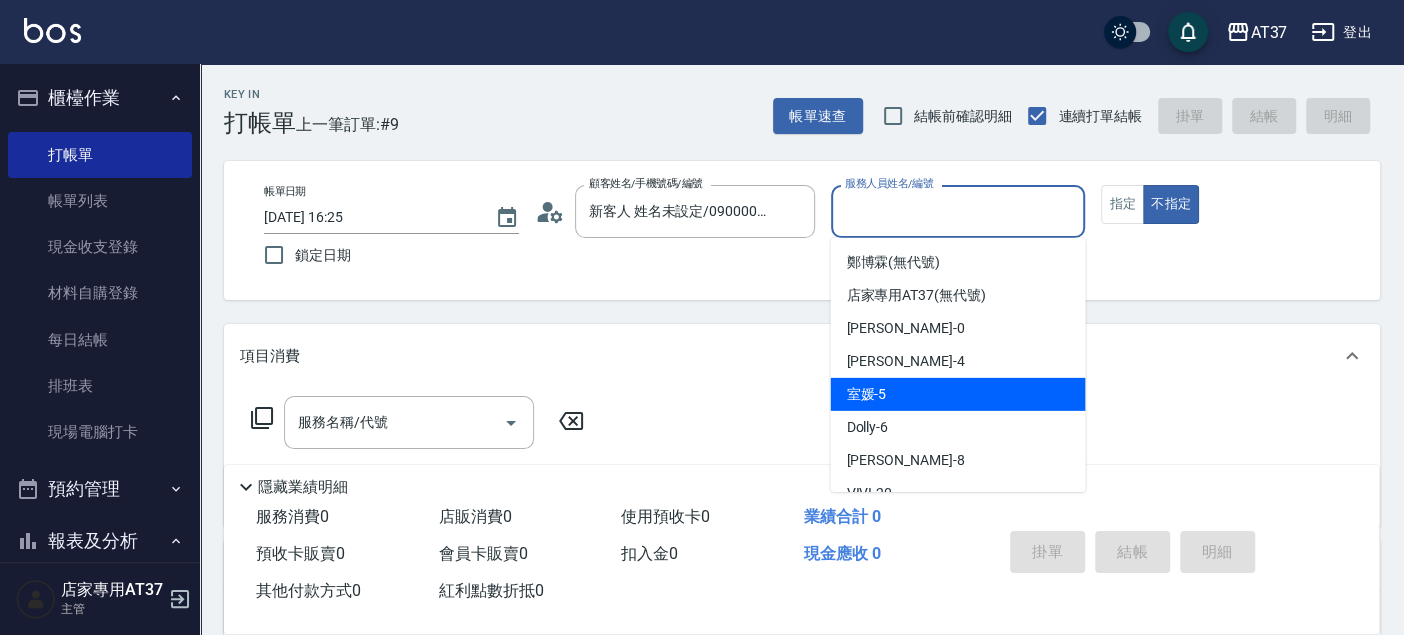 click on "室媛 -5" at bounding box center [957, 394] 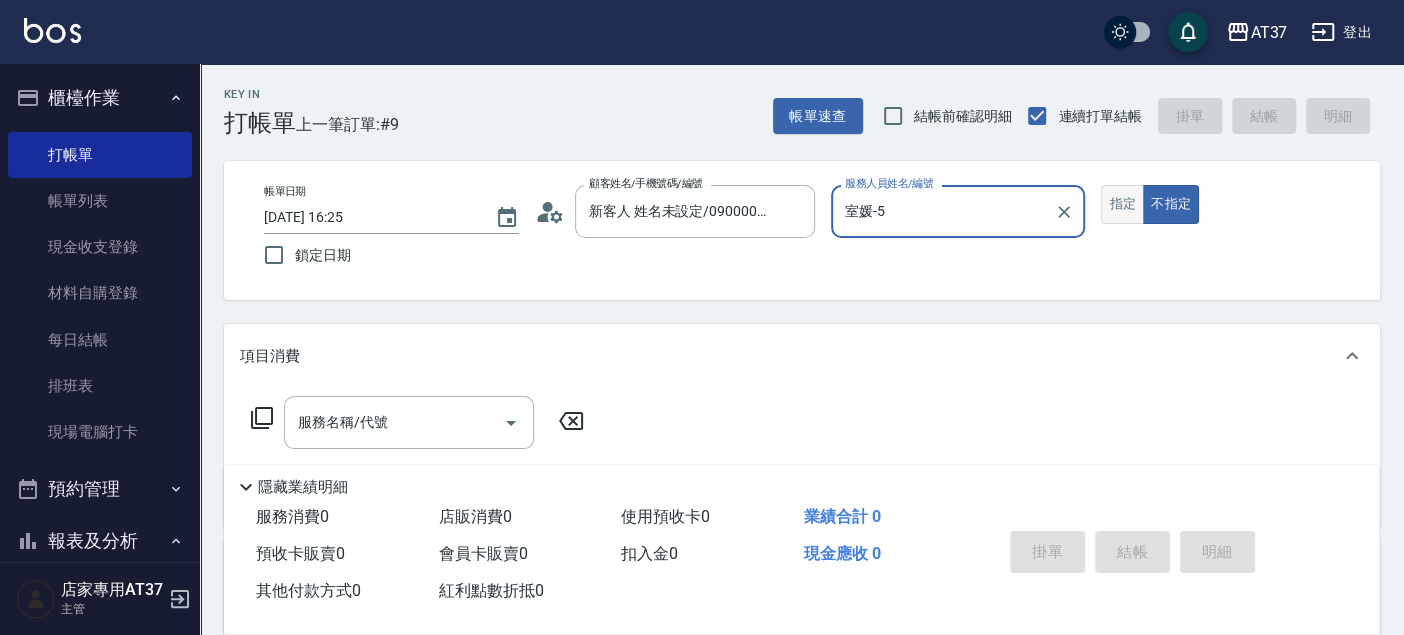 click on "指定" at bounding box center [1122, 204] 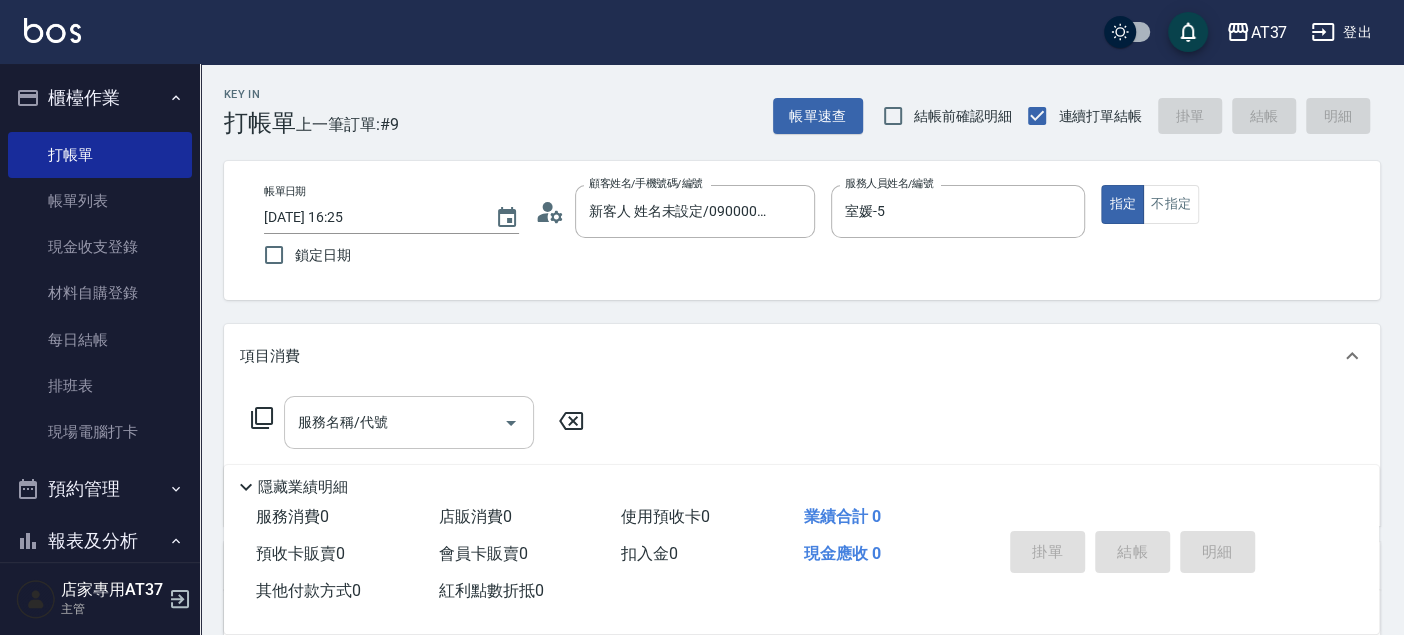 click on "服務名稱/代號" at bounding box center [394, 422] 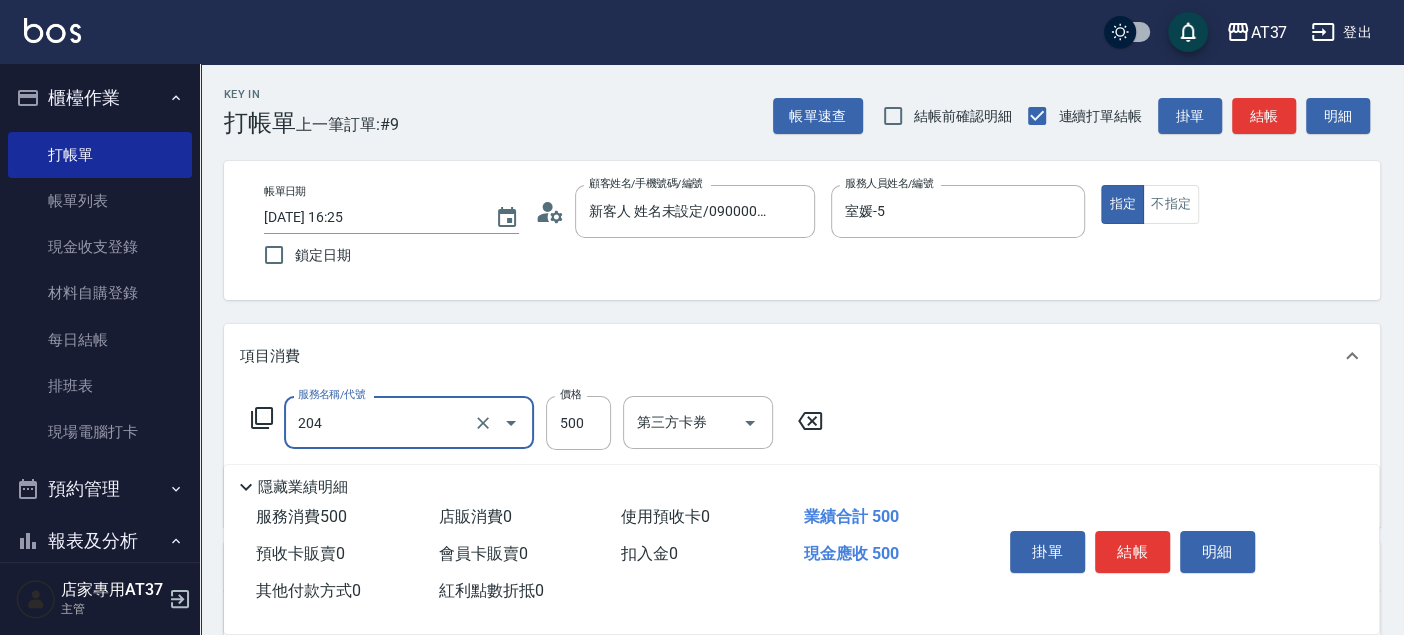 type on "A級洗+剪(204)" 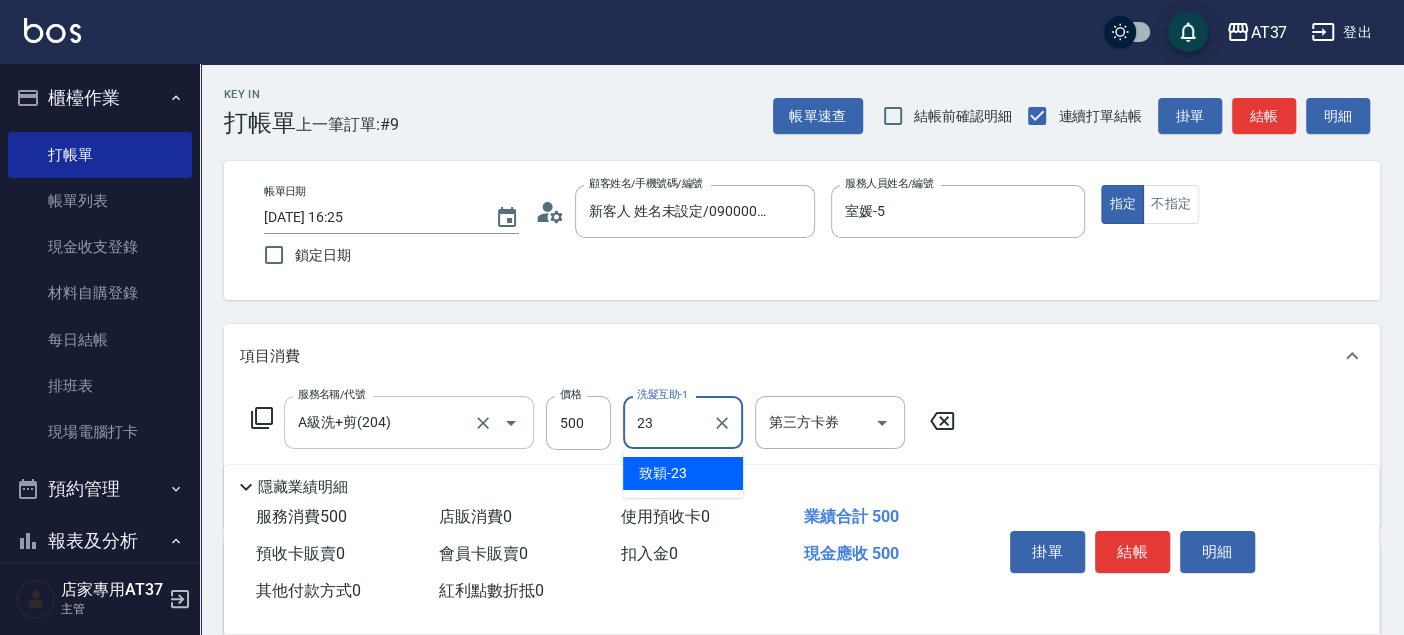 type on "致穎-23" 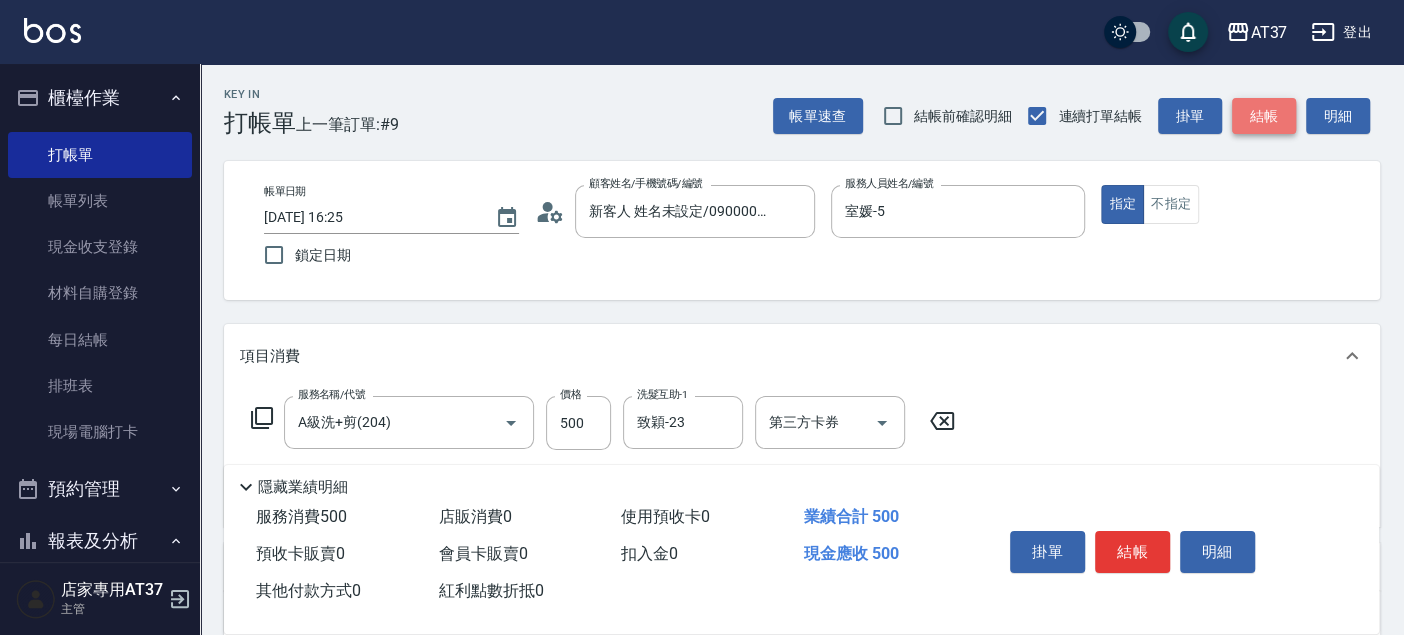 click on "結帳" at bounding box center (1264, 116) 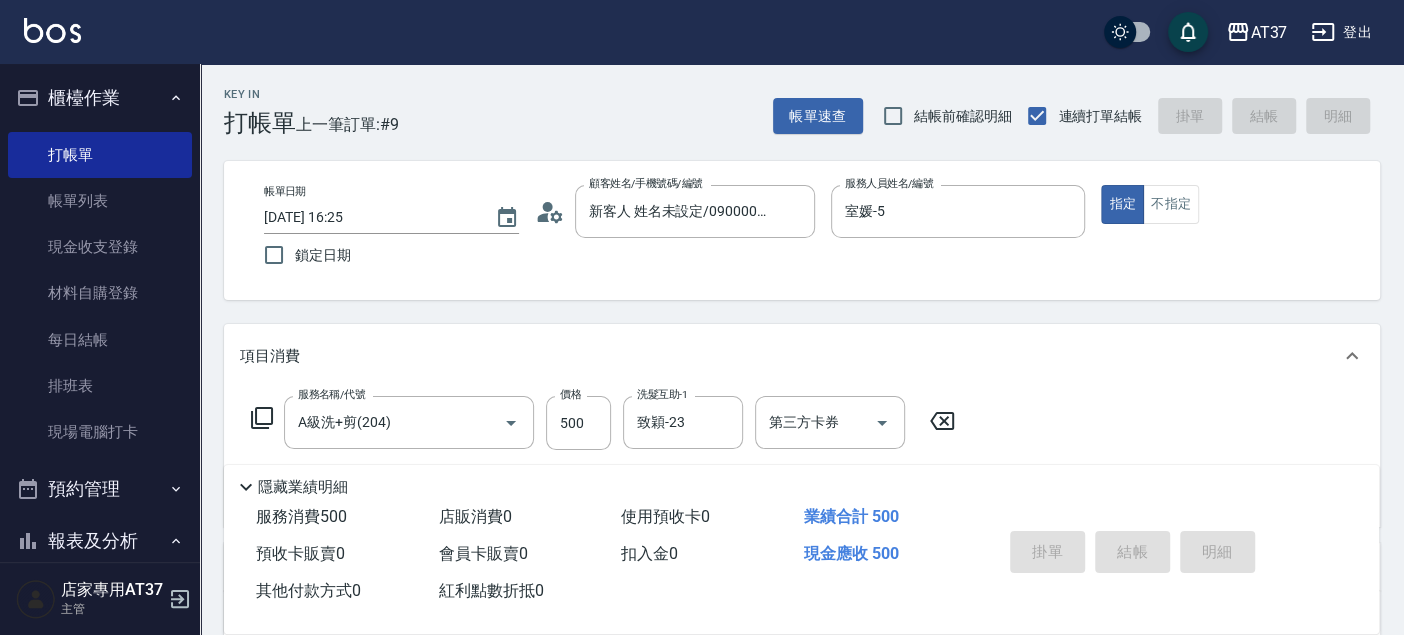 type on "[DATE] 16:26" 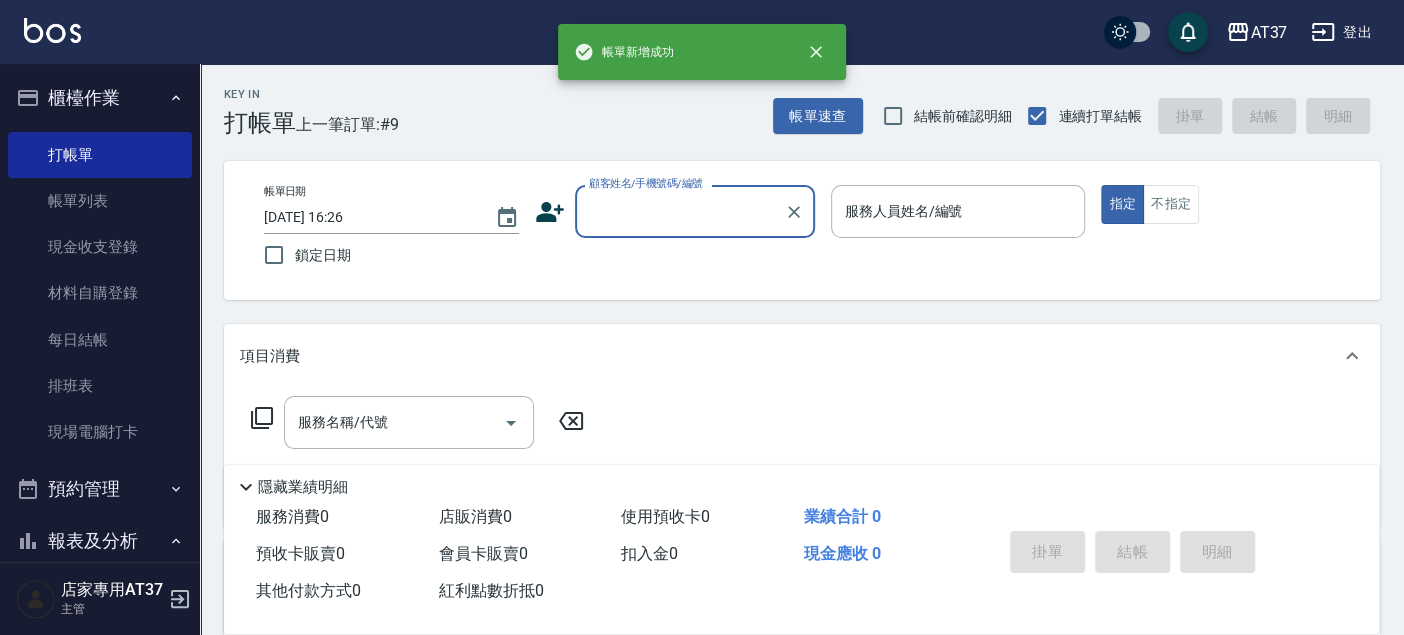 scroll, scrollTop: 0, scrollLeft: 0, axis: both 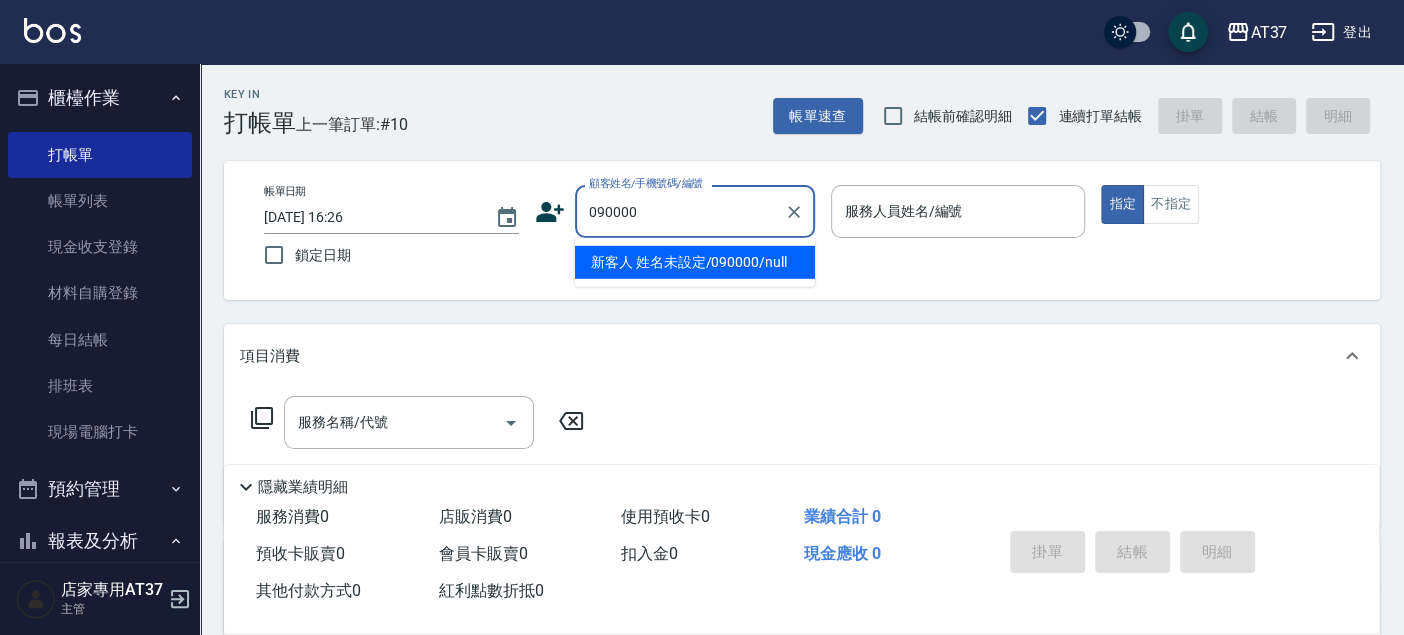 type on "新客人 姓名未設定/090000/null" 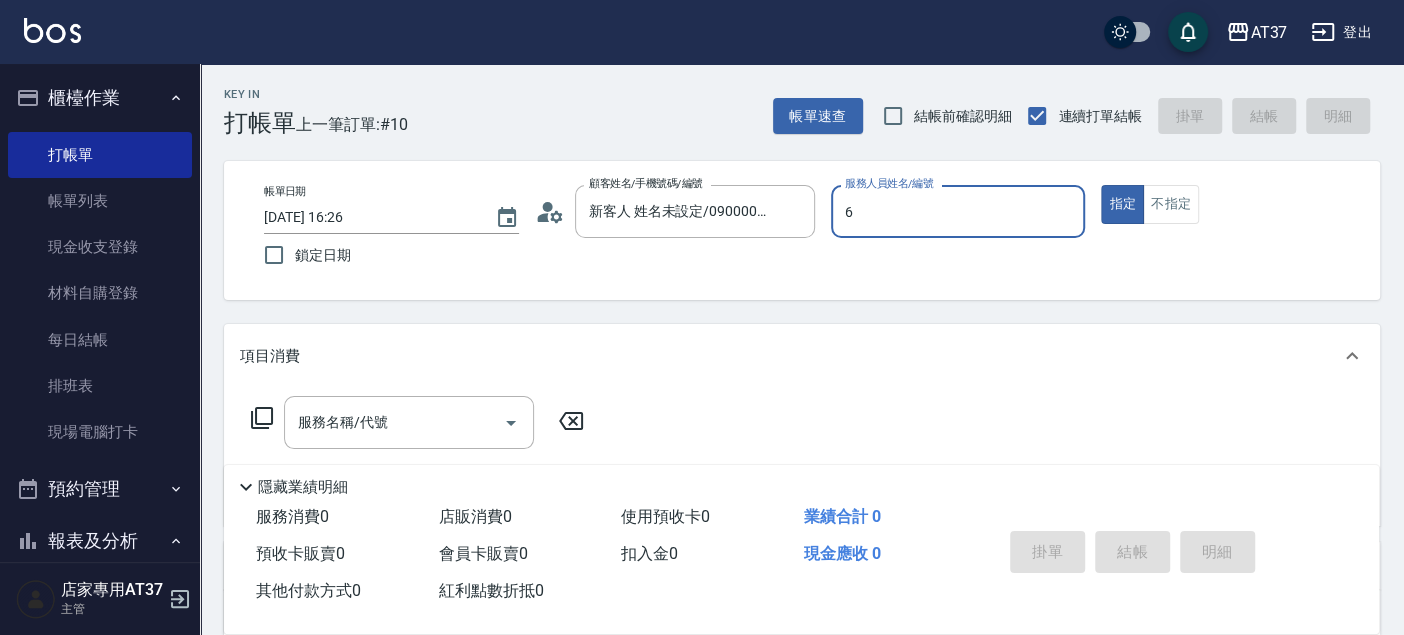type on "6" 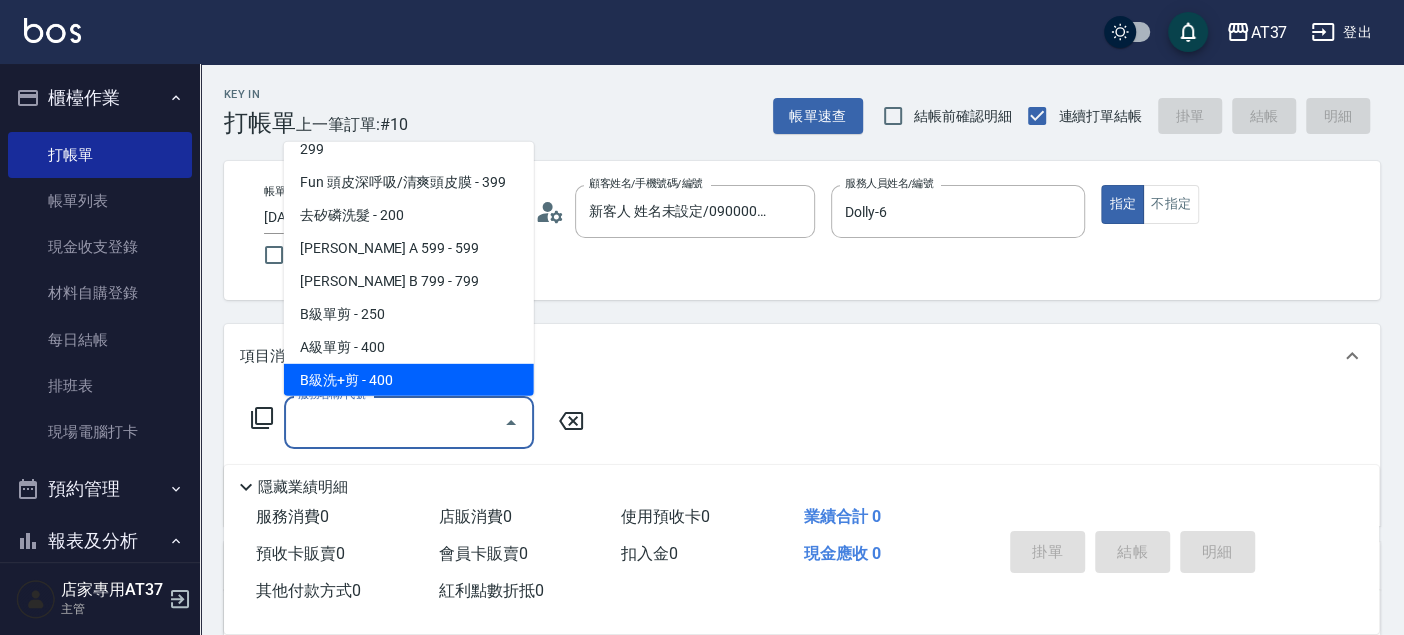 scroll, scrollTop: 402, scrollLeft: 0, axis: vertical 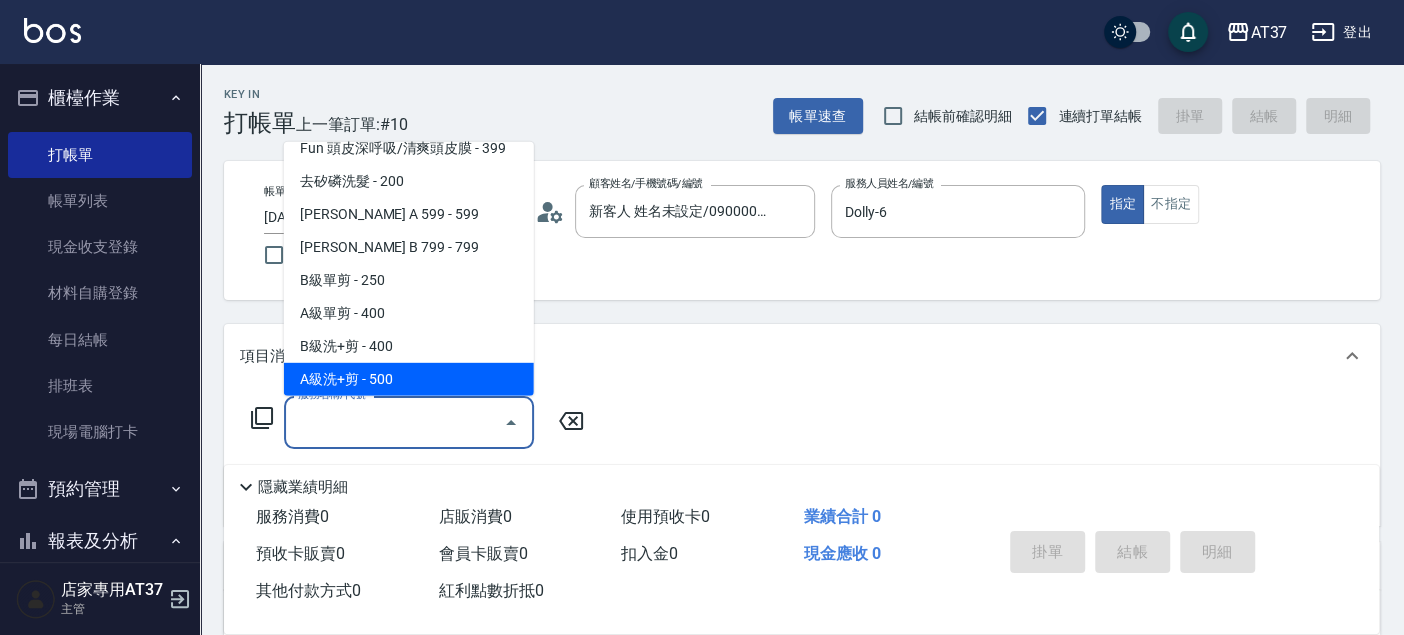 type on "A級洗+剪(204)" 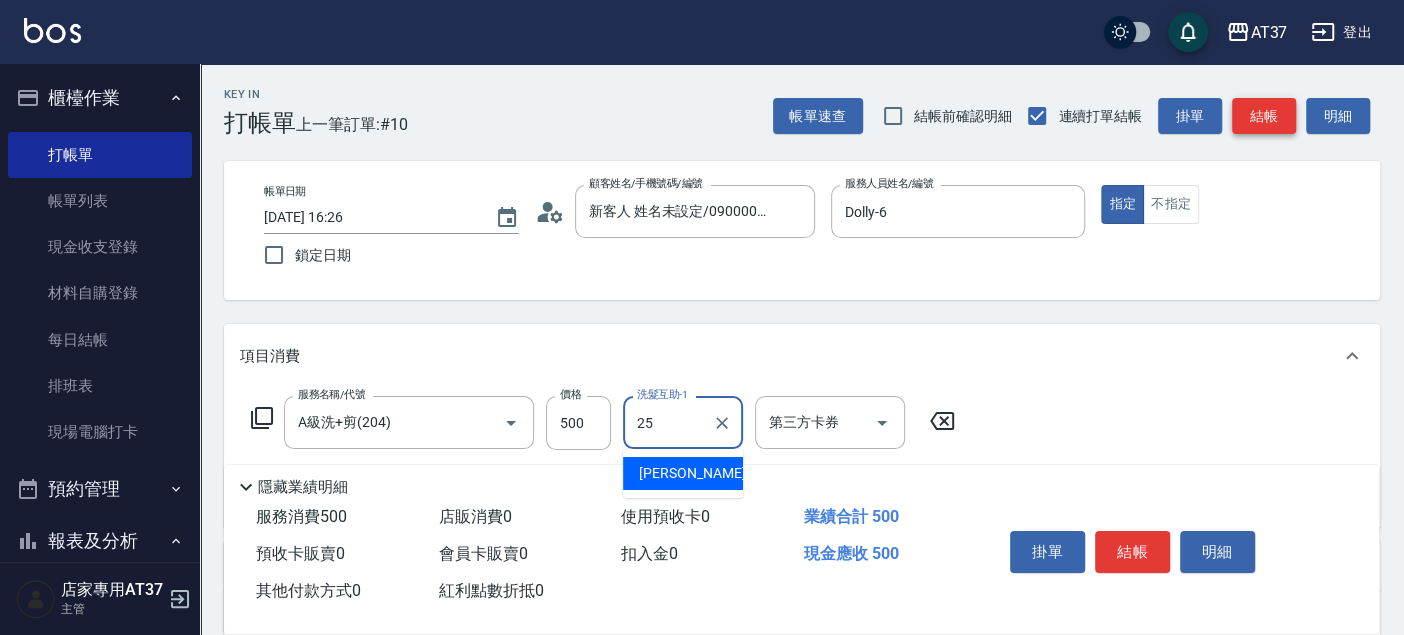 type on "[PERSON_NAME]-25" 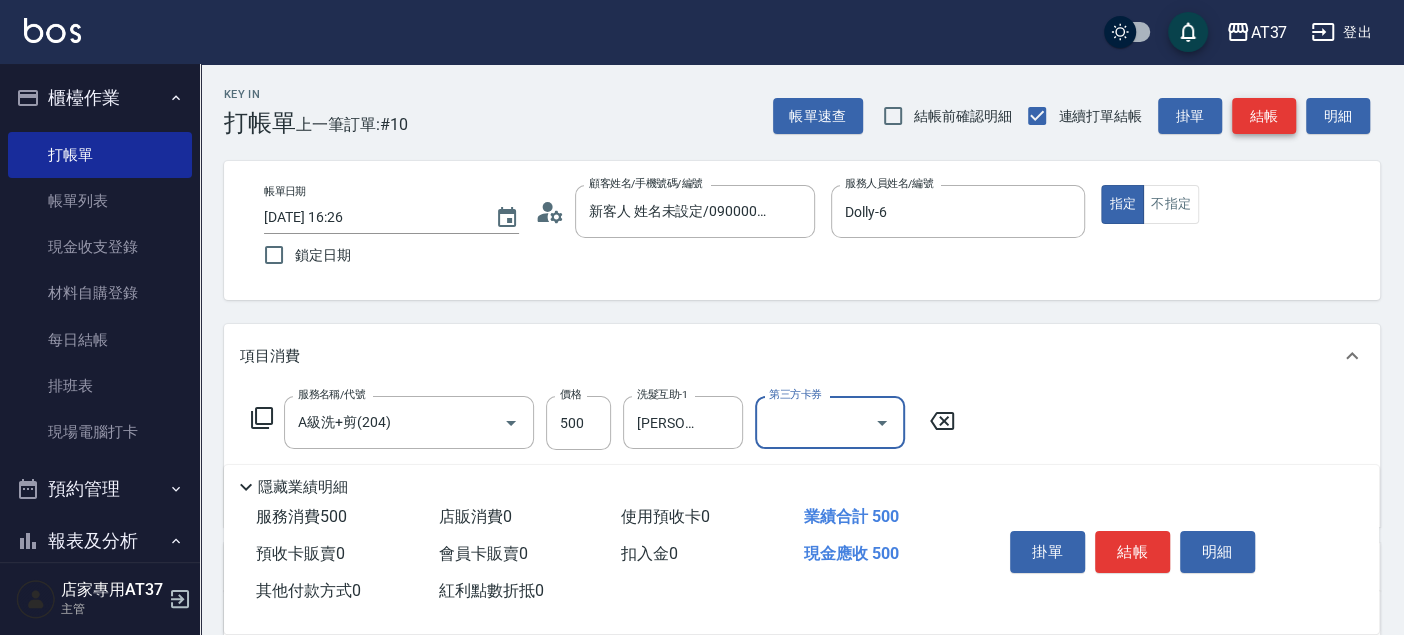 click on "結帳" at bounding box center (1264, 116) 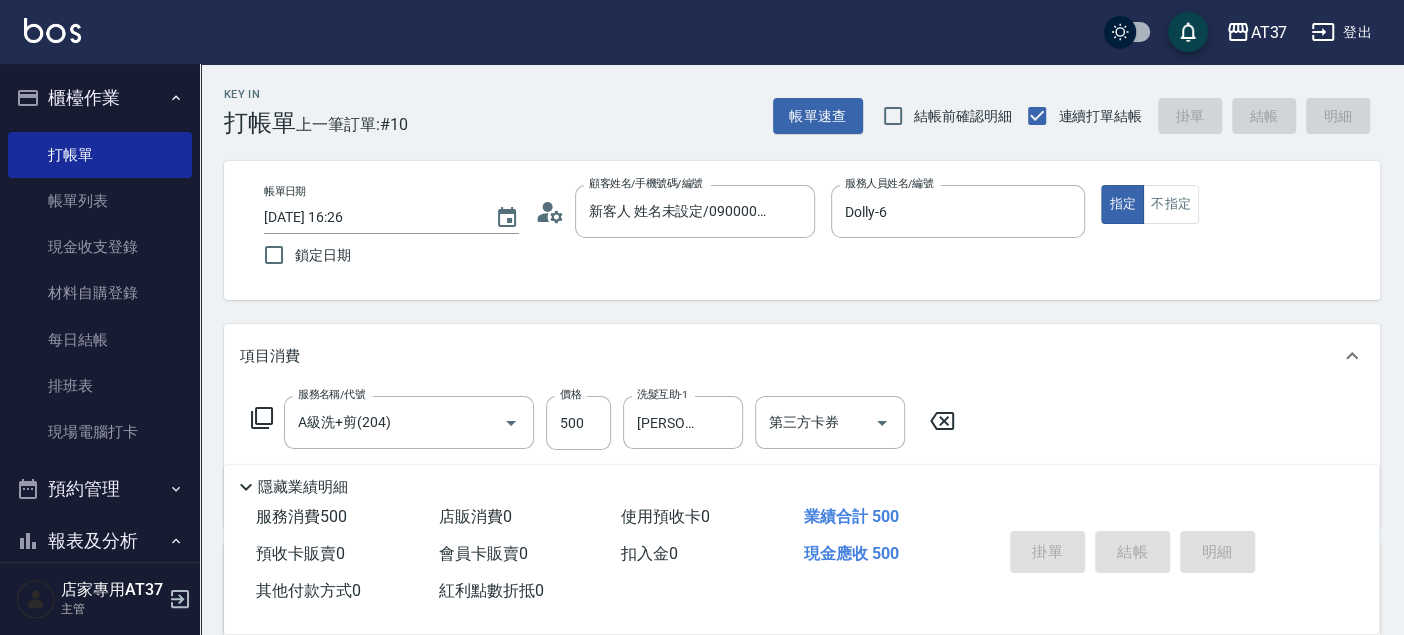 type on "[DATE] 16:28" 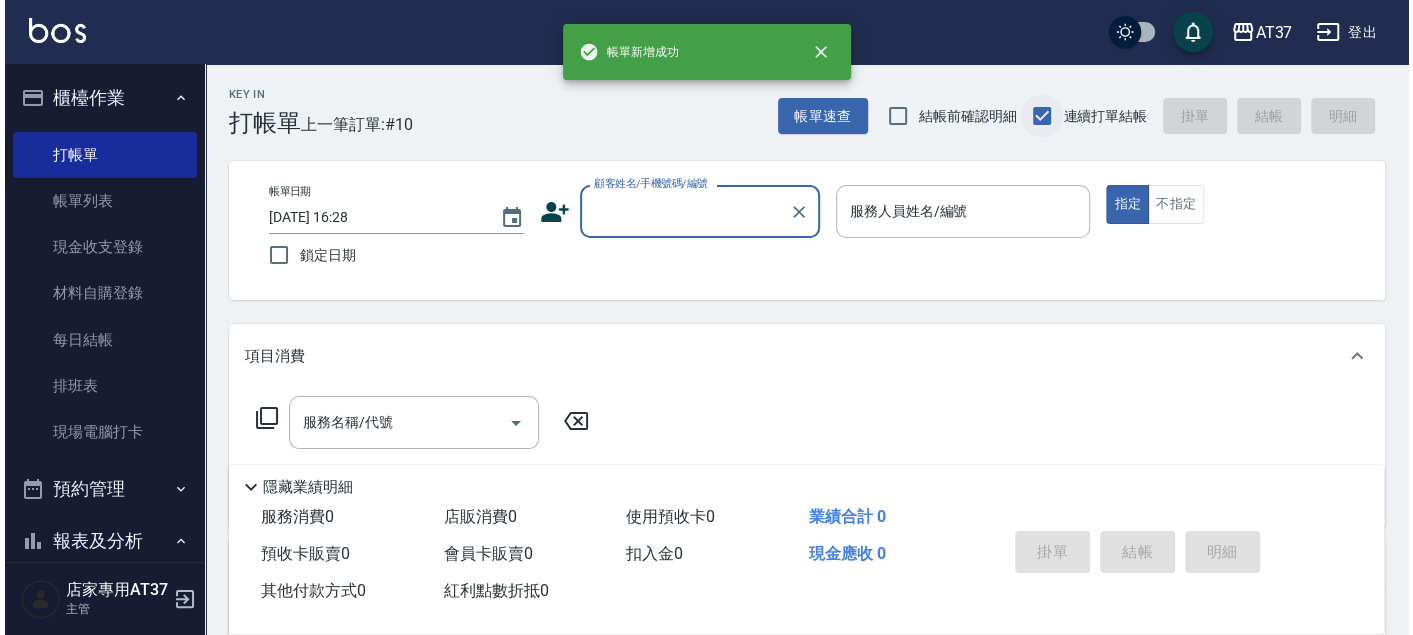 scroll, scrollTop: 0, scrollLeft: 0, axis: both 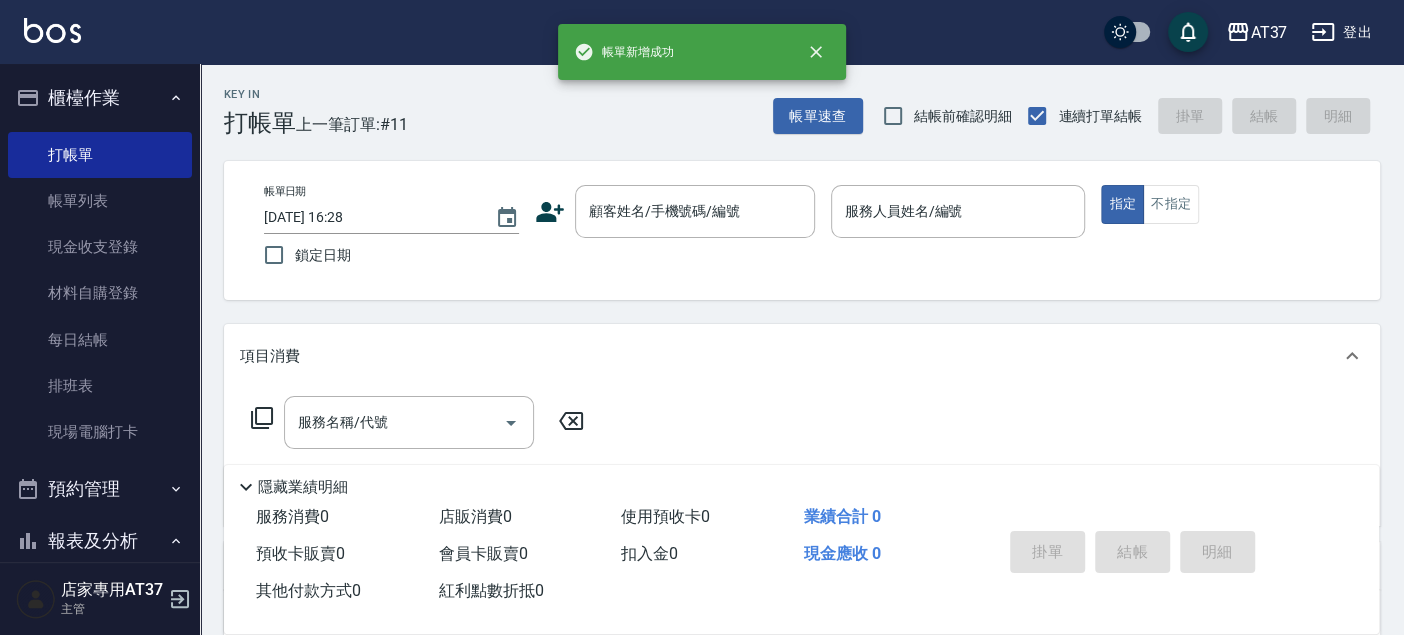 click 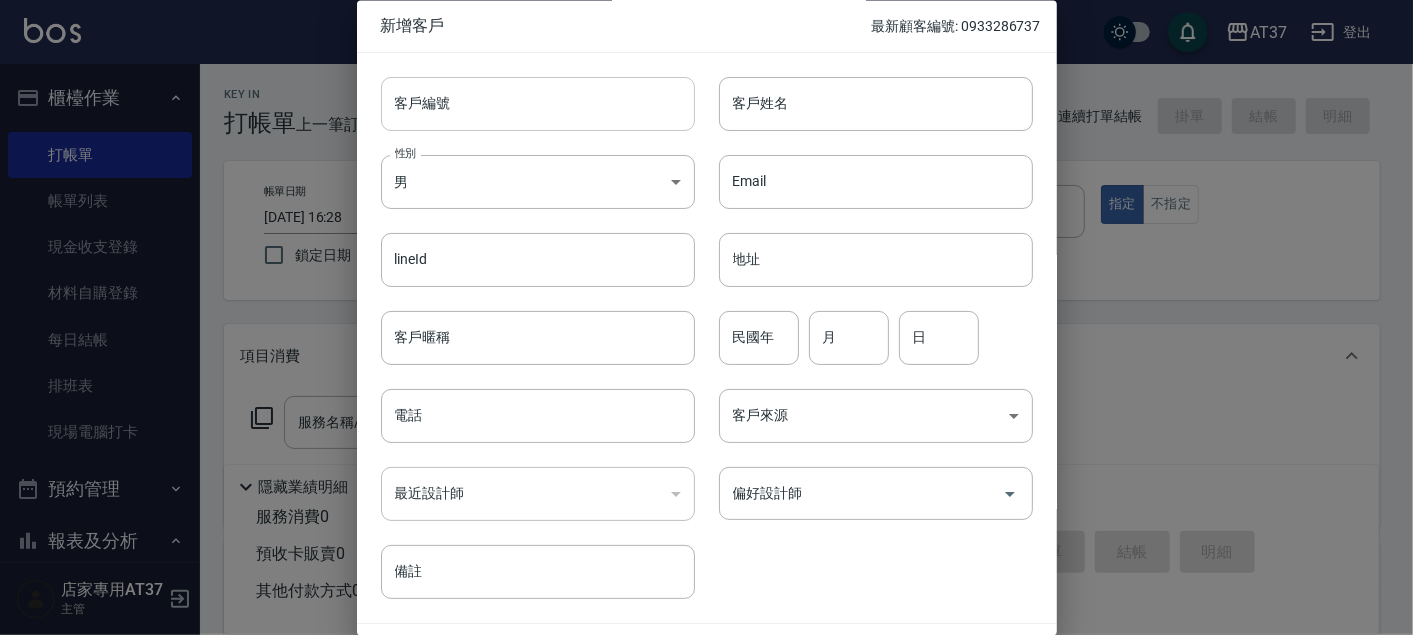 click on "客戶編號" at bounding box center (538, 104) 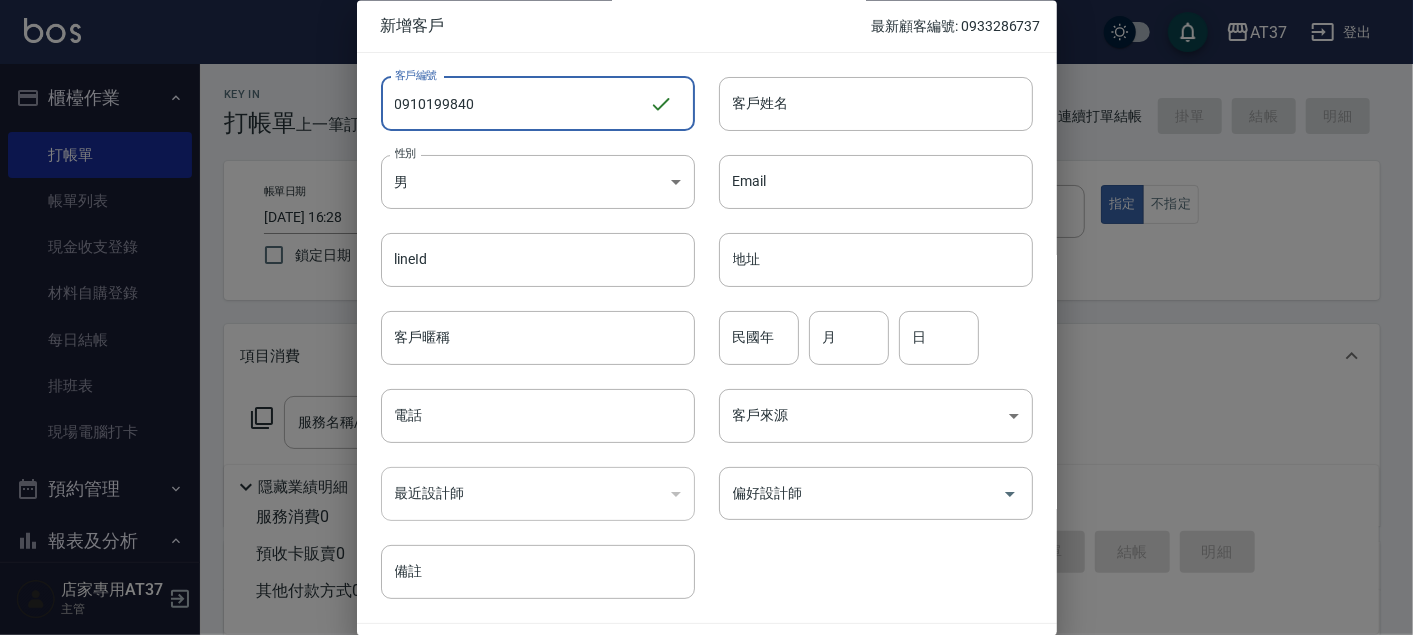 drag, startPoint x: 527, startPoint y: 101, endPoint x: 355, endPoint y: 106, distance: 172.07266 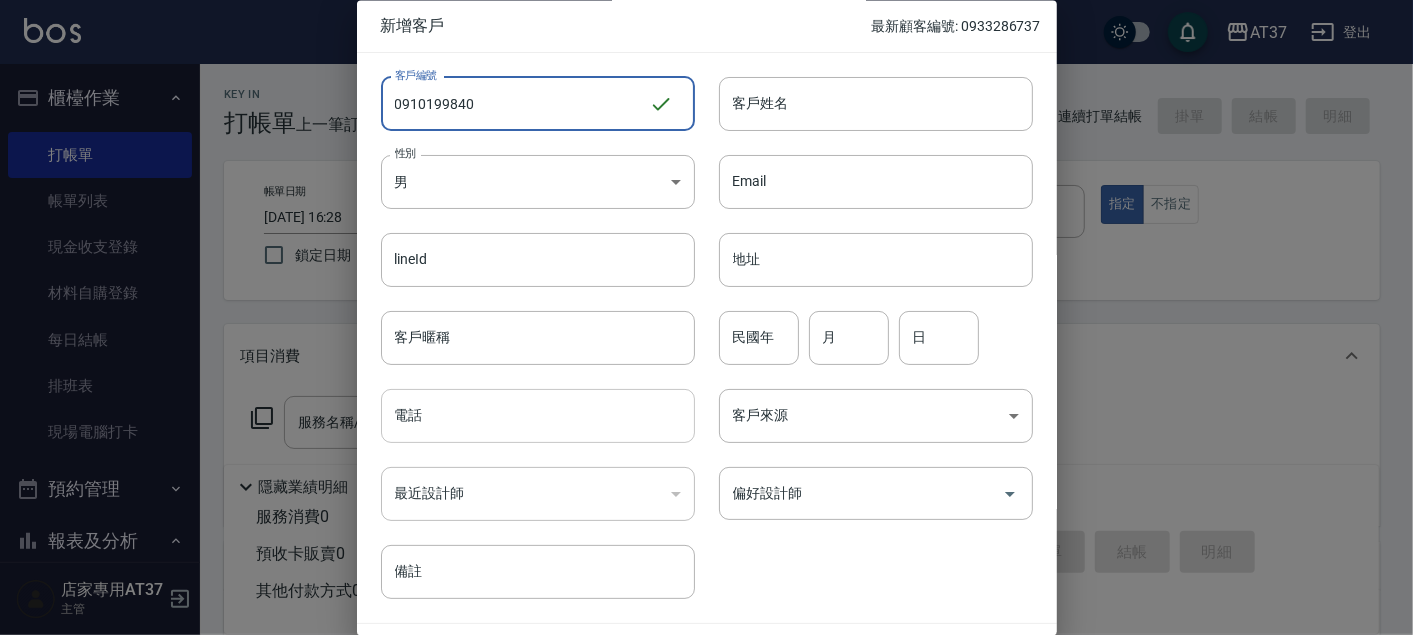 type on "0910199840" 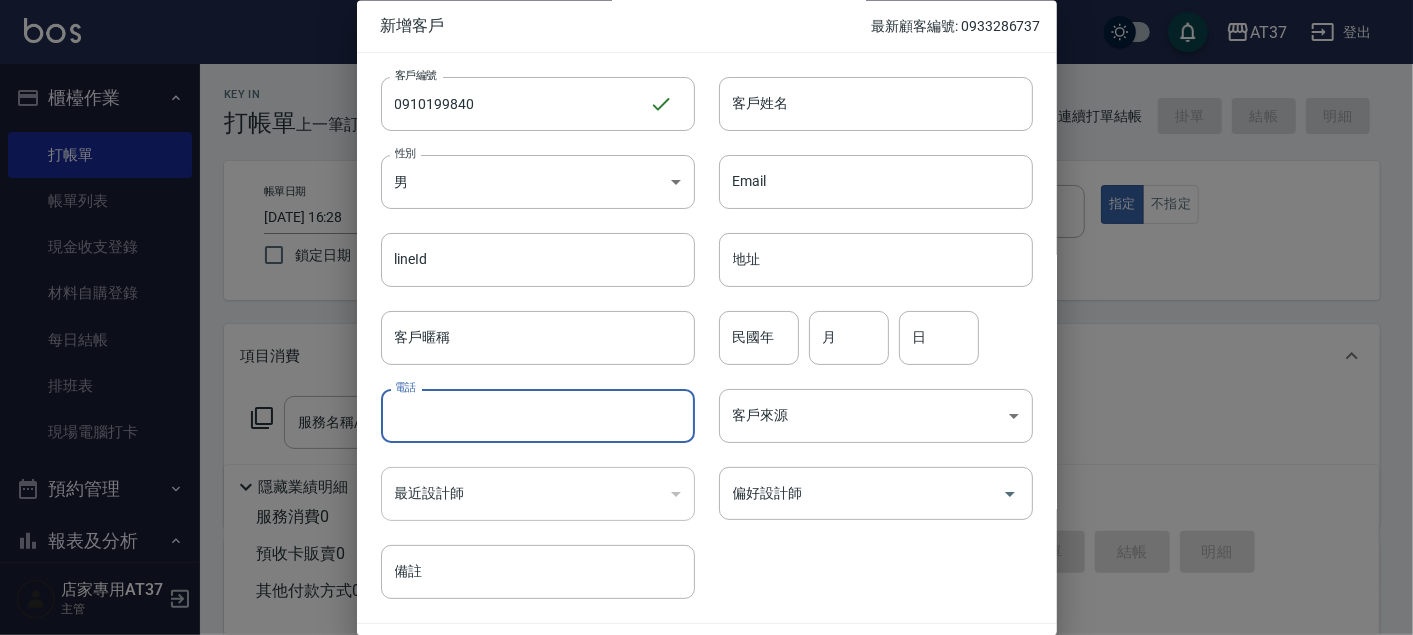paste on "0910199840" 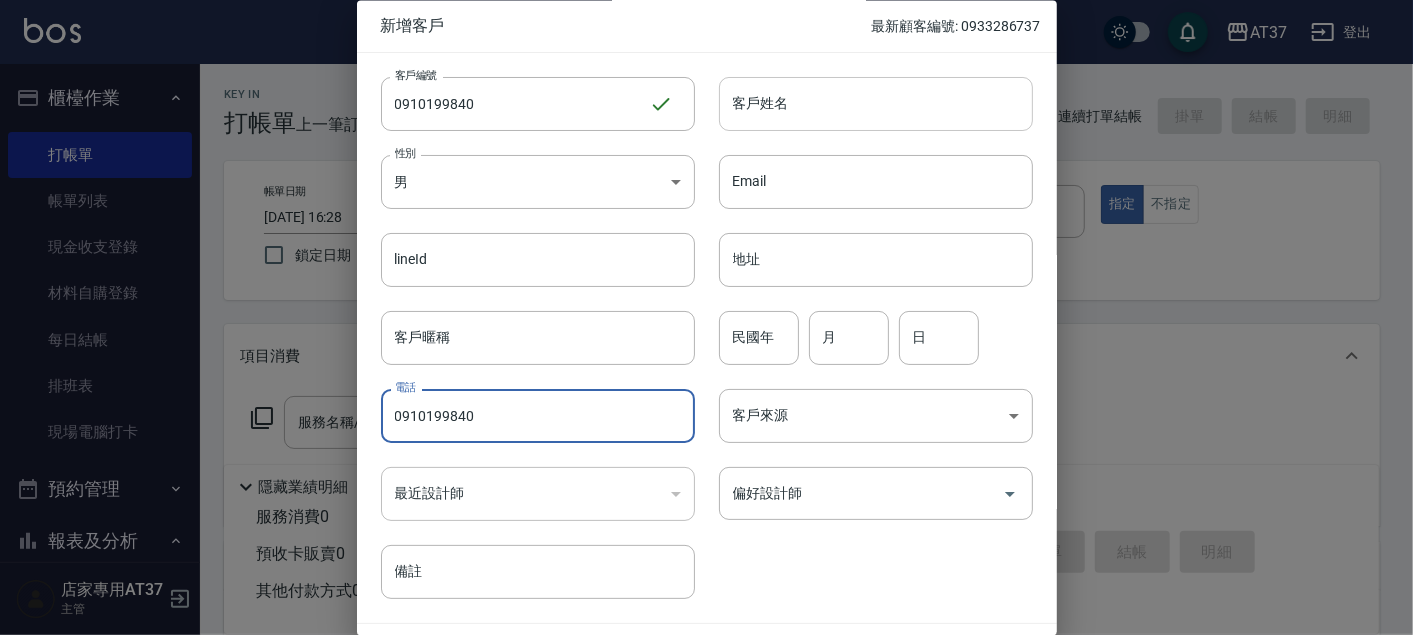 type on "0910199840" 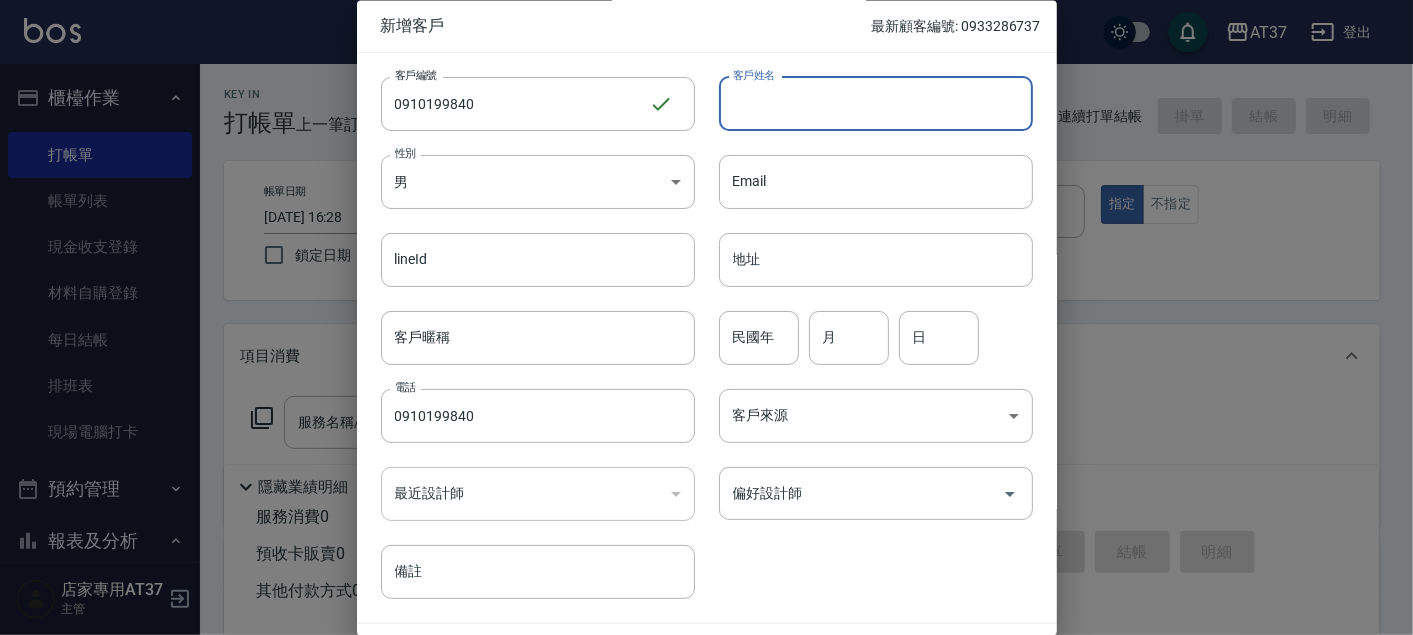 click on "客戶姓名" at bounding box center (876, 104) 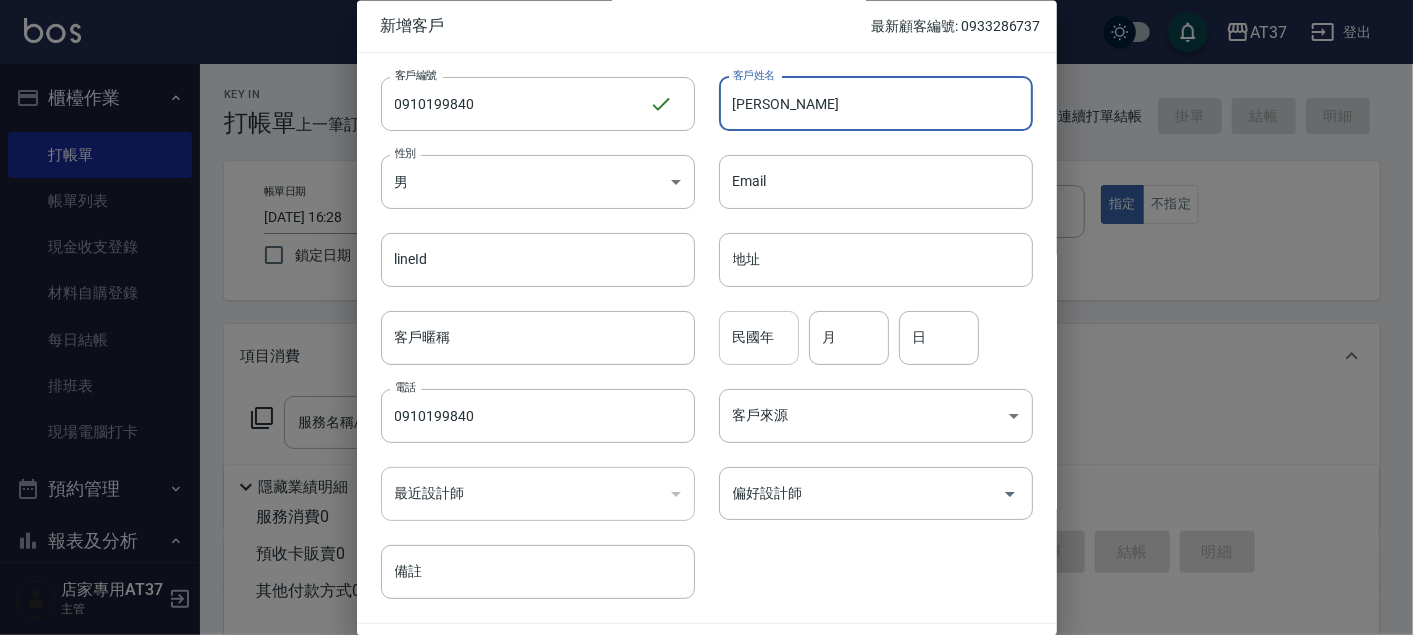 type on "[PERSON_NAME]" 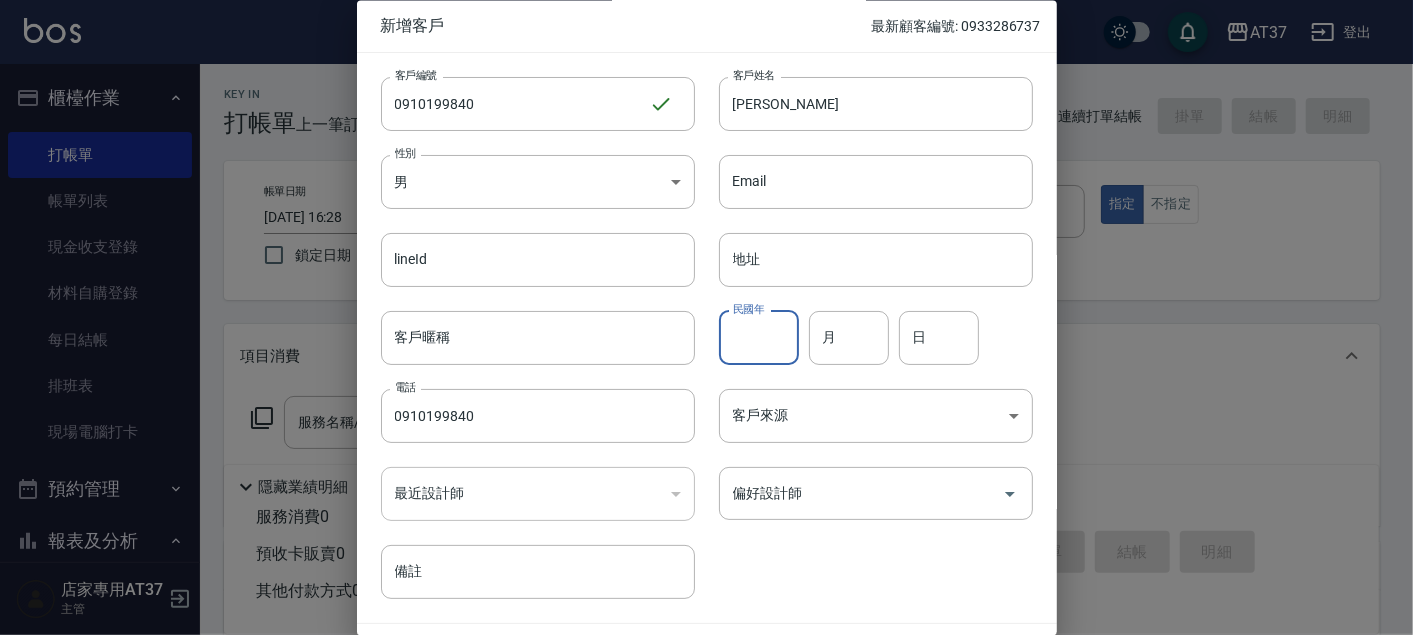 click on "民國年" at bounding box center (759, 338) 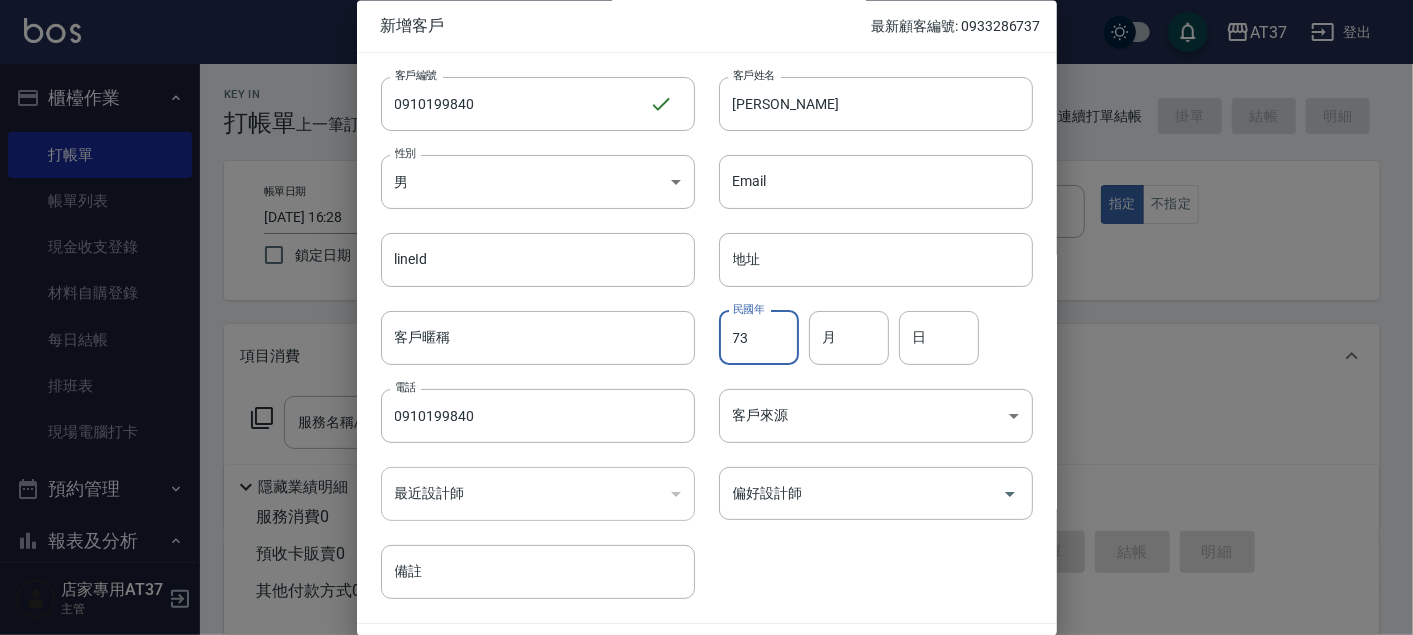 type on "73" 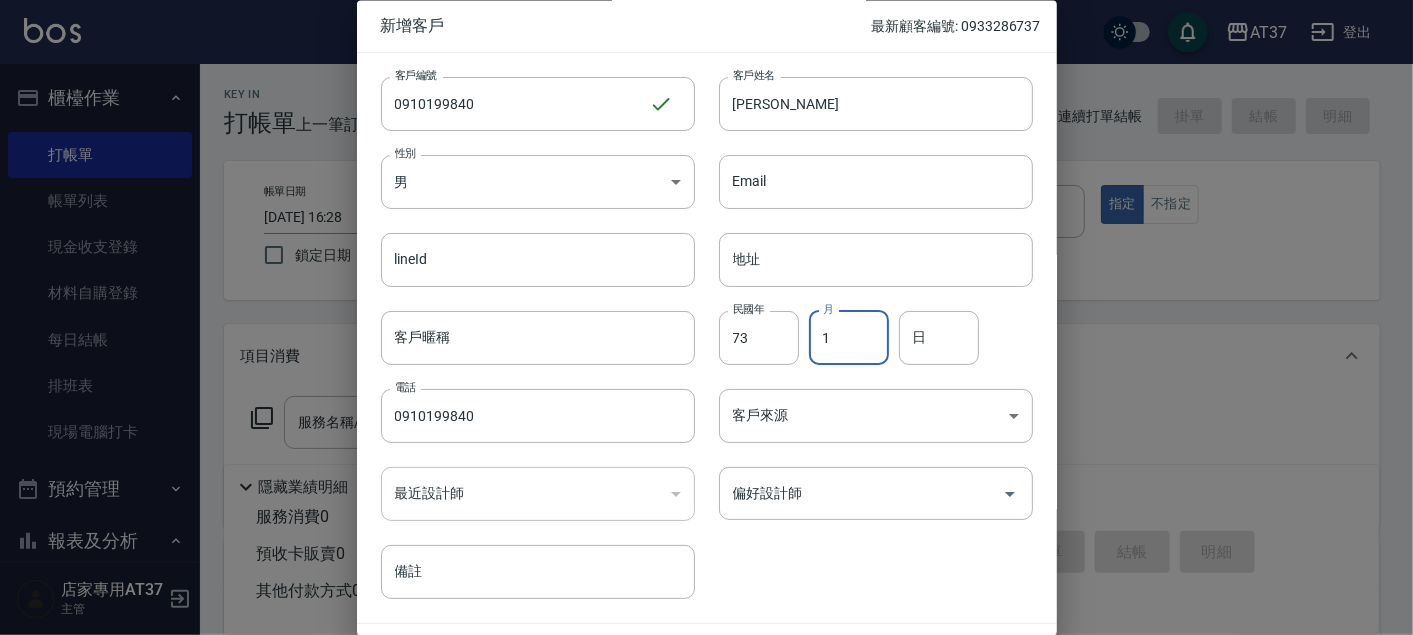 type on "1" 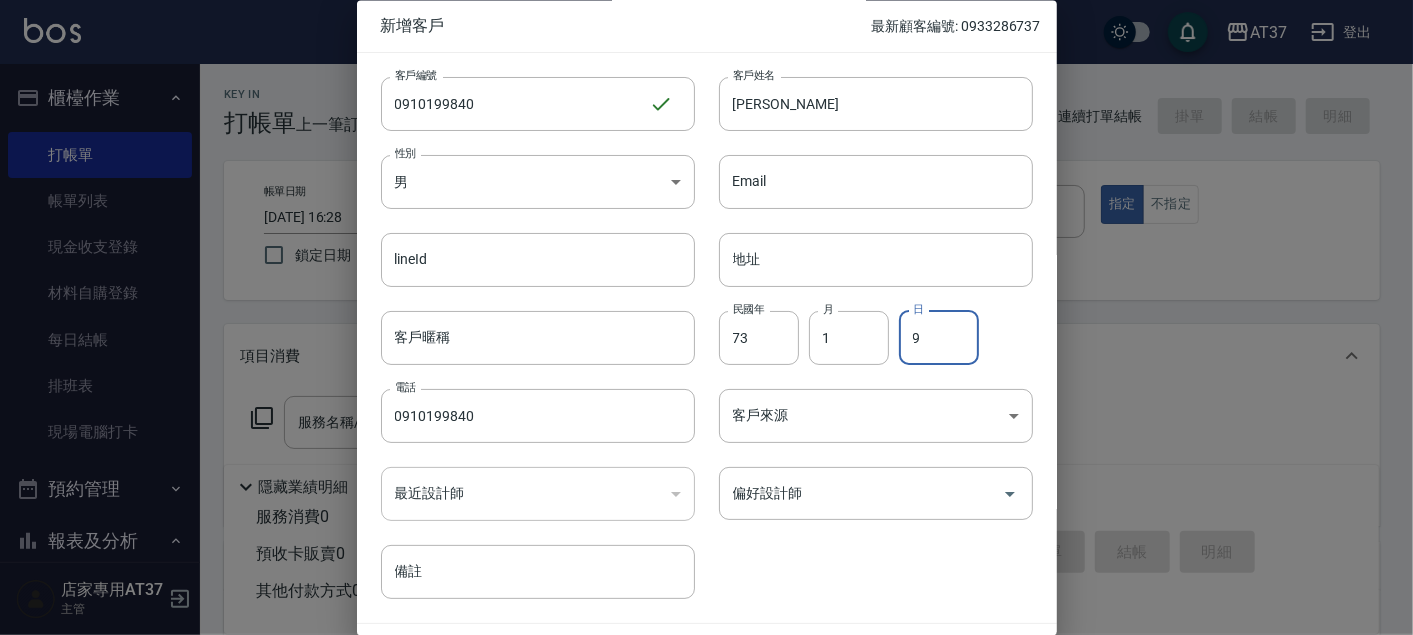 type on "9" 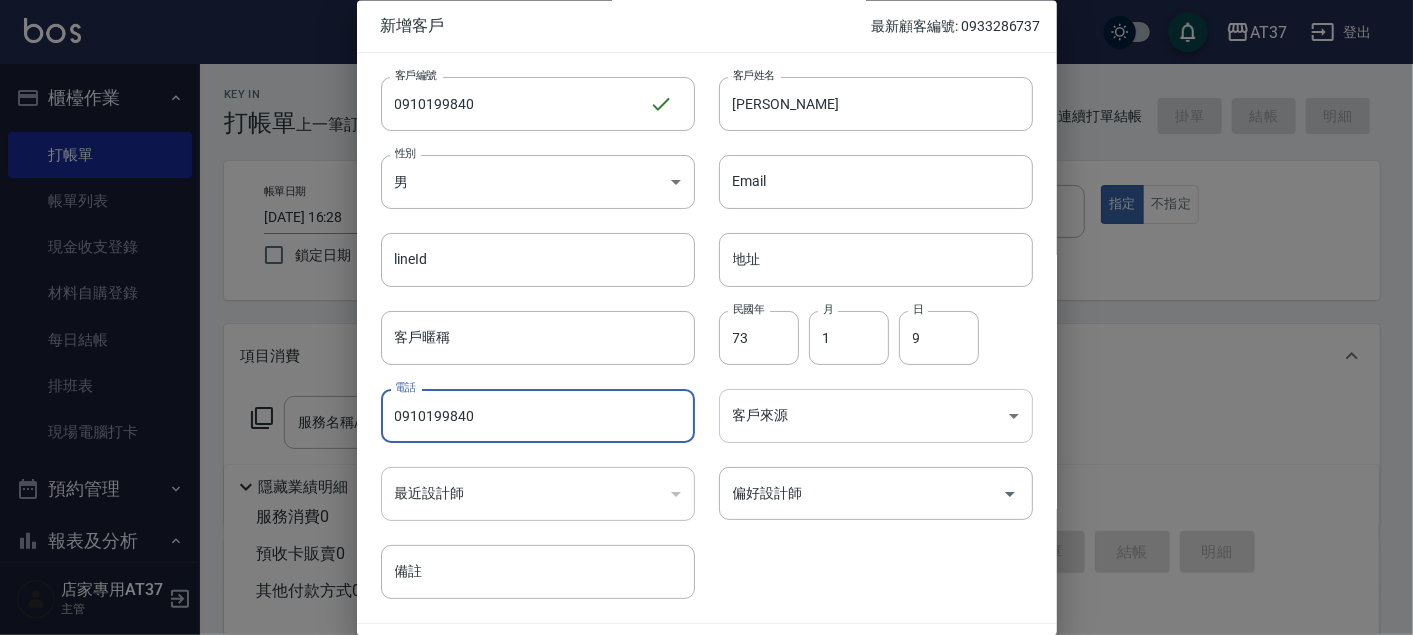 click on "AT37 登出 櫃檯作業 打帳單 帳單列表 現金收支登錄 材料自購登錄 每日結帳 排班表 現場電腦打卡 預約管理 預約管理 單日預約紀錄 單週預約紀錄 報表及分析 報表目錄 店家區間累計表 店家日報表 店家排行榜 互助日報表 互助月報表 互助排行榜 互助點數明細 互助業績報表 全店業績分析表 營業統計分析表 營業項目月分析表 設計師業績表 設計師日報表 設計師業績分析表 設計師業績月報表 設計師抽成報表 設計師排行榜 商品銷售排行榜 商品消耗明細 服務扣項明細表 單一服務項目查詢 店販抽成明細 店販分類抽成明細 顧客入金餘額表 顧客卡券餘額表 每日非現金明細 每日收支明細 收支分類明細表 非現金明細對帳單 費用分析表 損益表 客戶管理 客戶列表 客資篩選匯出 卡券管理 入金管理 員工及薪資 員工列表 全店打卡記錄 考勤排班總表 薪資條 薪資明細表 主管 ​" at bounding box center [706, 485] 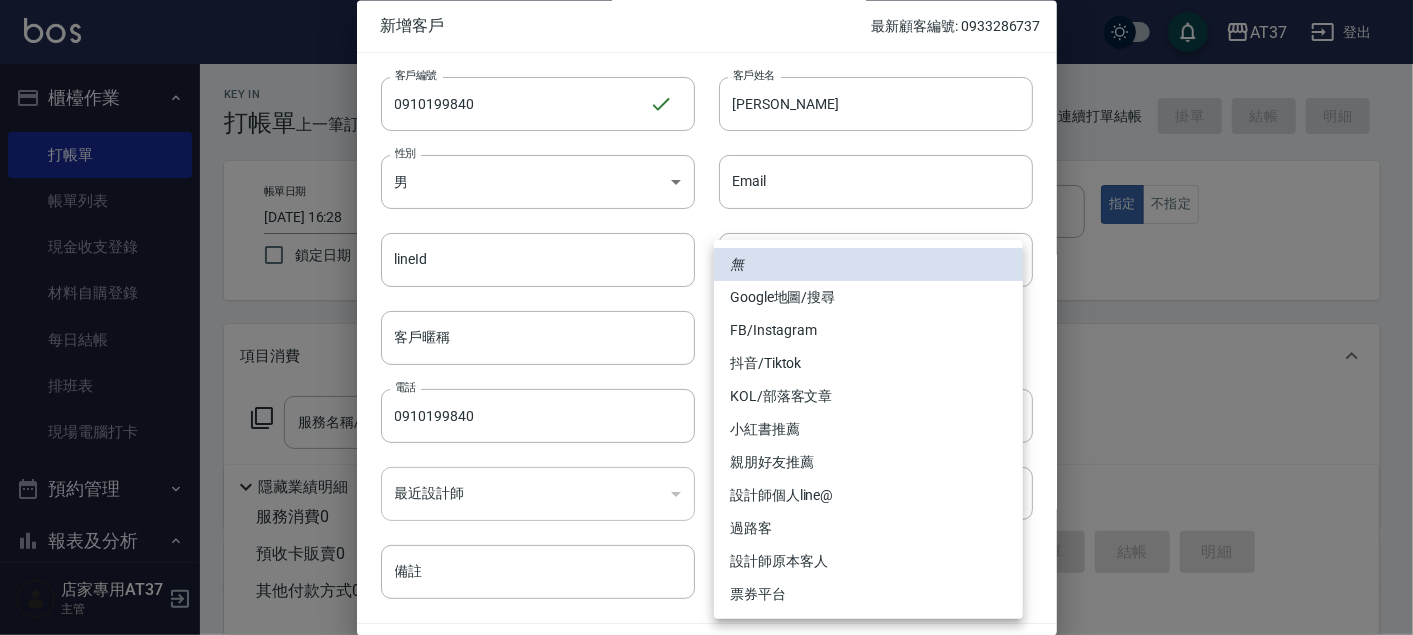 click on "FB/Instagram" at bounding box center [868, 330] 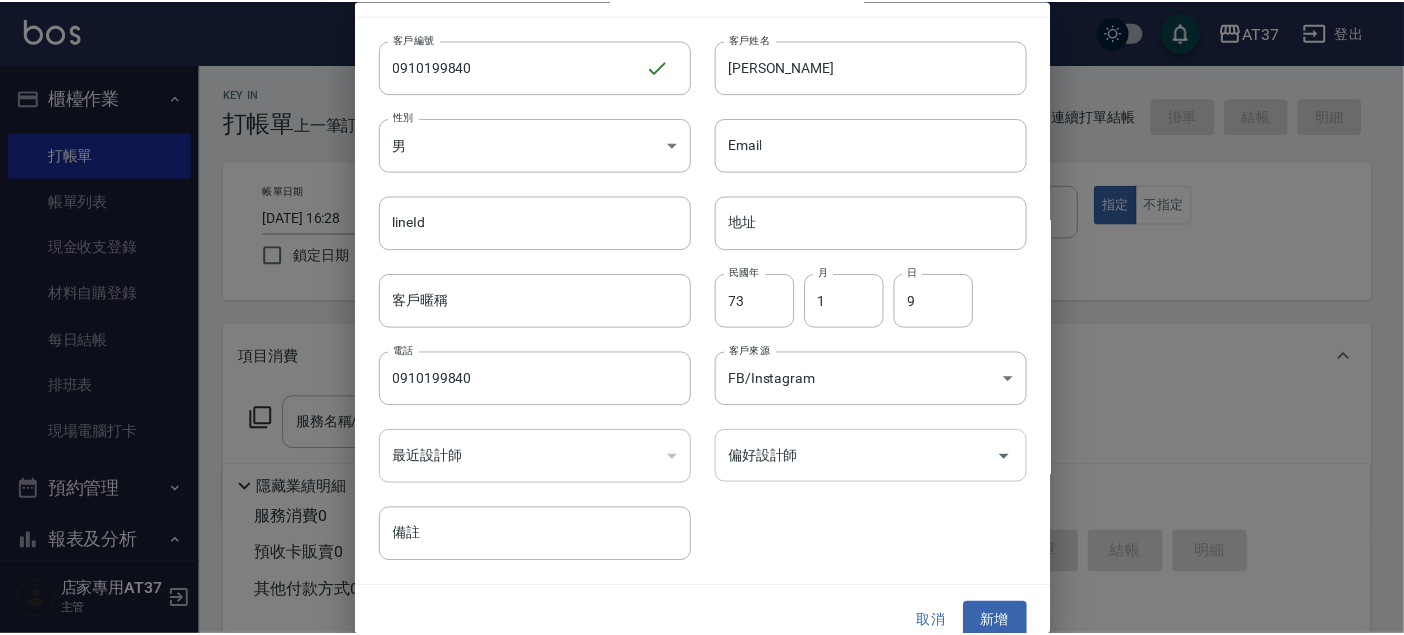scroll, scrollTop: 57, scrollLeft: 0, axis: vertical 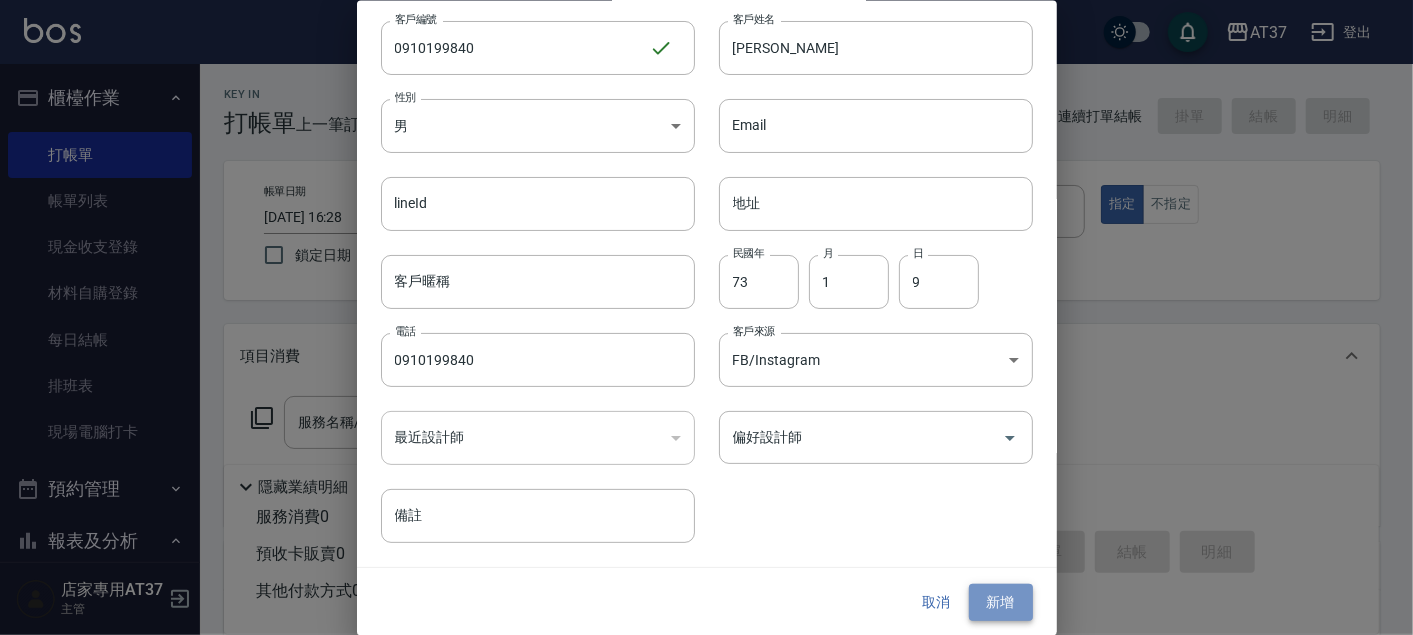 click on "新增" at bounding box center [1001, 602] 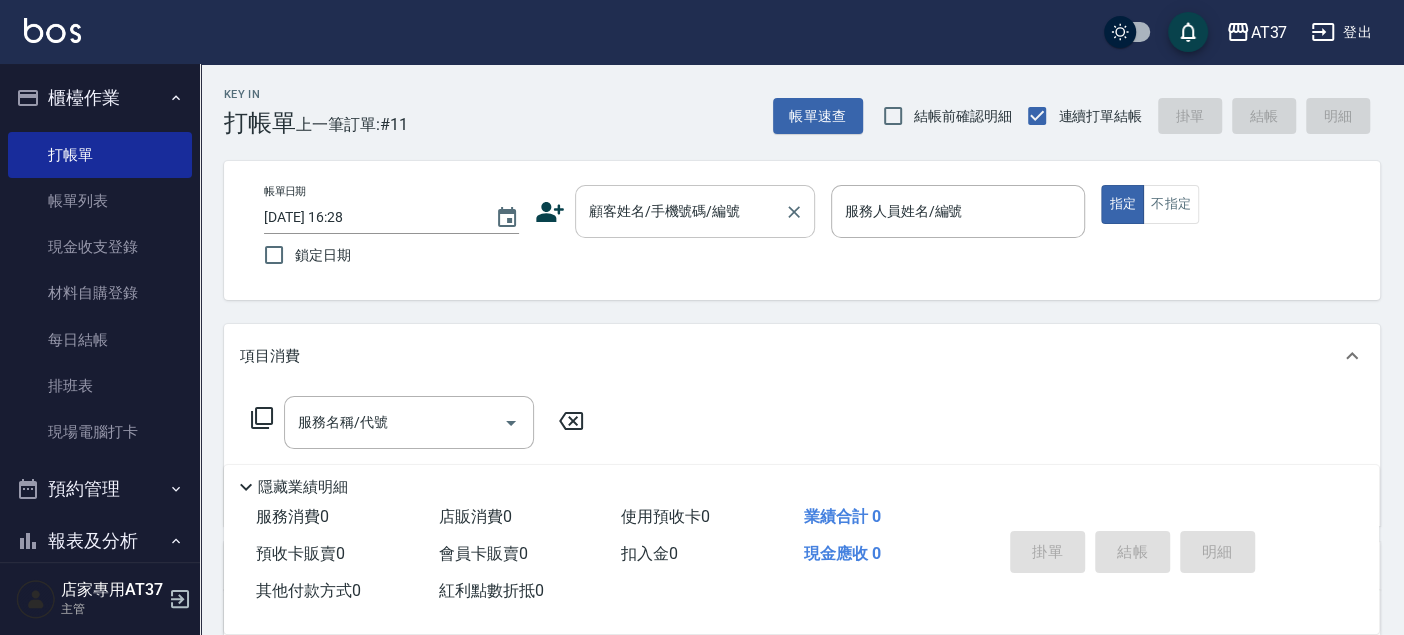 click on "顧客姓名/手機號碼/編號" at bounding box center [695, 211] 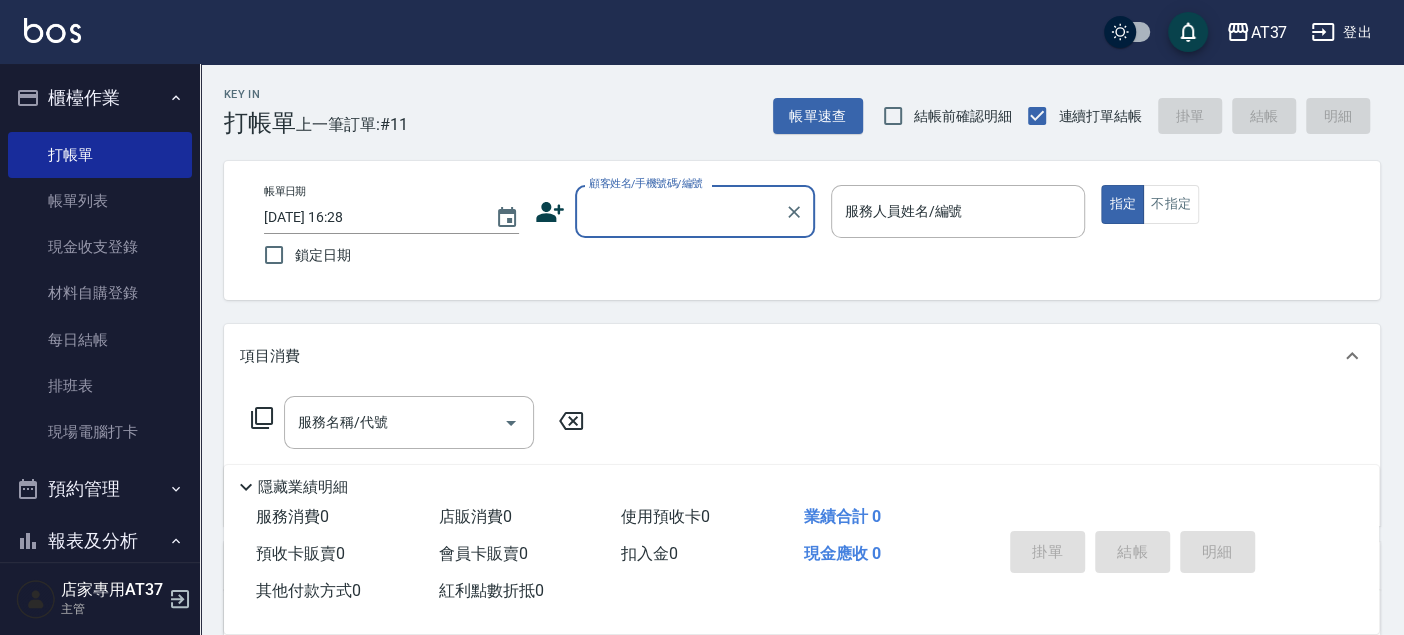 paste on "0910199840" 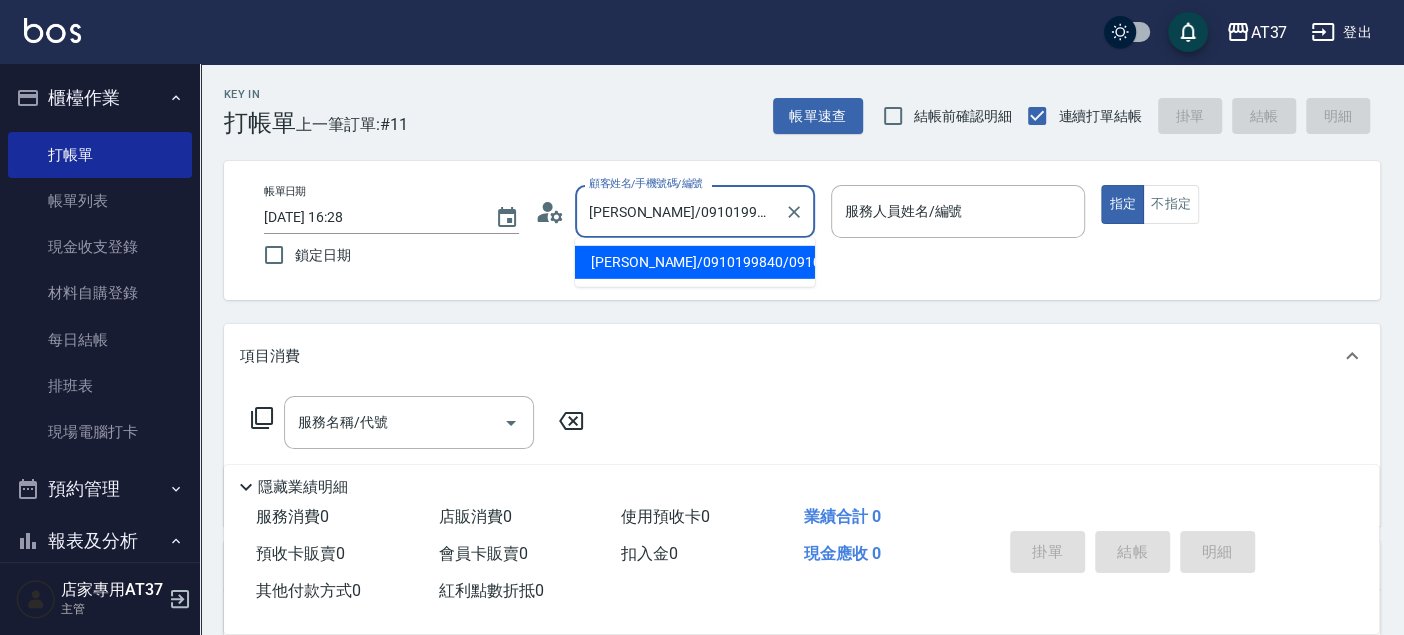 click on "[PERSON_NAME]/0910199840/0910199840" at bounding box center (695, 262) 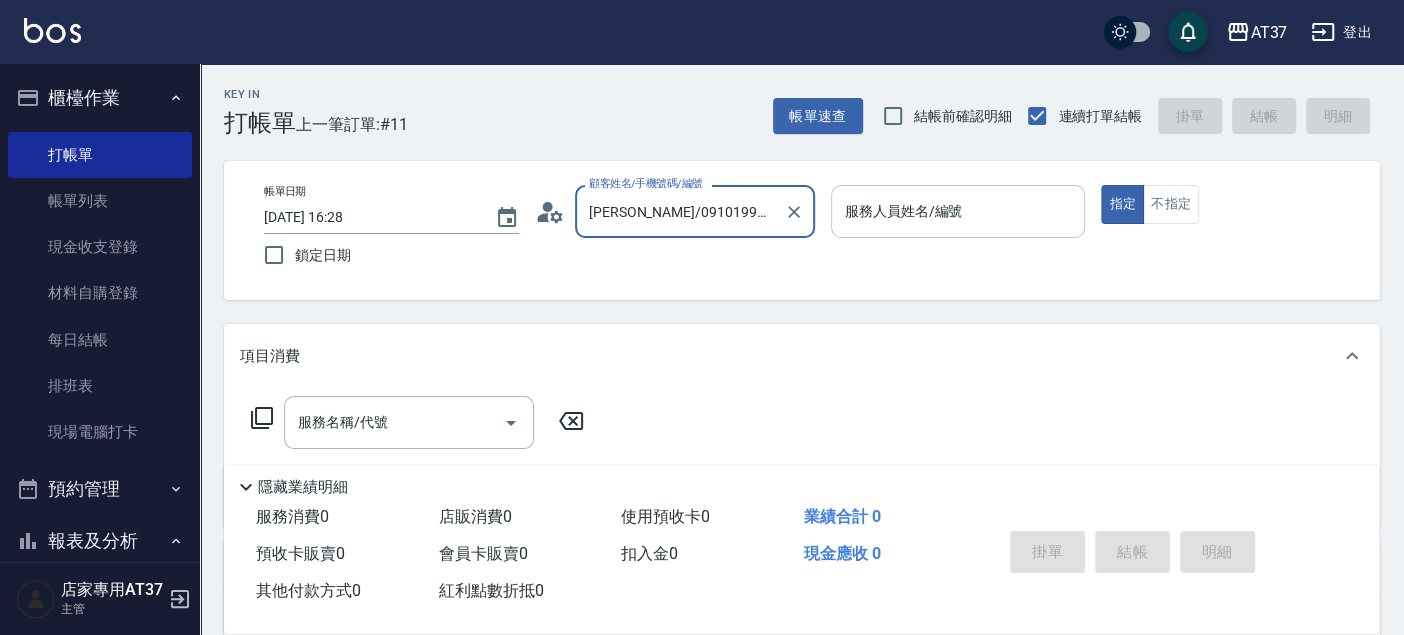 type on "[PERSON_NAME]/0910199840/0910199840" 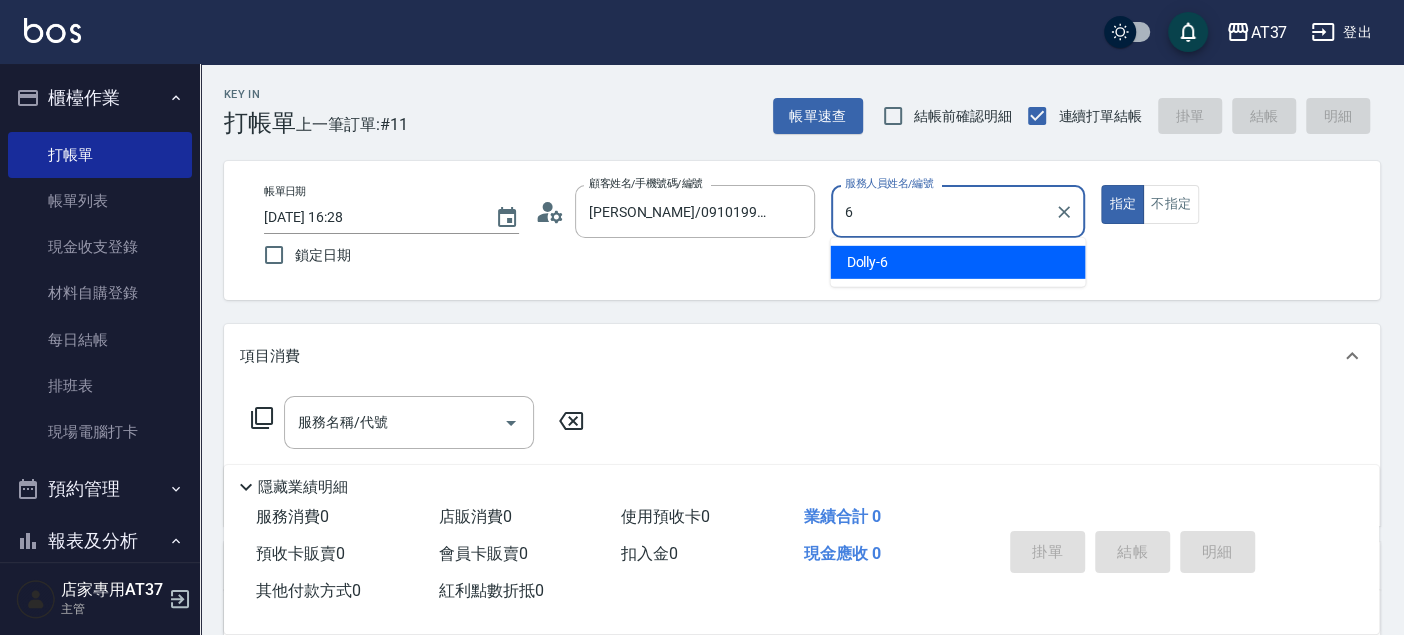 type on "Dolly-6" 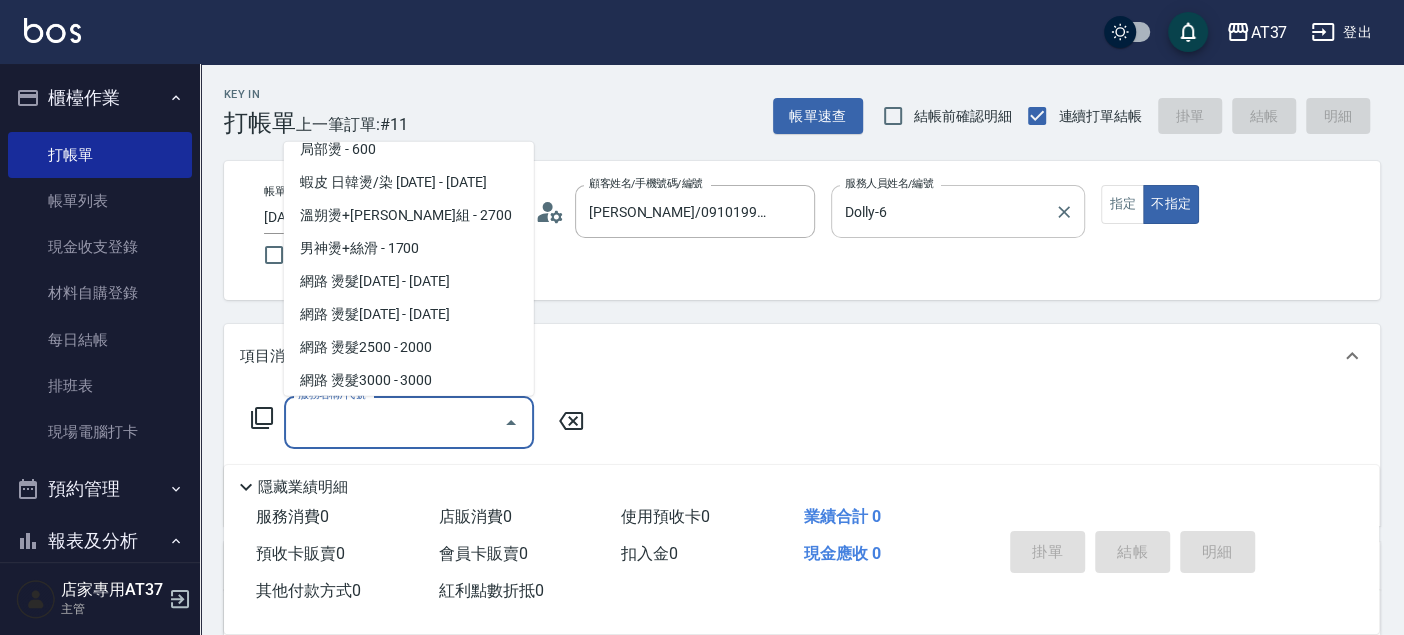 scroll, scrollTop: 1688, scrollLeft: 0, axis: vertical 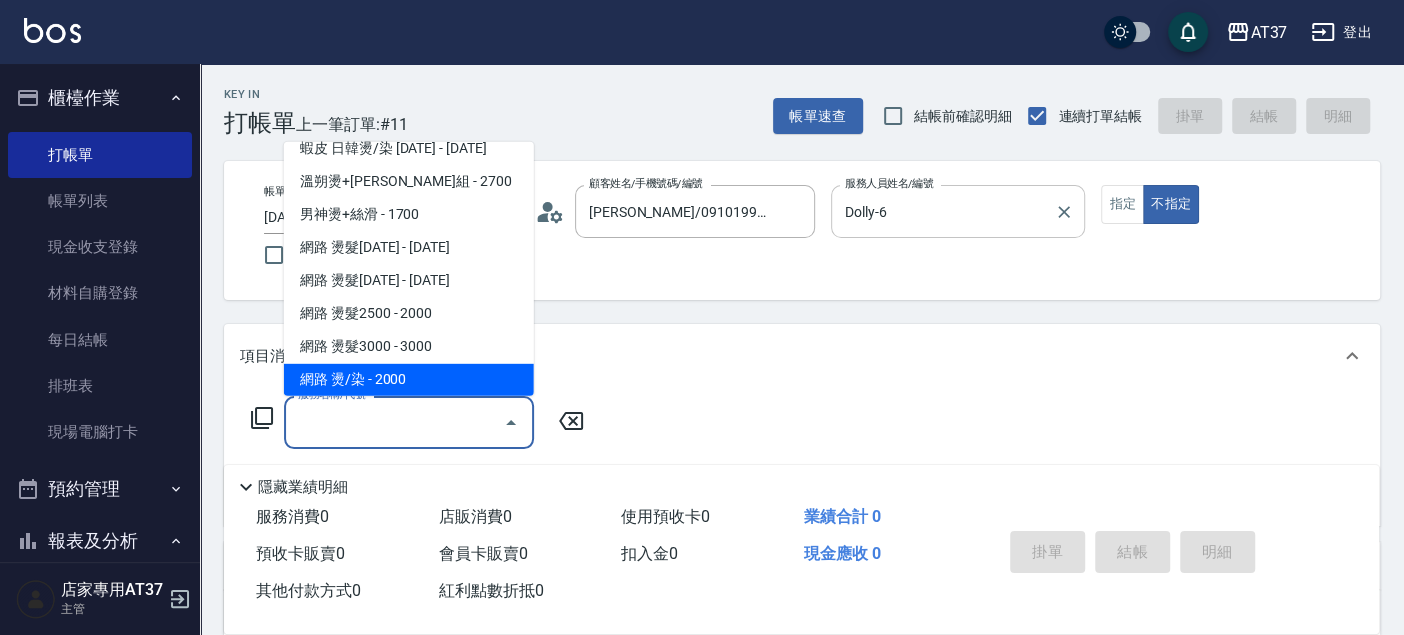 type on "網路 燙/染(335)" 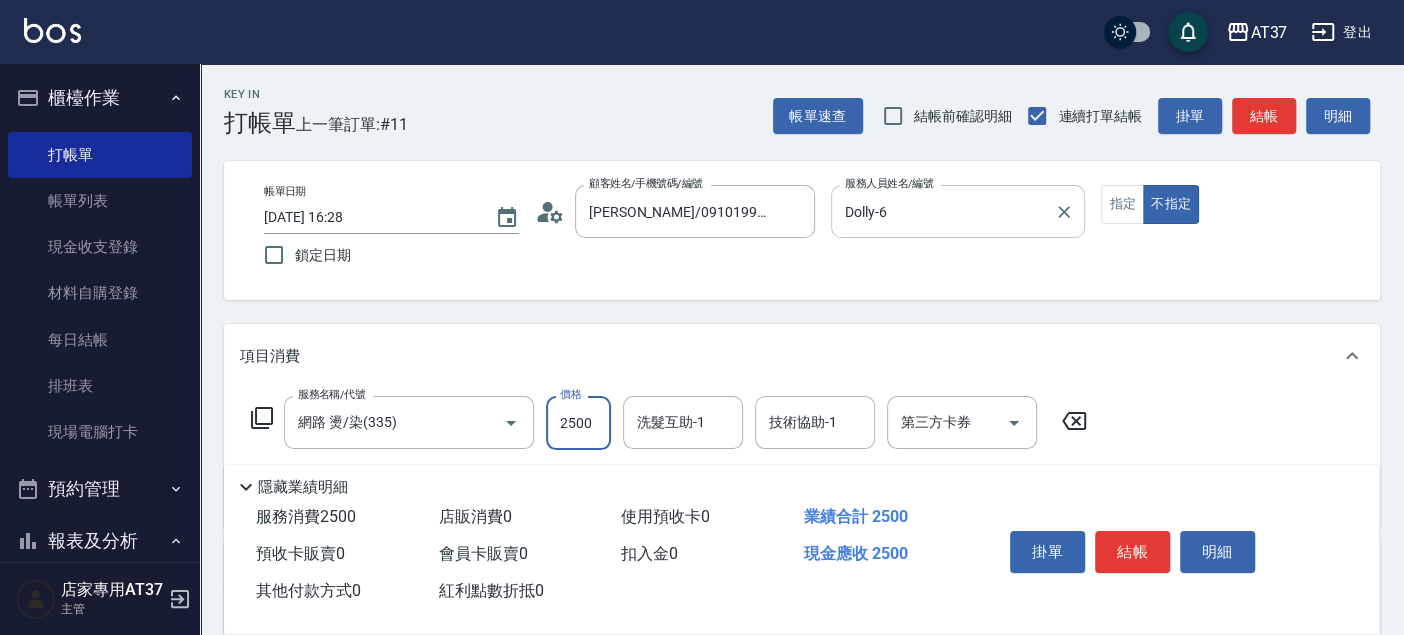 type on "2500" 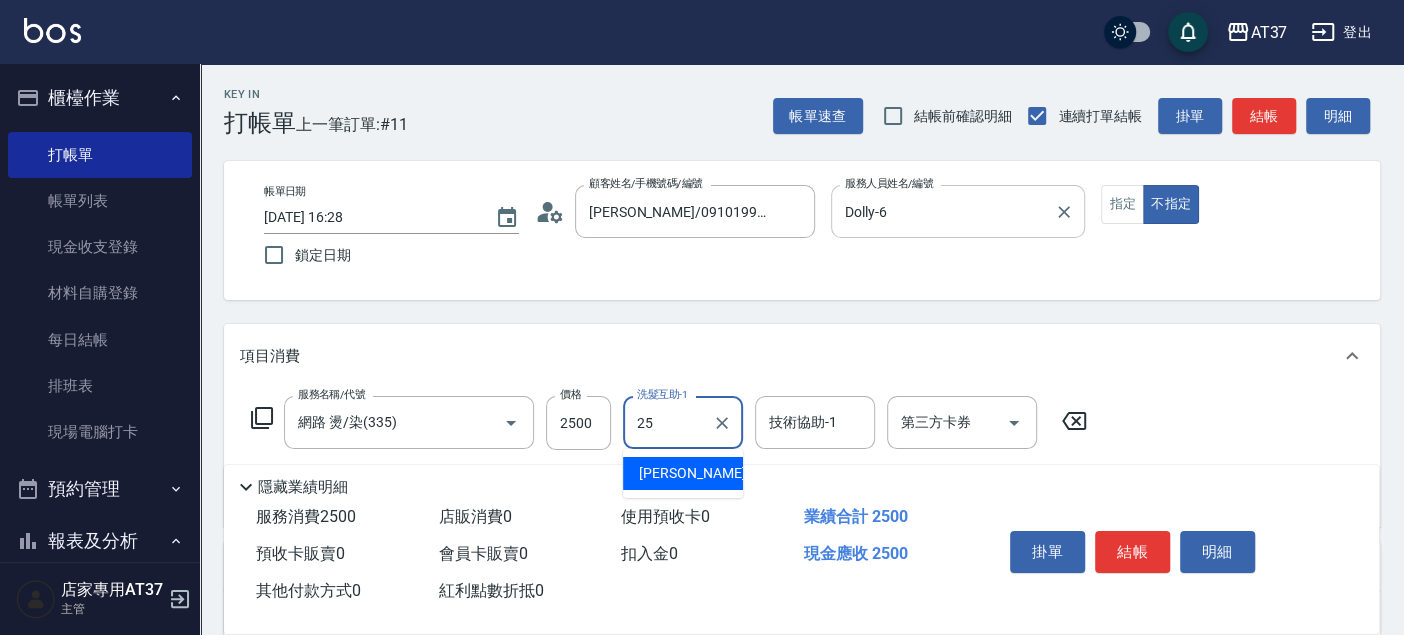 type on "[PERSON_NAME]-25" 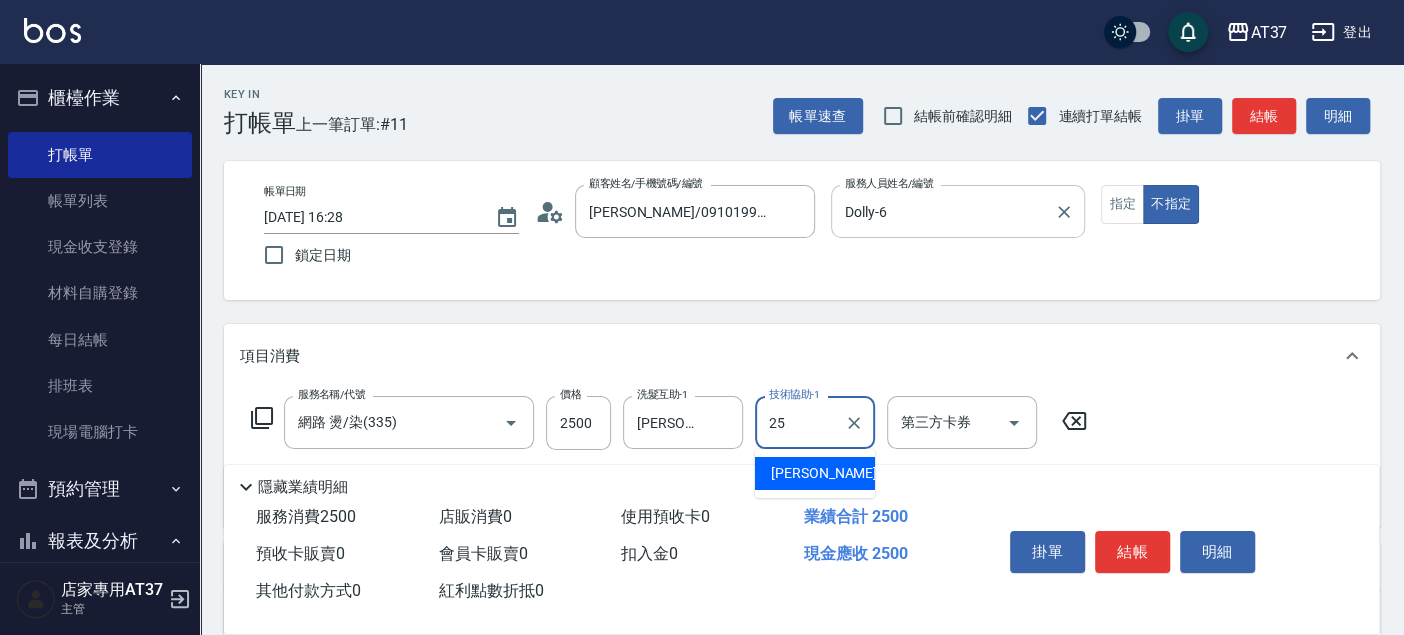 type on "[PERSON_NAME]-25" 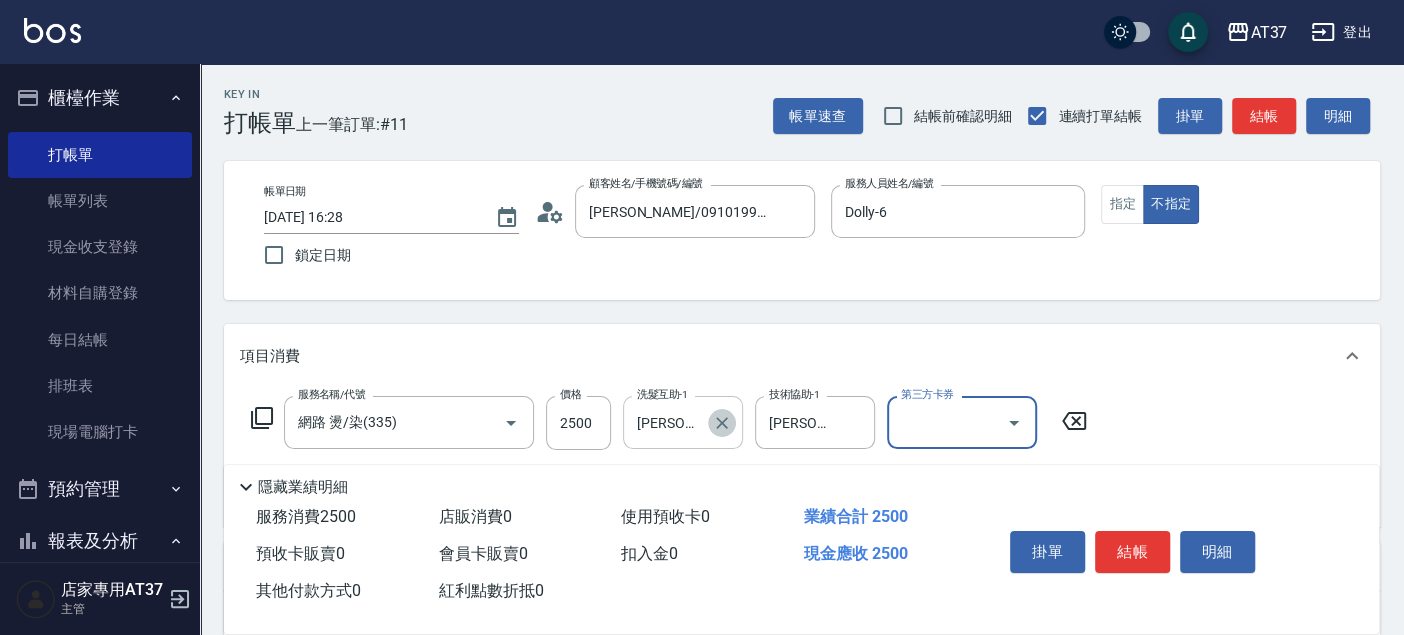 click 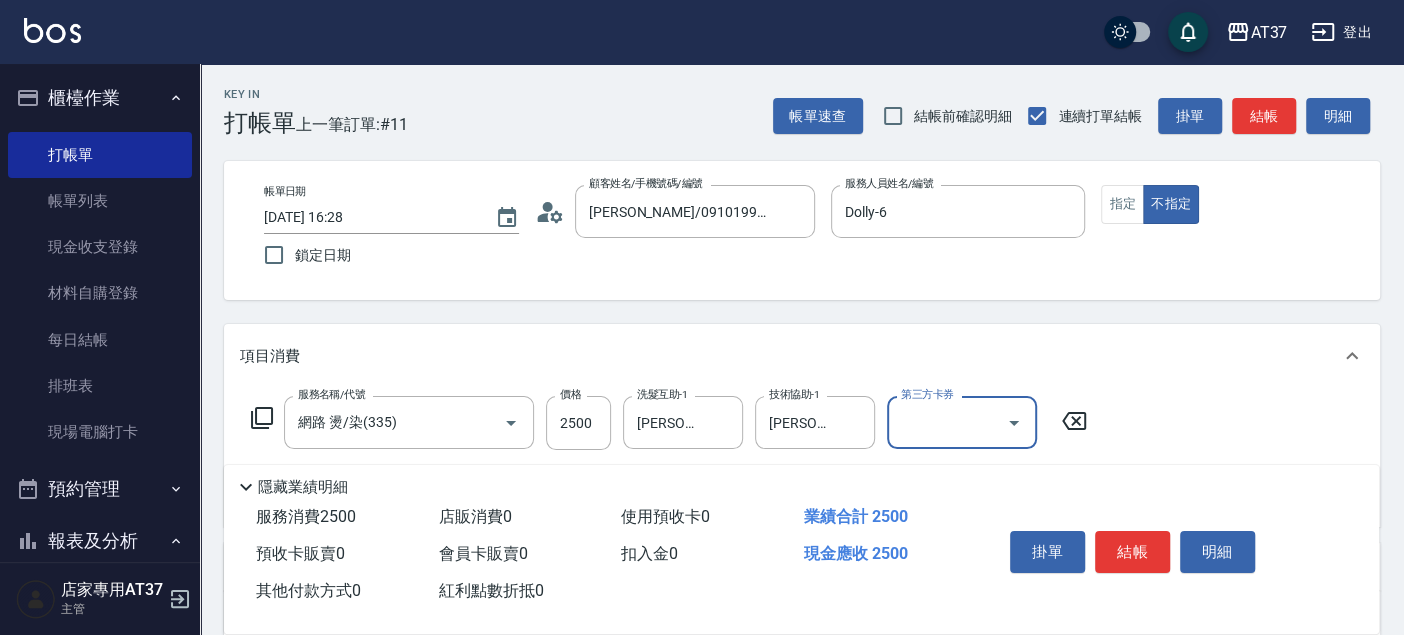 type 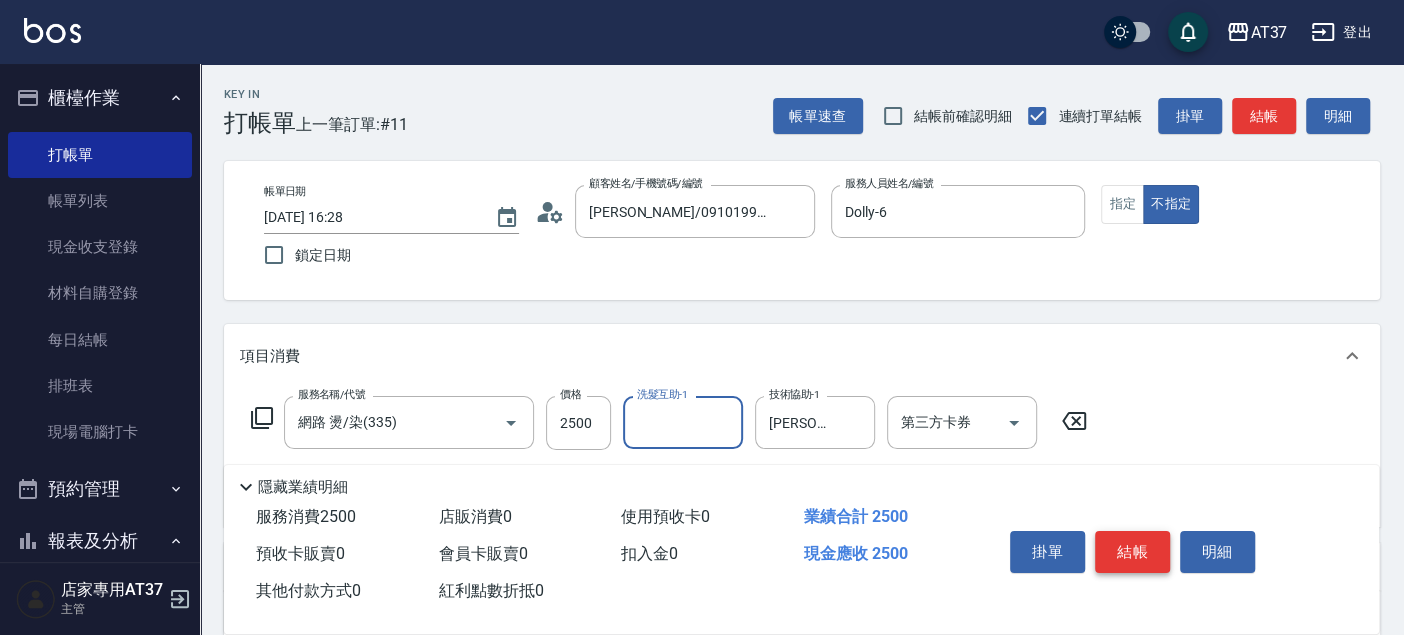 click on "結帳" at bounding box center [1132, 552] 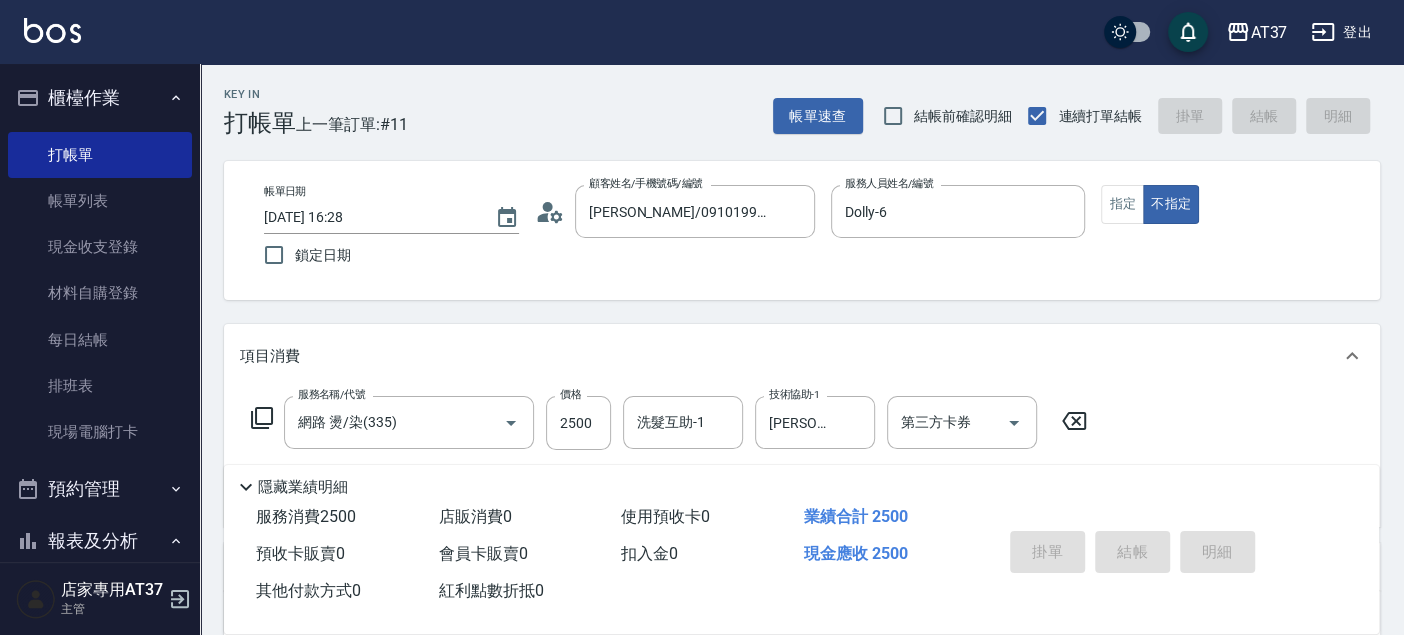 type on "[DATE] 16:29" 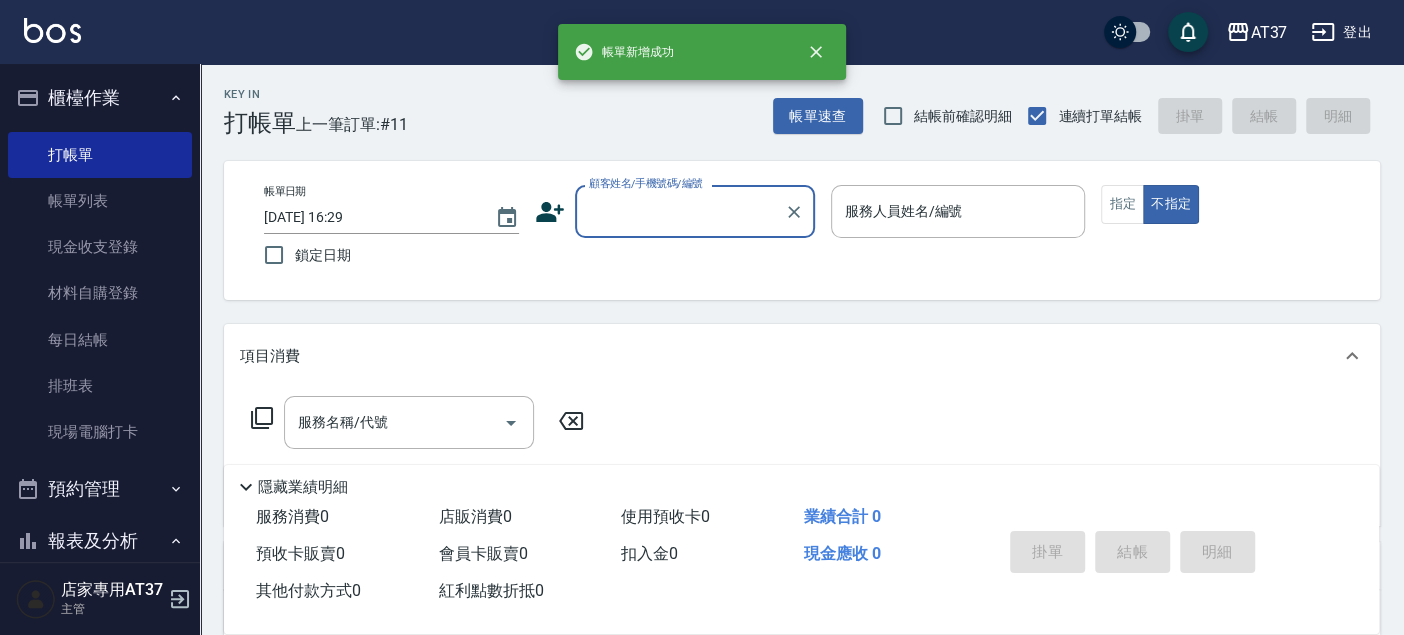 scroll, scrollTop: 0, scrollLeft: 0, axis: both 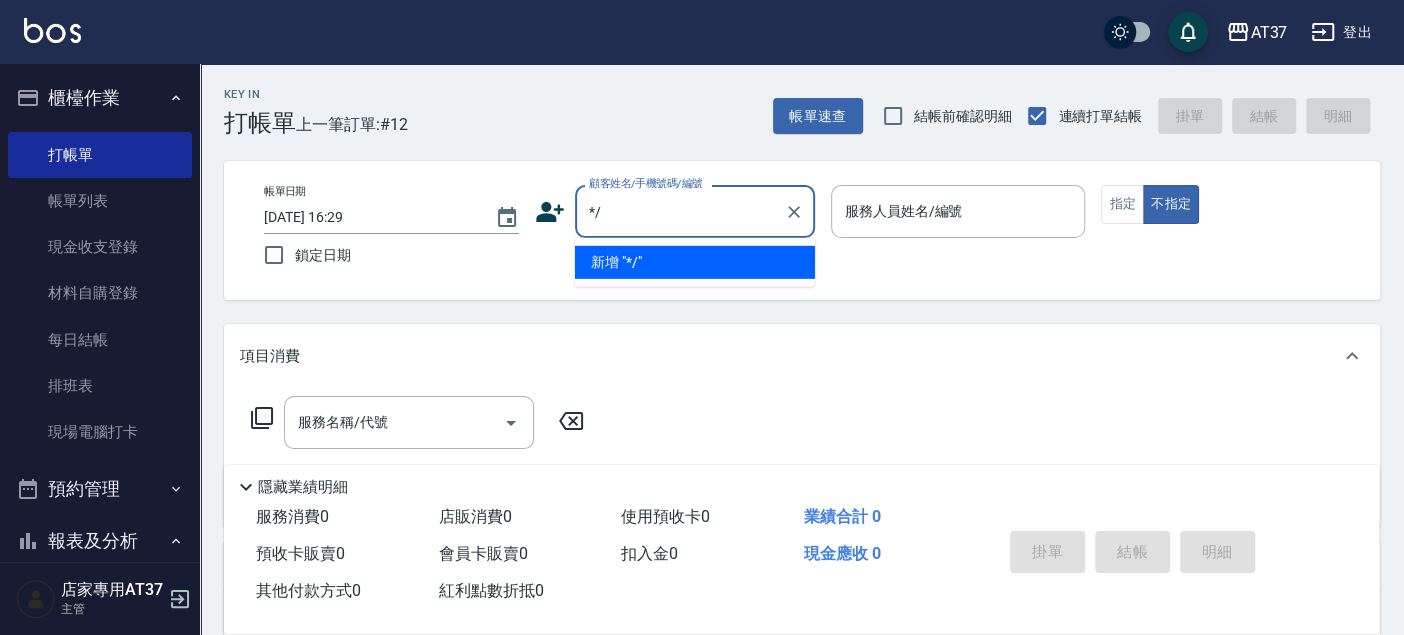type on "*" 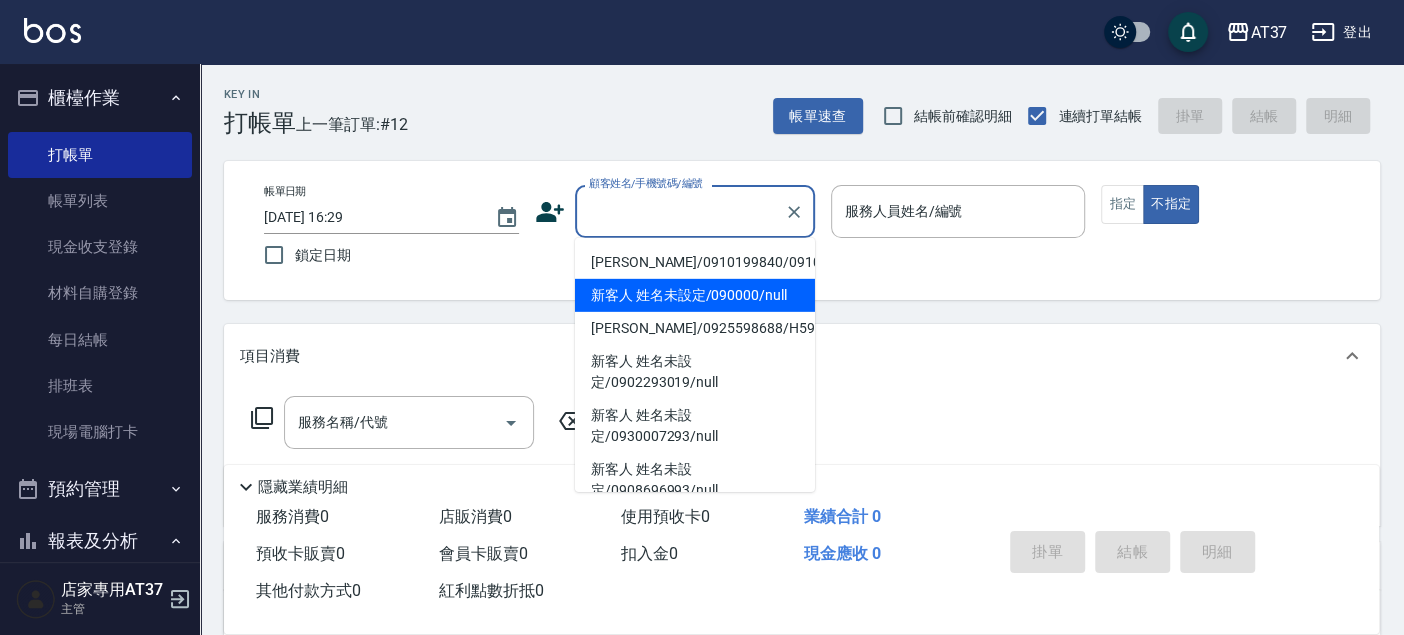 click on "新客人 姓名未設定/090000/null" at bounding box center [695, 295] 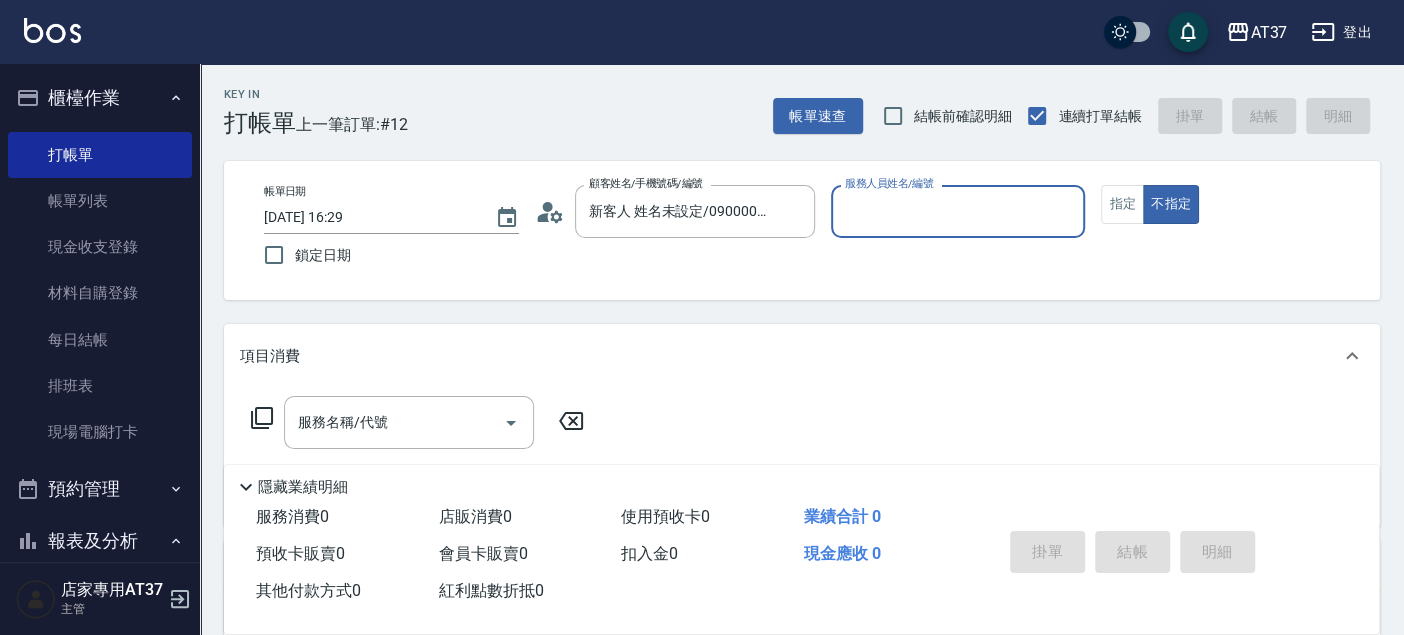 click on "服務人員姓名/編號" at bounding box center (958, 211) 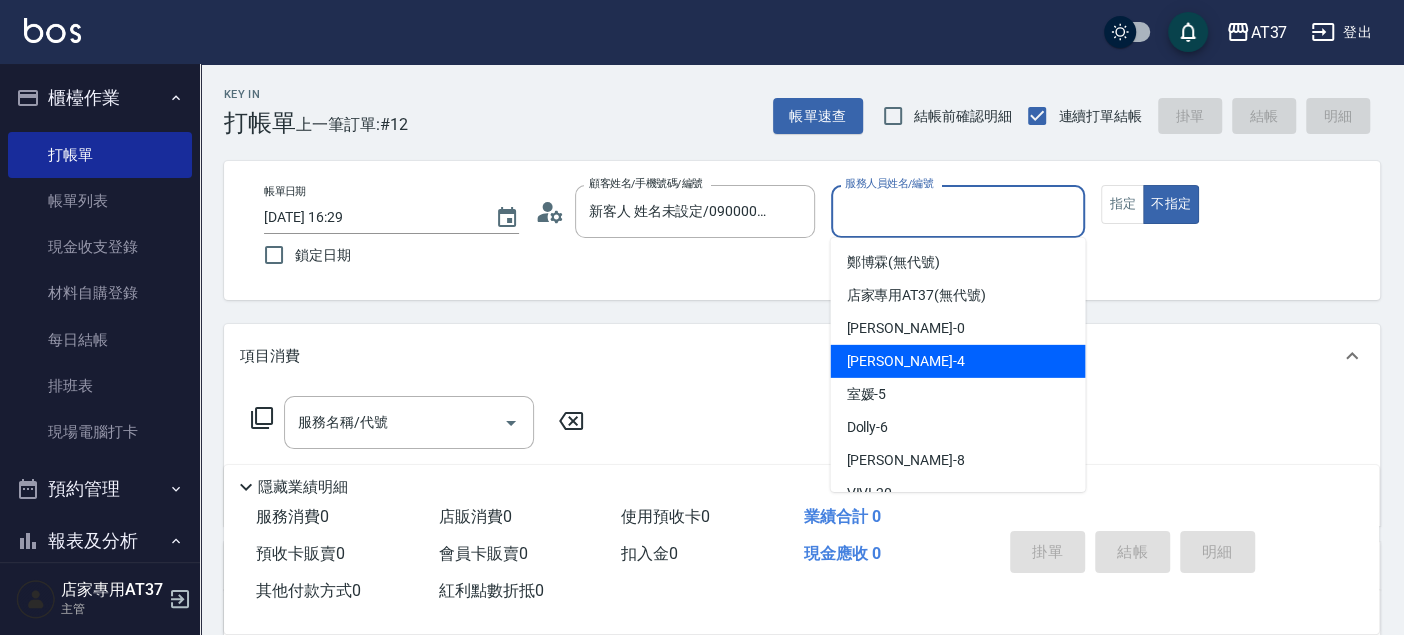 click on "[PERSON_NAME] -4" at bounding box center [957, 361] 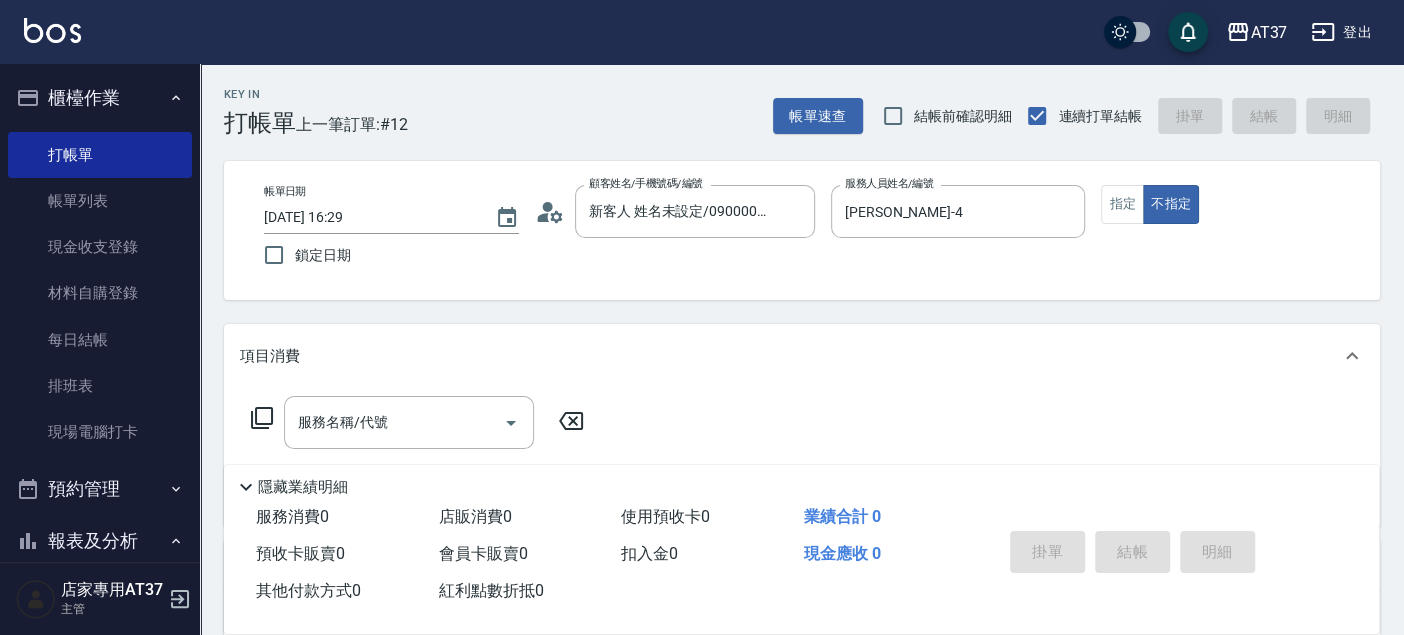 click at bounding box center (958, 248) 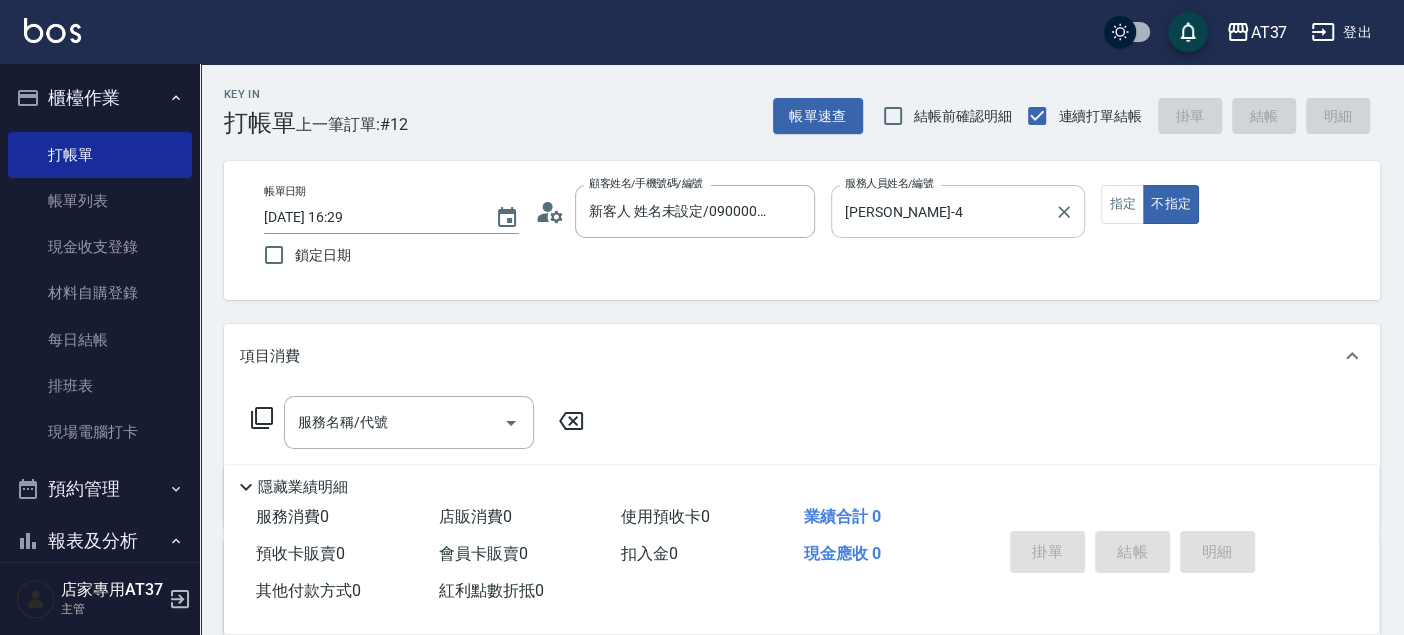 click on "[PERSON_NAME]-4" at bounding box center [943, 211] 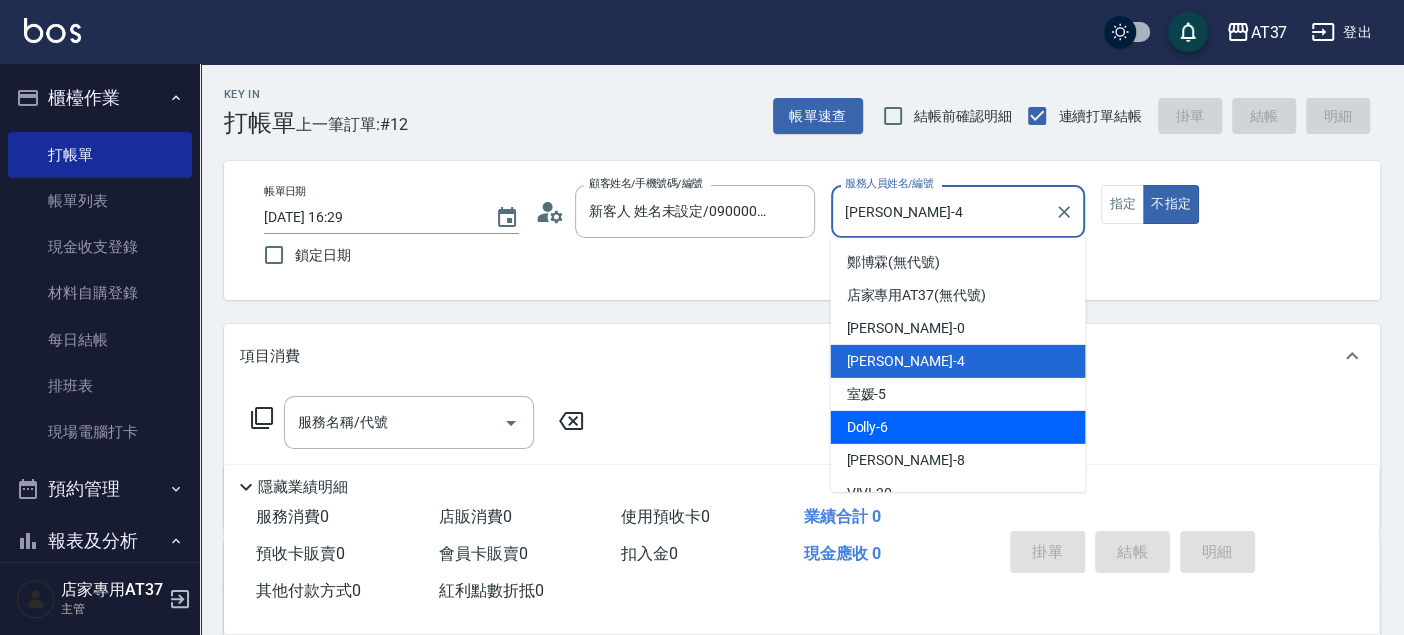 click on "Dolly -6" at bounding box center (957, 427) 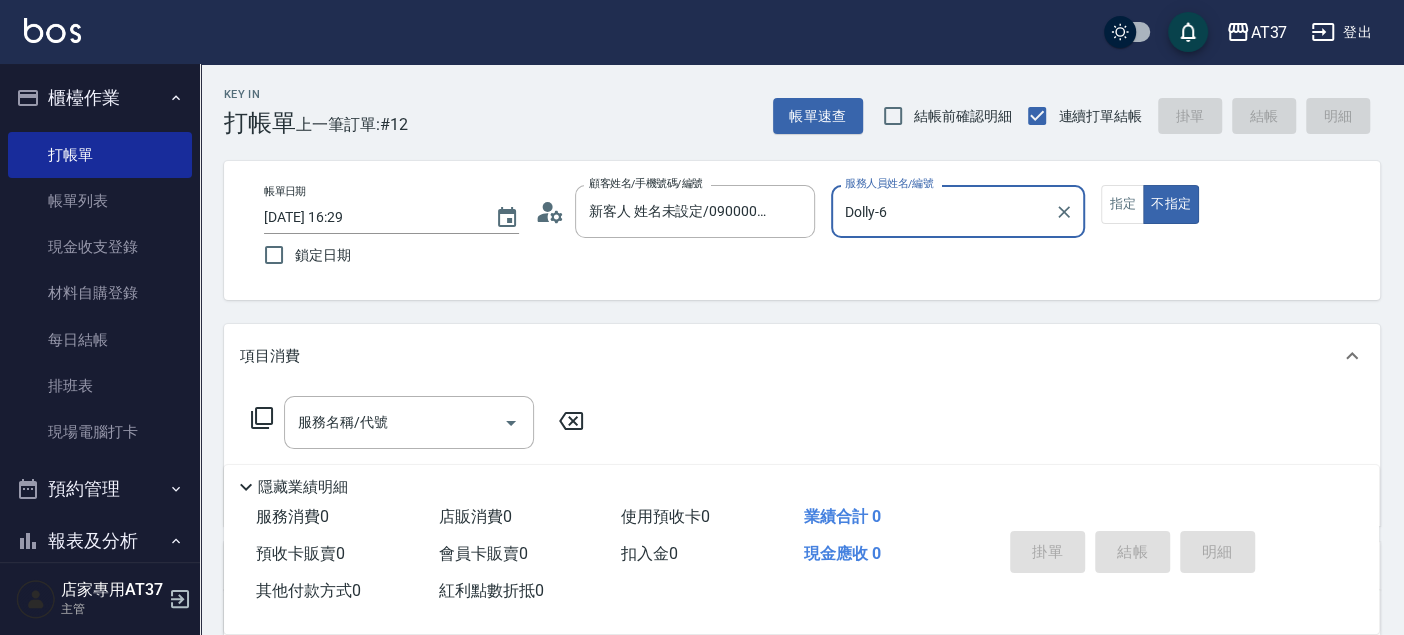 click on "Dolly-6" at bounding box center (943, 211) 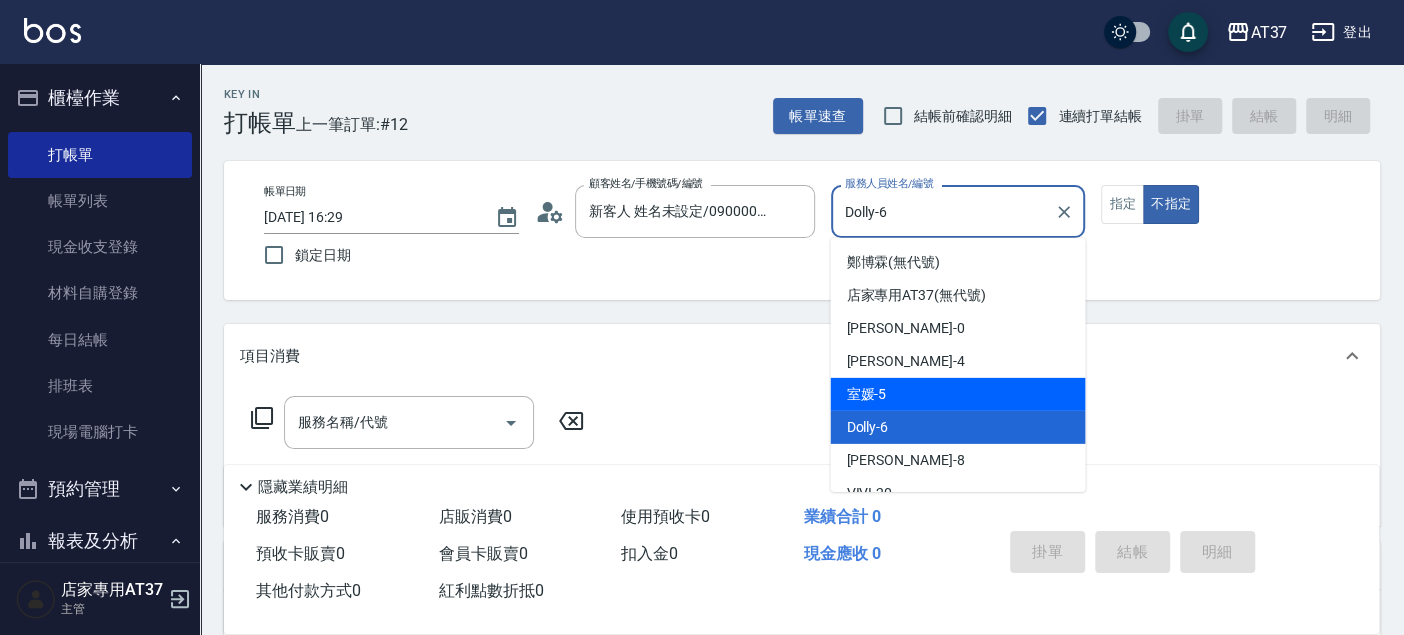 click on "室媛 -5" at bounding box center (957, 394) 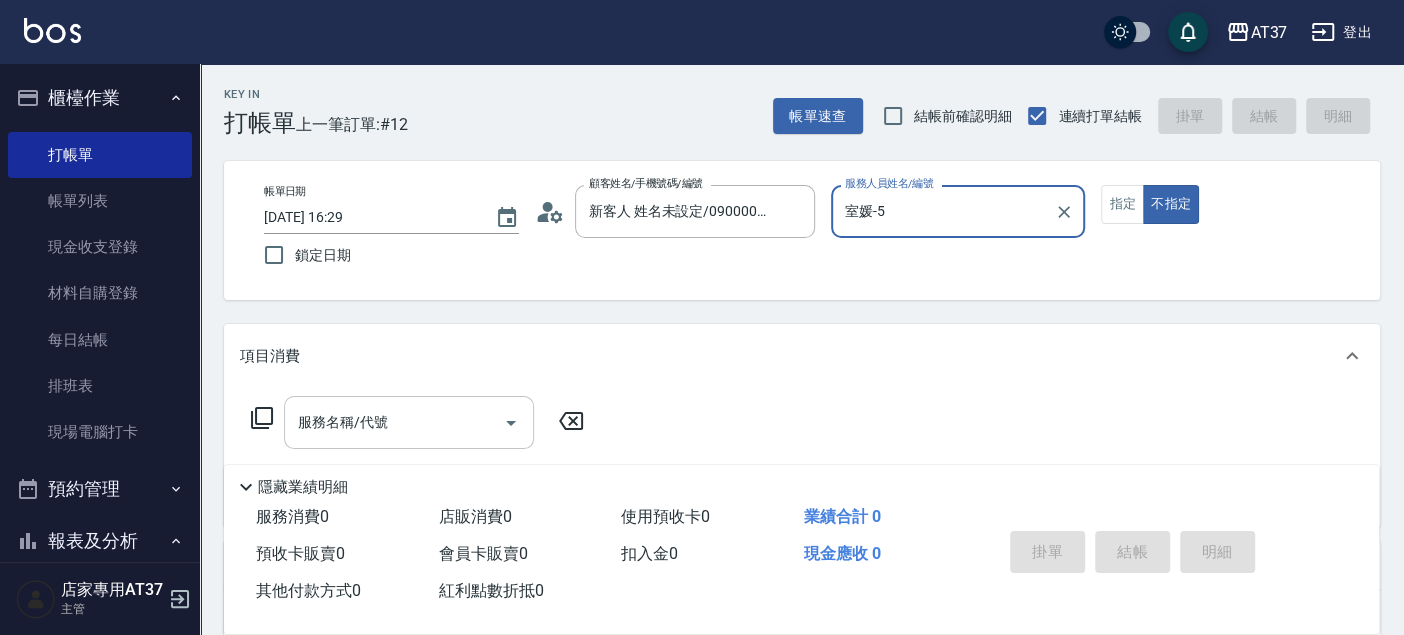 click on "服務名稱/代號" at bounding box center (409, 422) 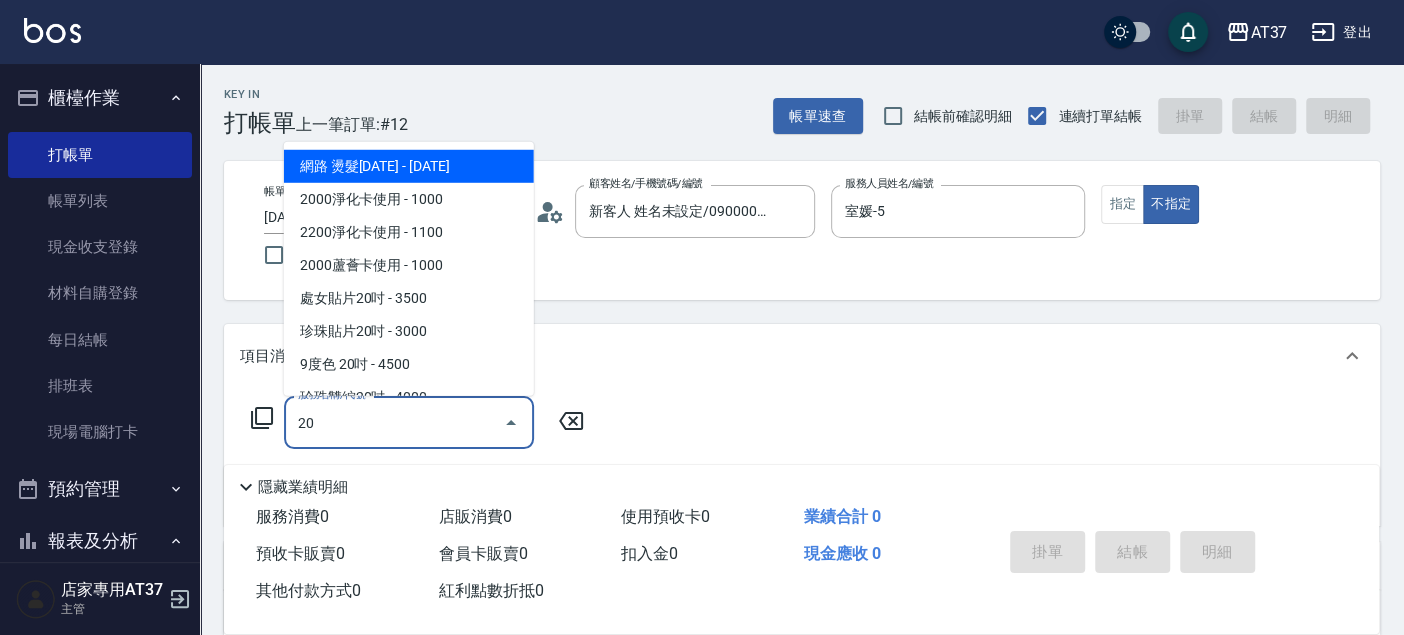 type on "204" 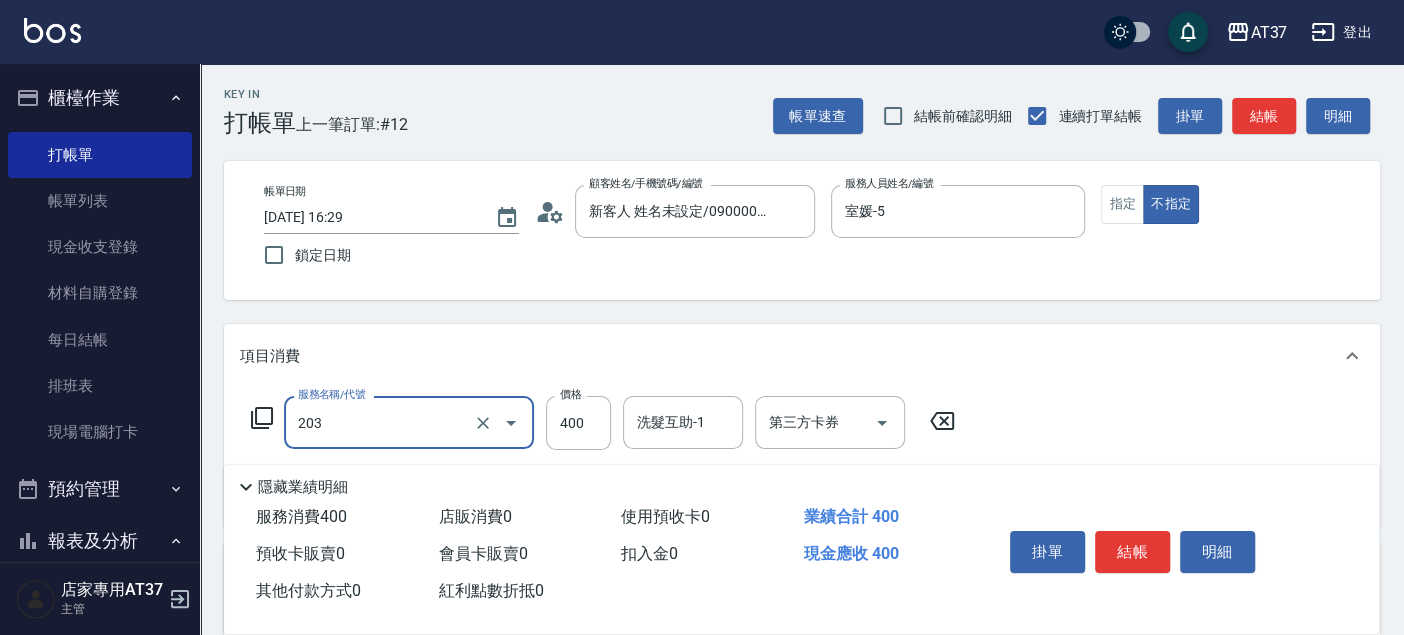 type on "B級洗+剪(203)" 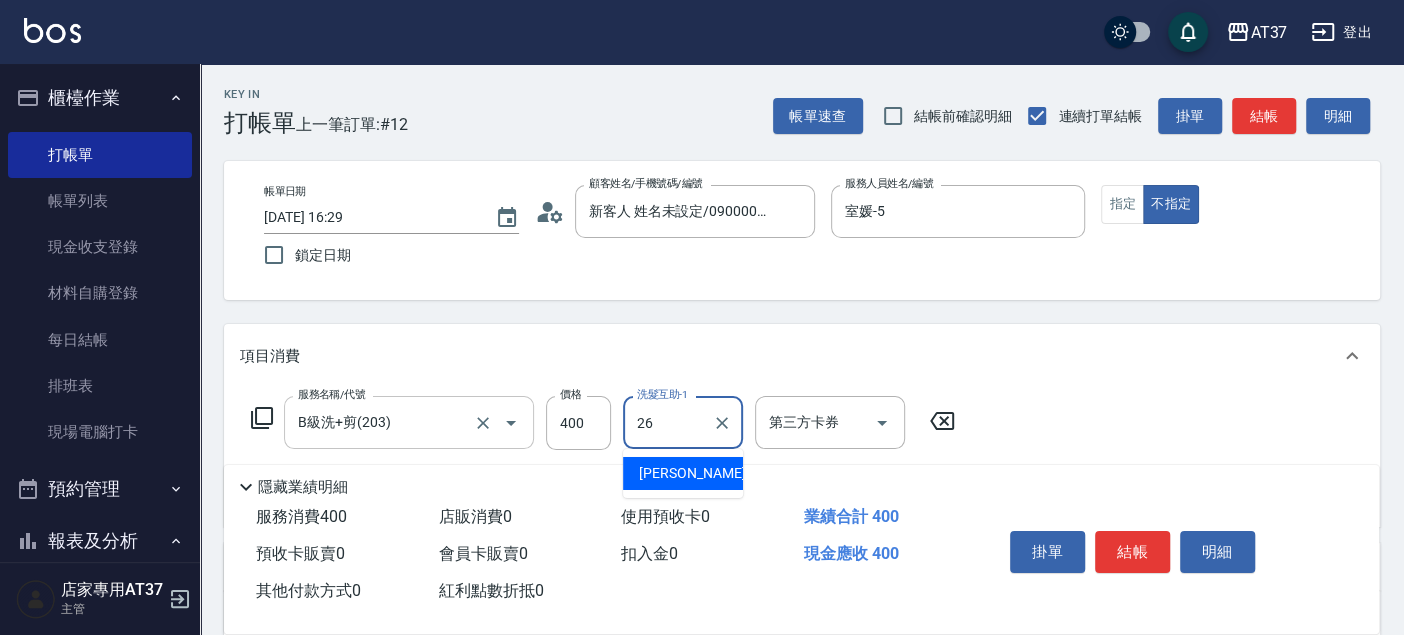 type on "[PERSON_NAME]-26" 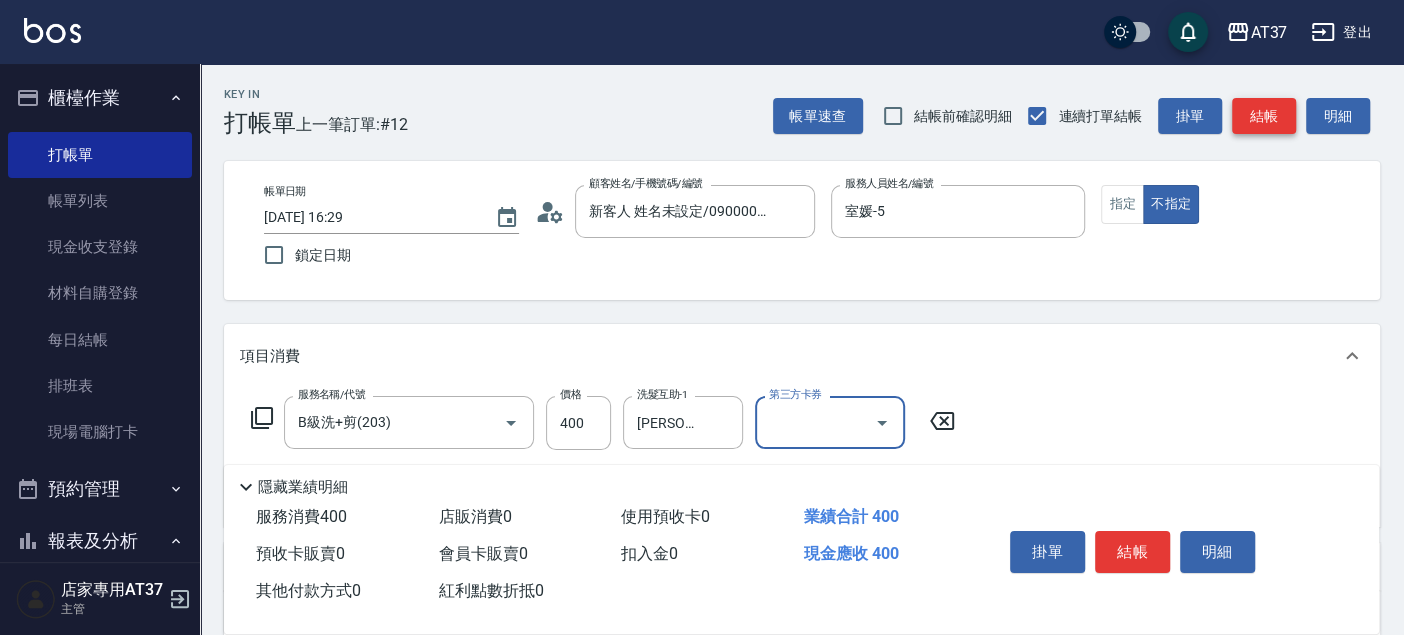 click on "結帳" at bounding box center [1264, 116] 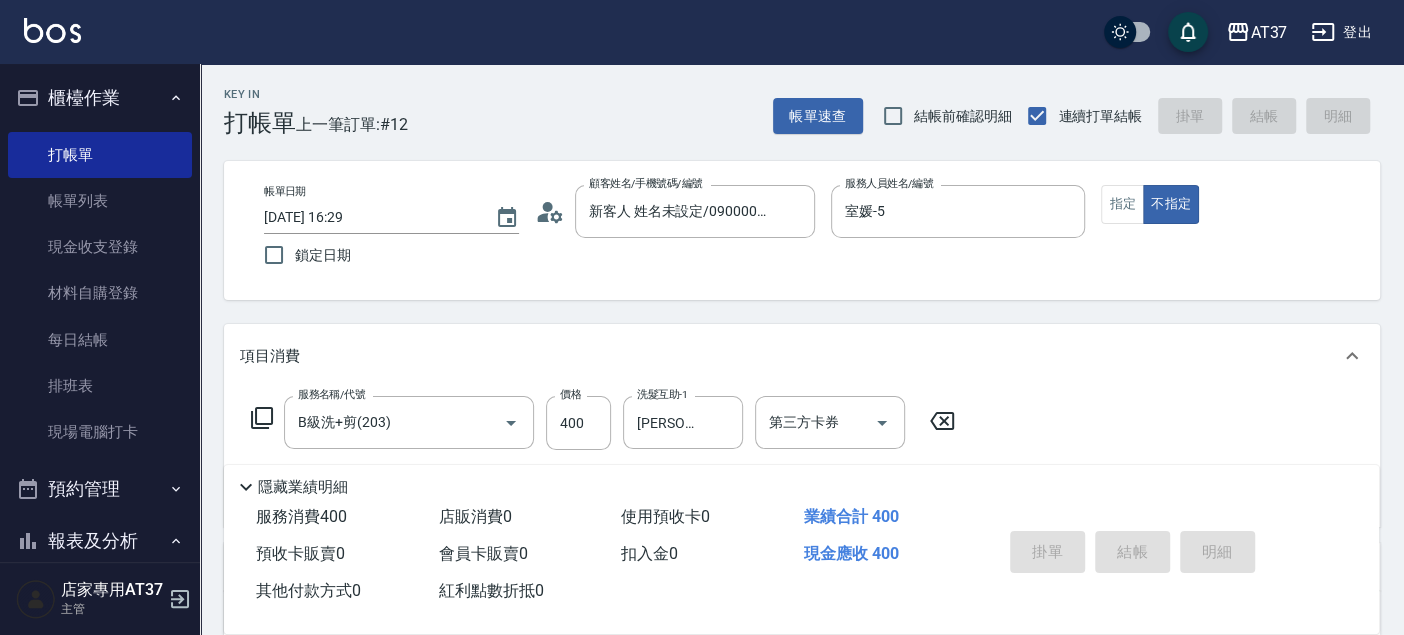 type 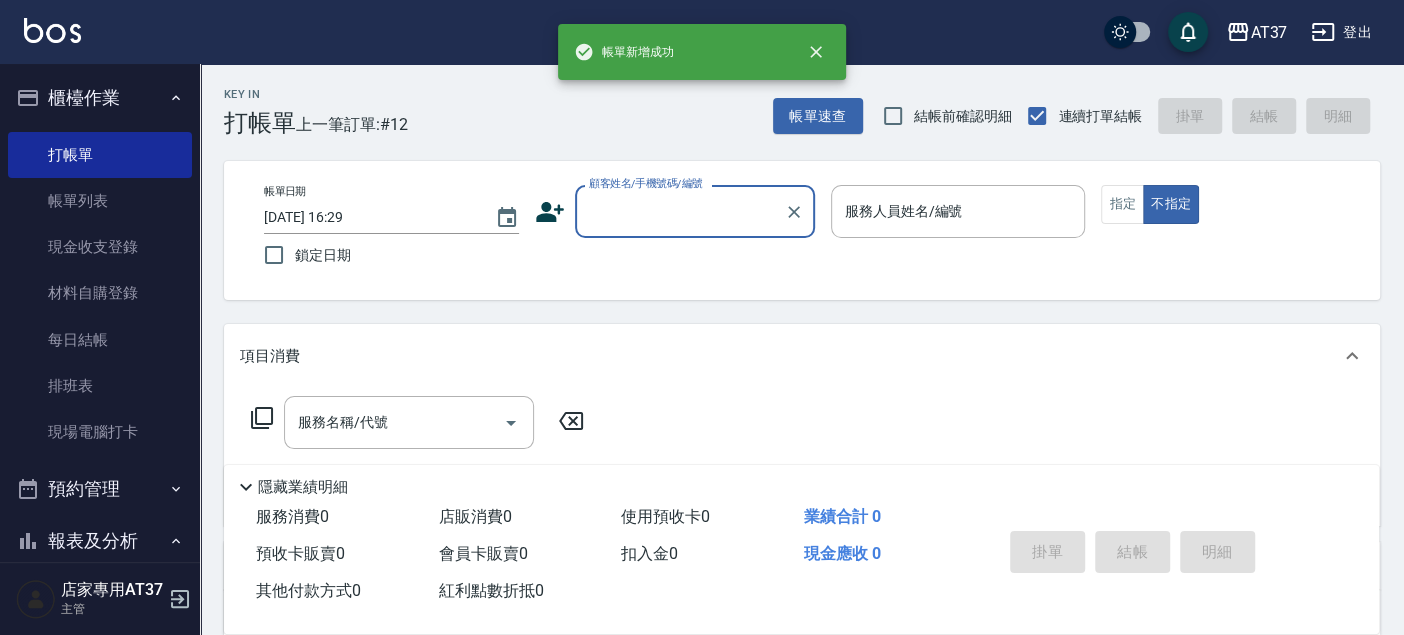 scroll, scrollTop: 0, scrollLeft: 0, axis: both 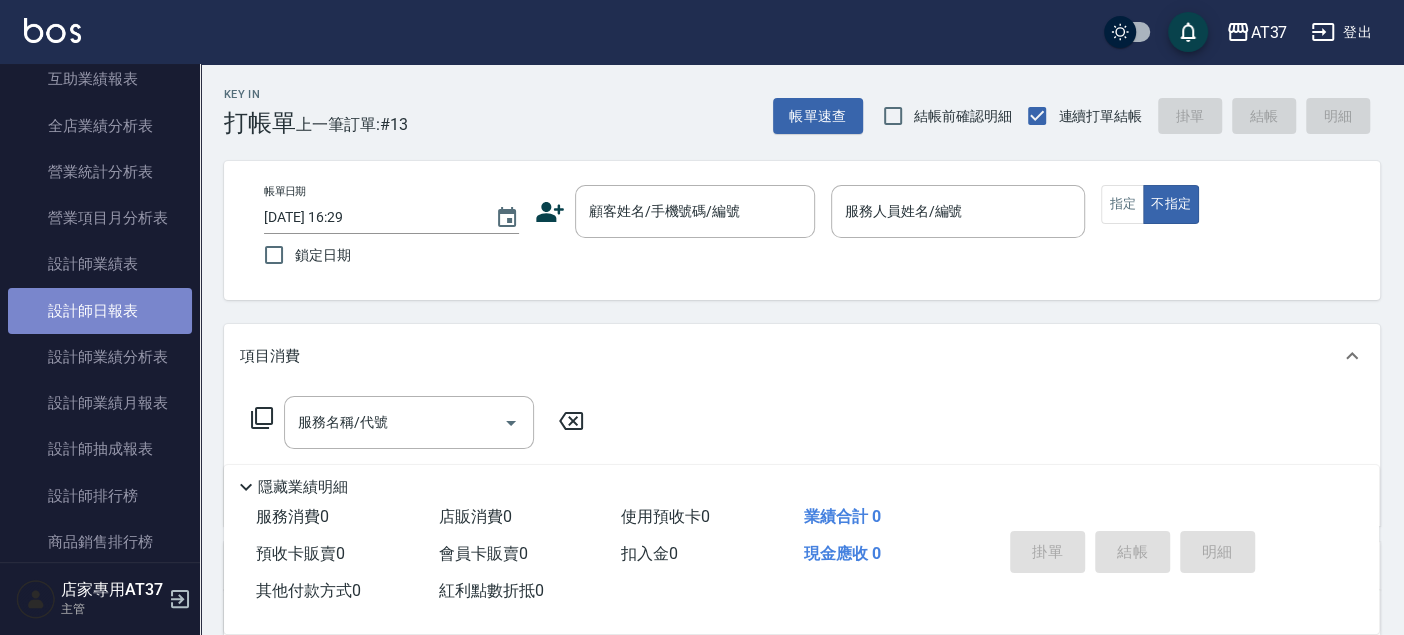 click on "設計師日報表" at bounding box center (100, 311) 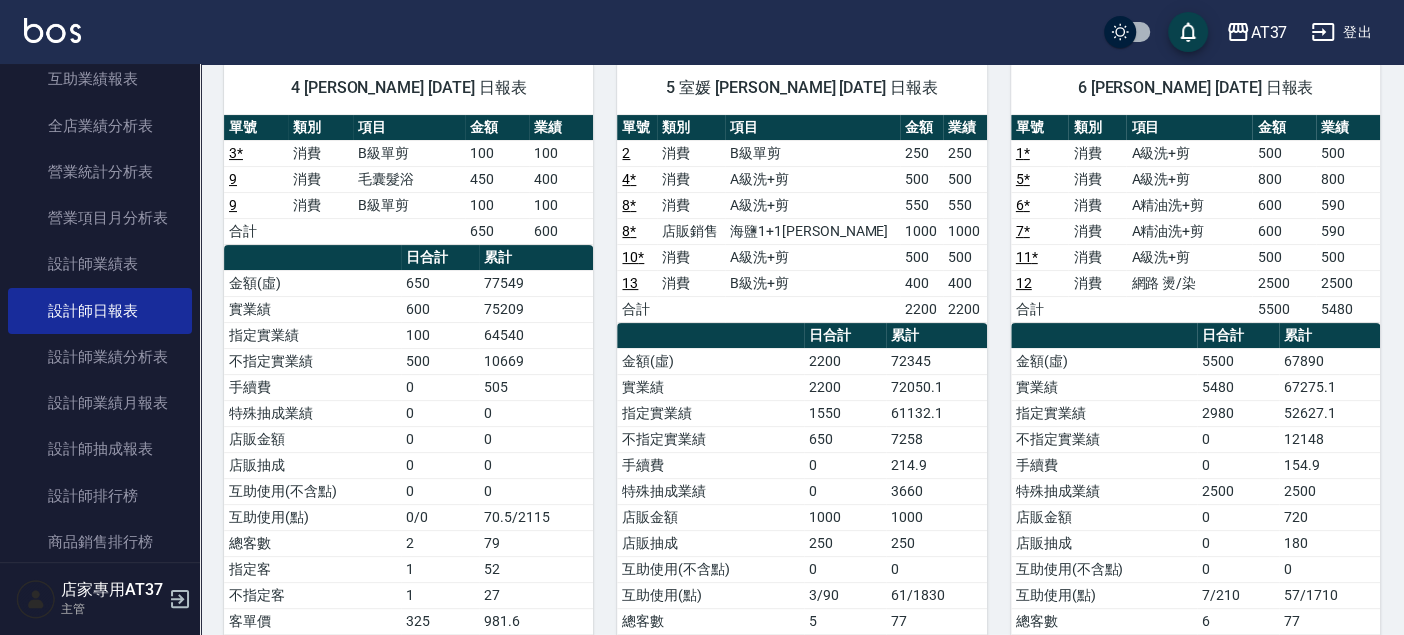 scroll, scrollTop: 107, scrollLeft: 0, axis: vertical 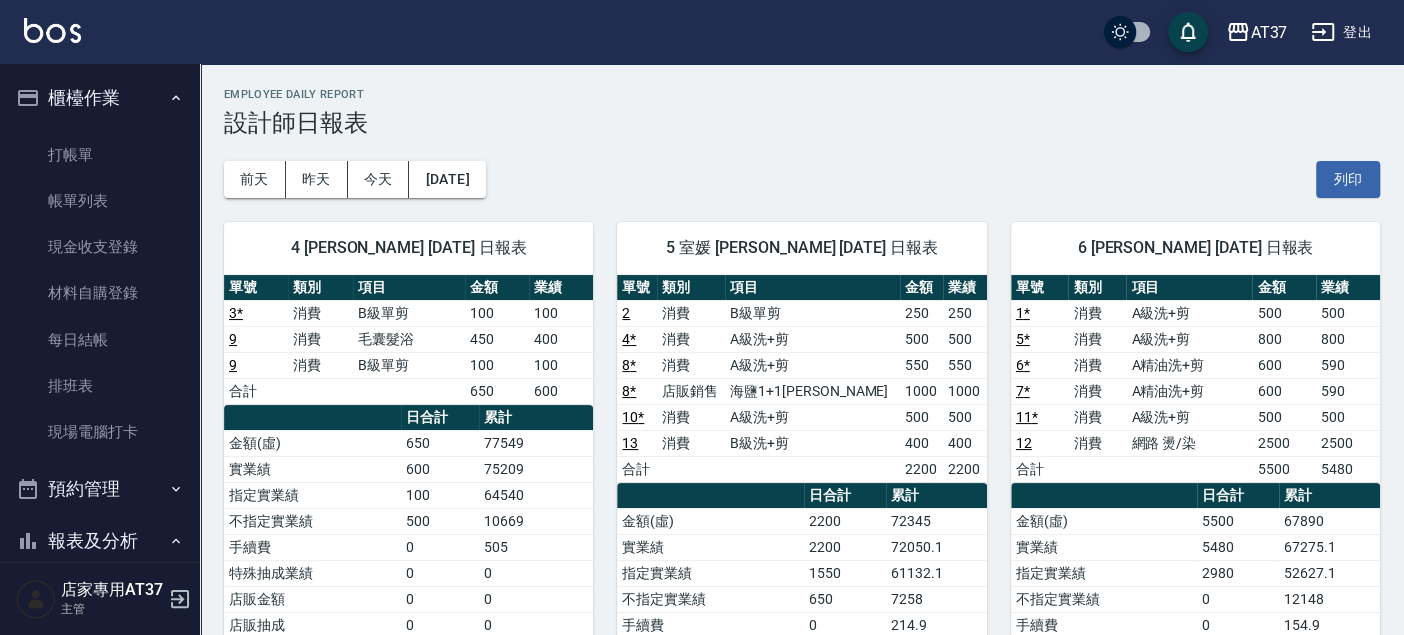 drag, startPoint x: 88, startPoint y: 165, endPoint x: 135, endPoint y: 102, distance: 78.60026 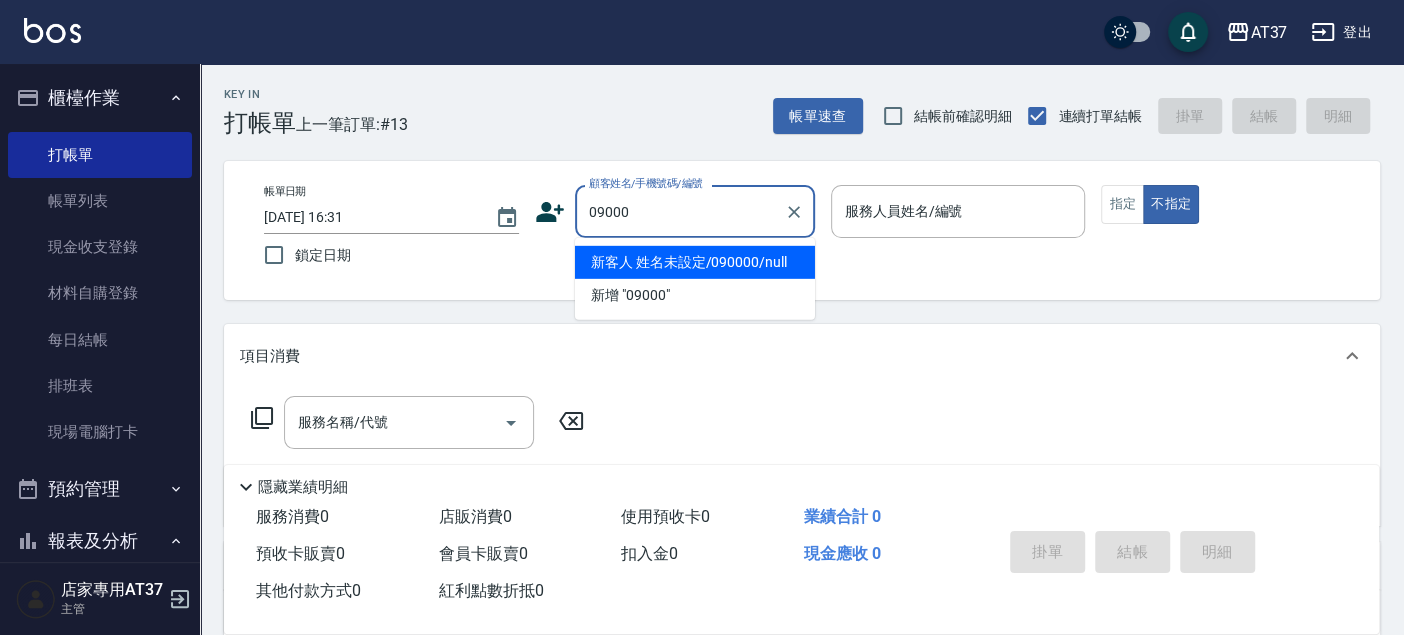 type on "新客人 姓名未設定/090000/null" 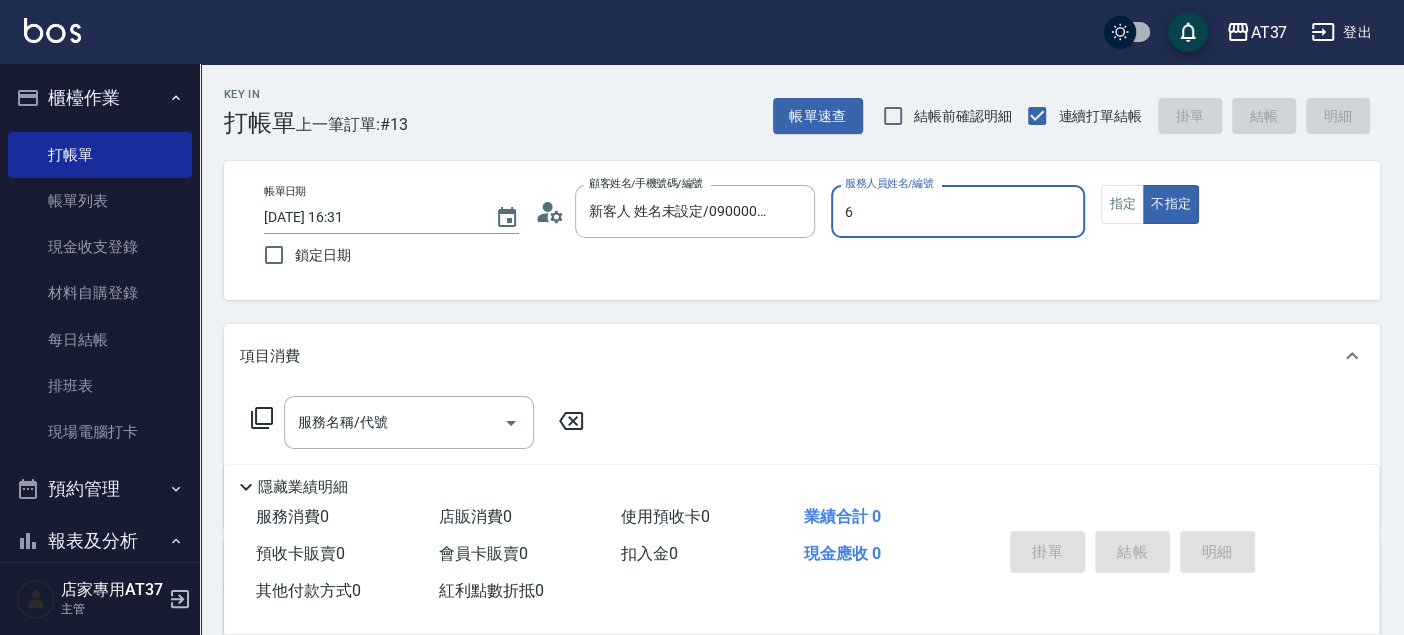 type on "6" 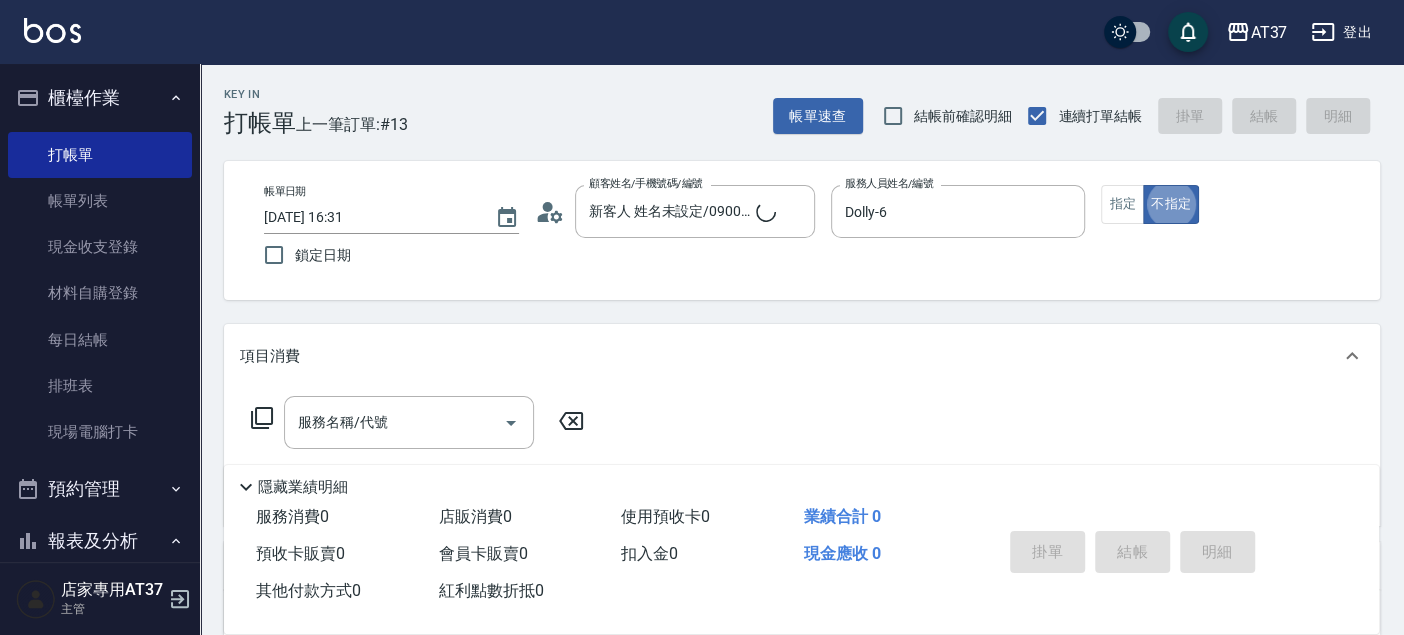 type on "新客人 姓名未設定/09000/null" 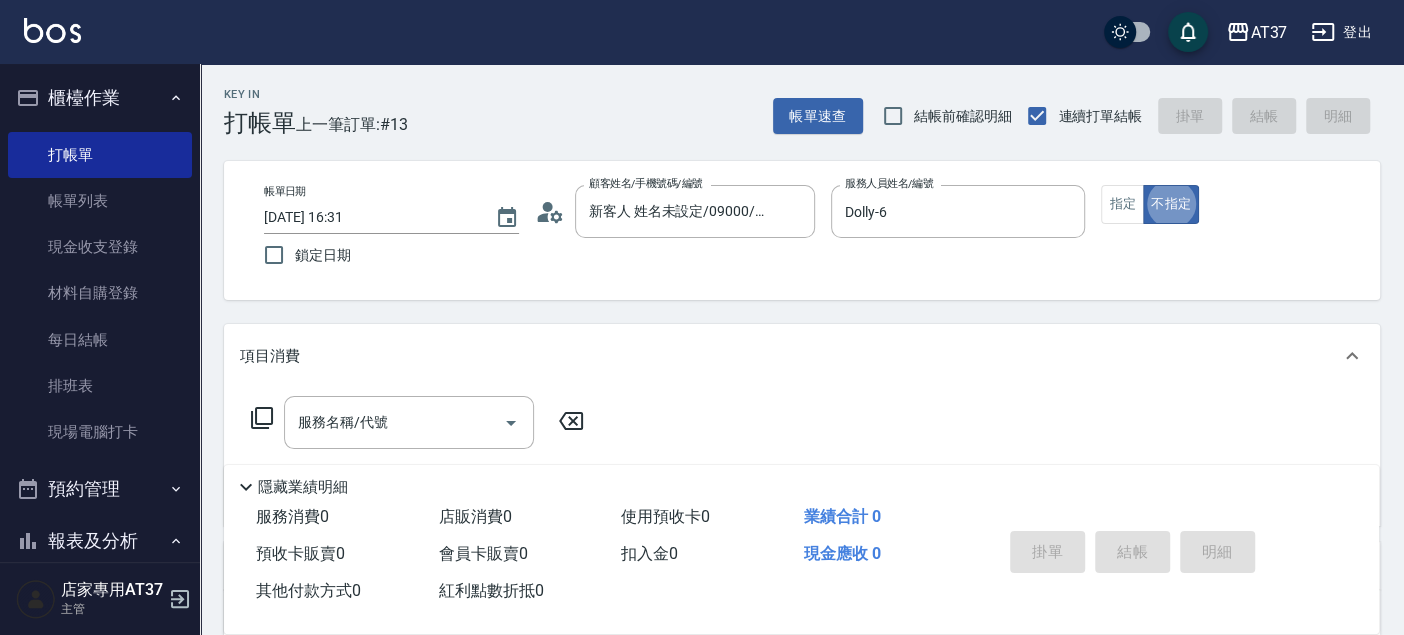 scroll, scrollTop: 44, scrollLeft: 0, axis: vertical 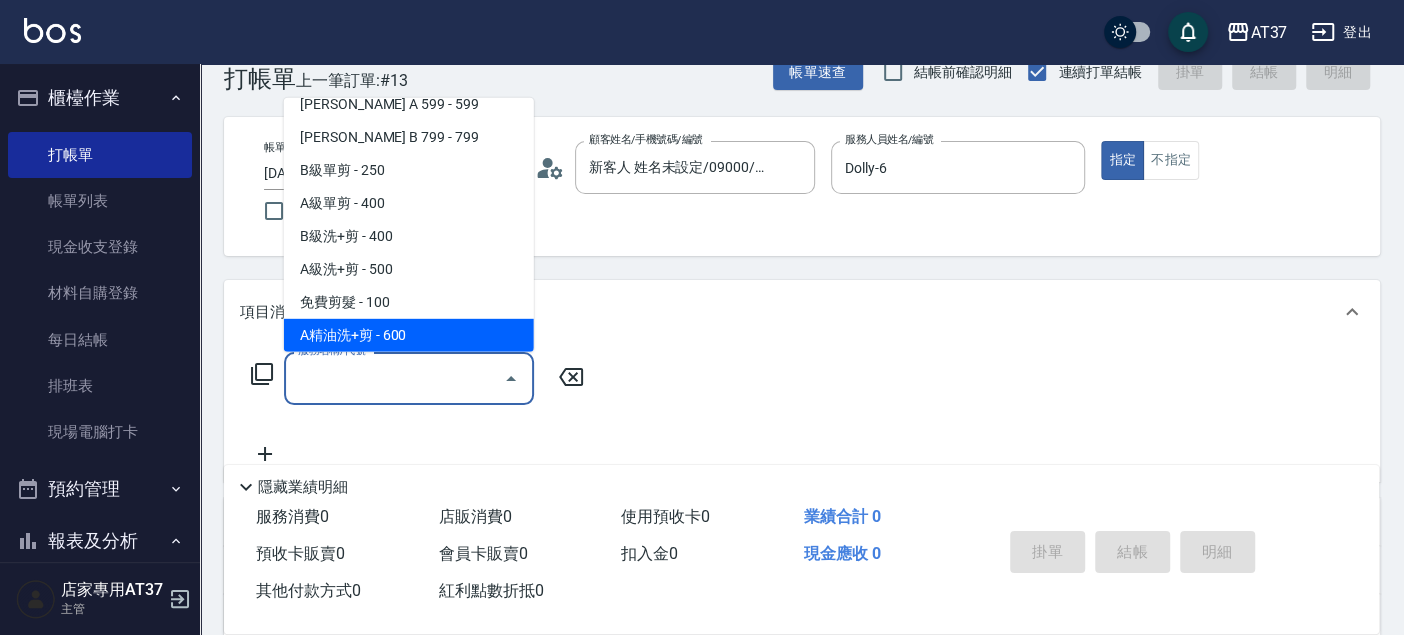 type on "A精油洗+剪(206)" 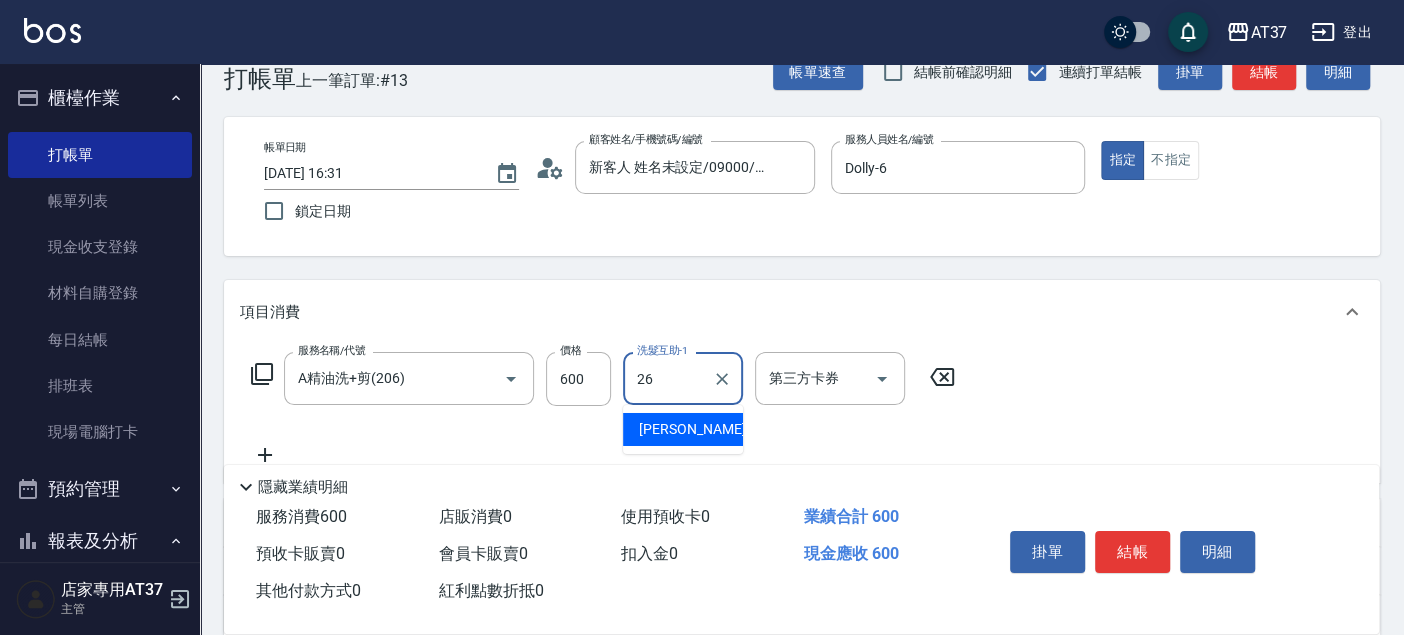 type on "[PERSON_NAME]-26" 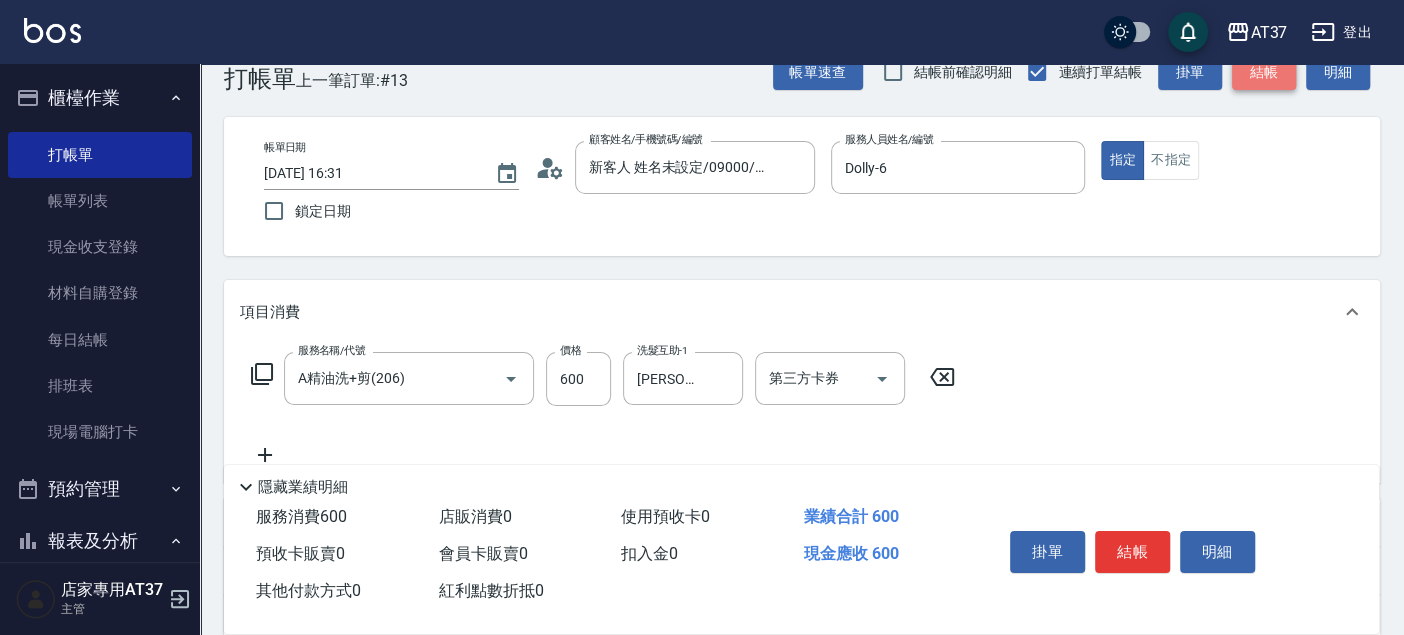 click on "結帳" at bounding box center (1264, 72) 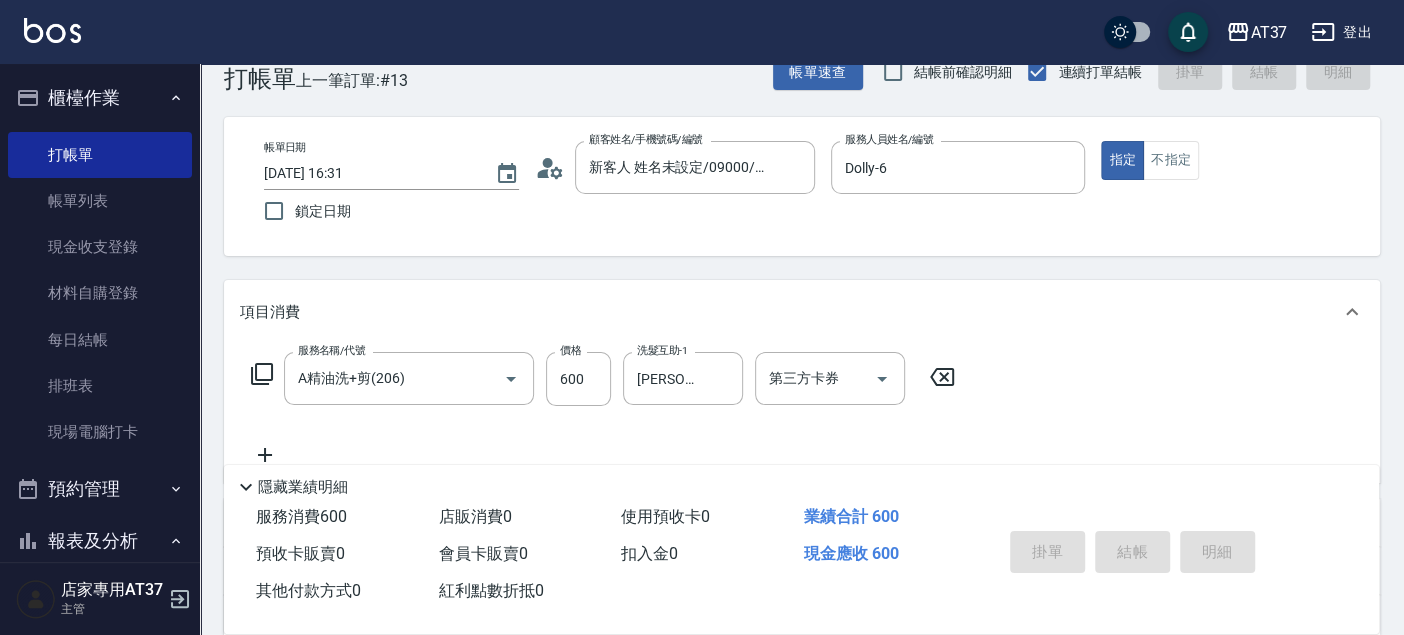 type 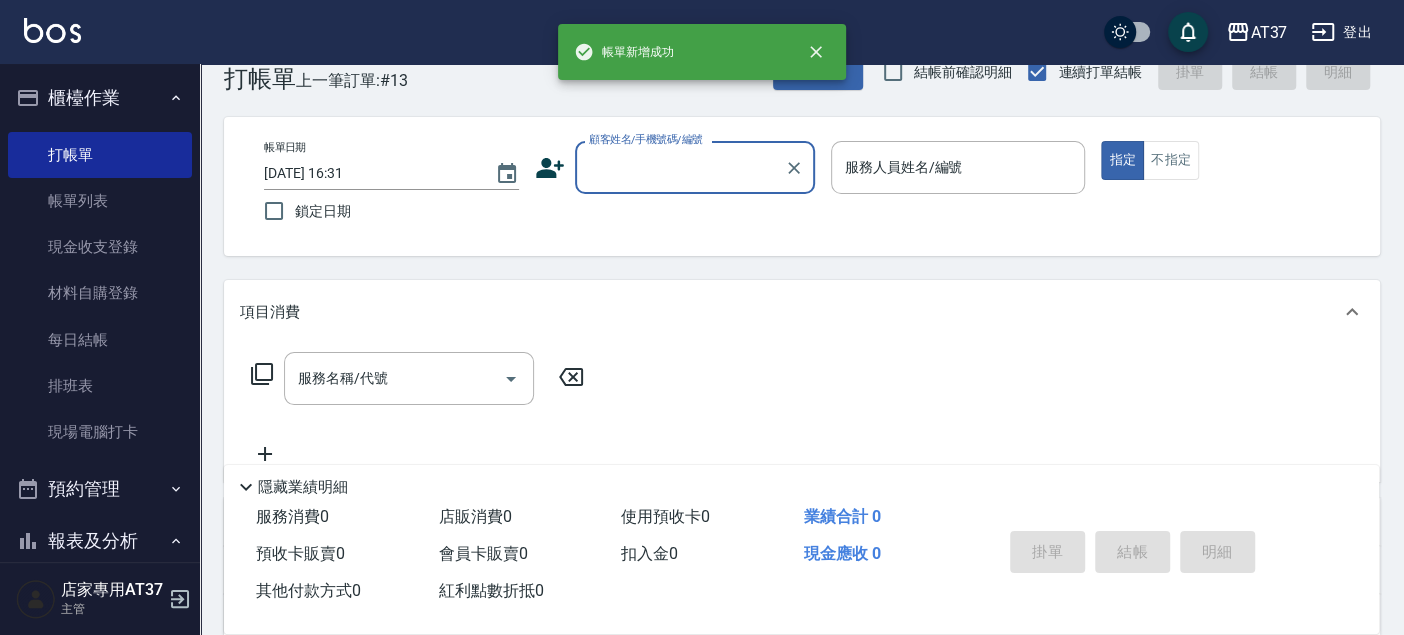 scroll, scrollTop: 0, scrollLeft: 0, axis: both 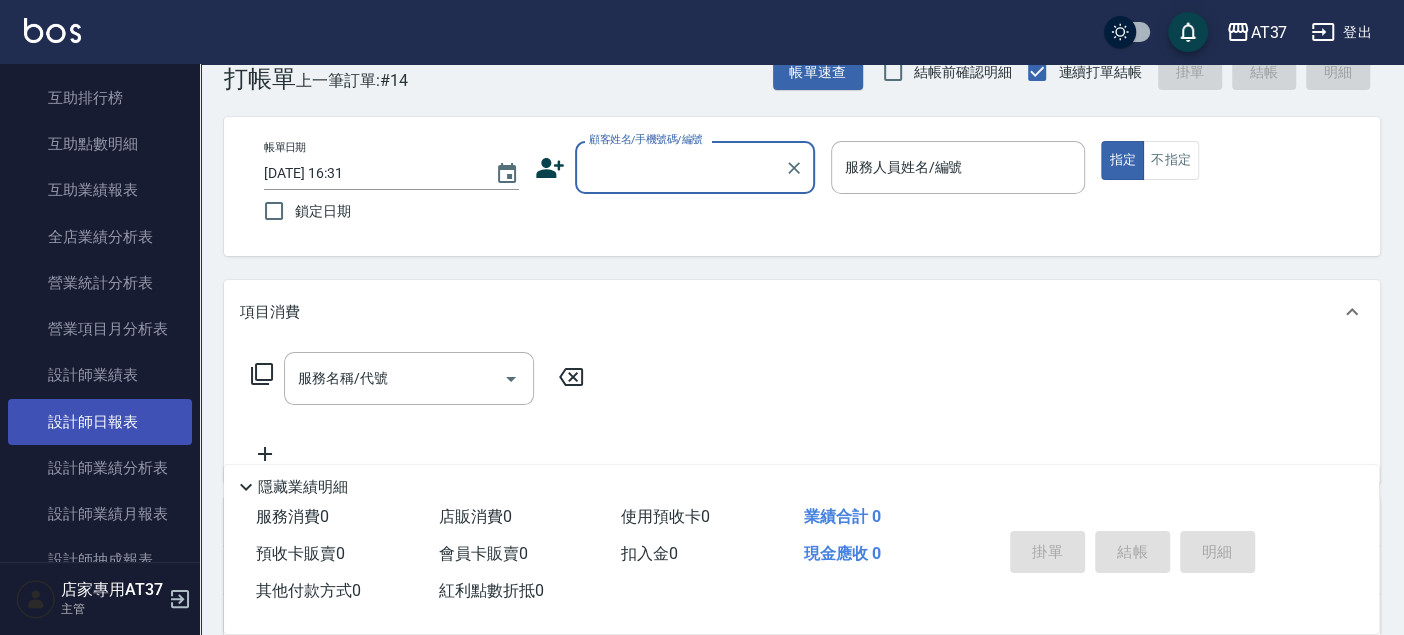 drag, startPoint x: 61, startPoint y: 411, endPoint x: 64, endPoint y: 399, distance: 12.369317 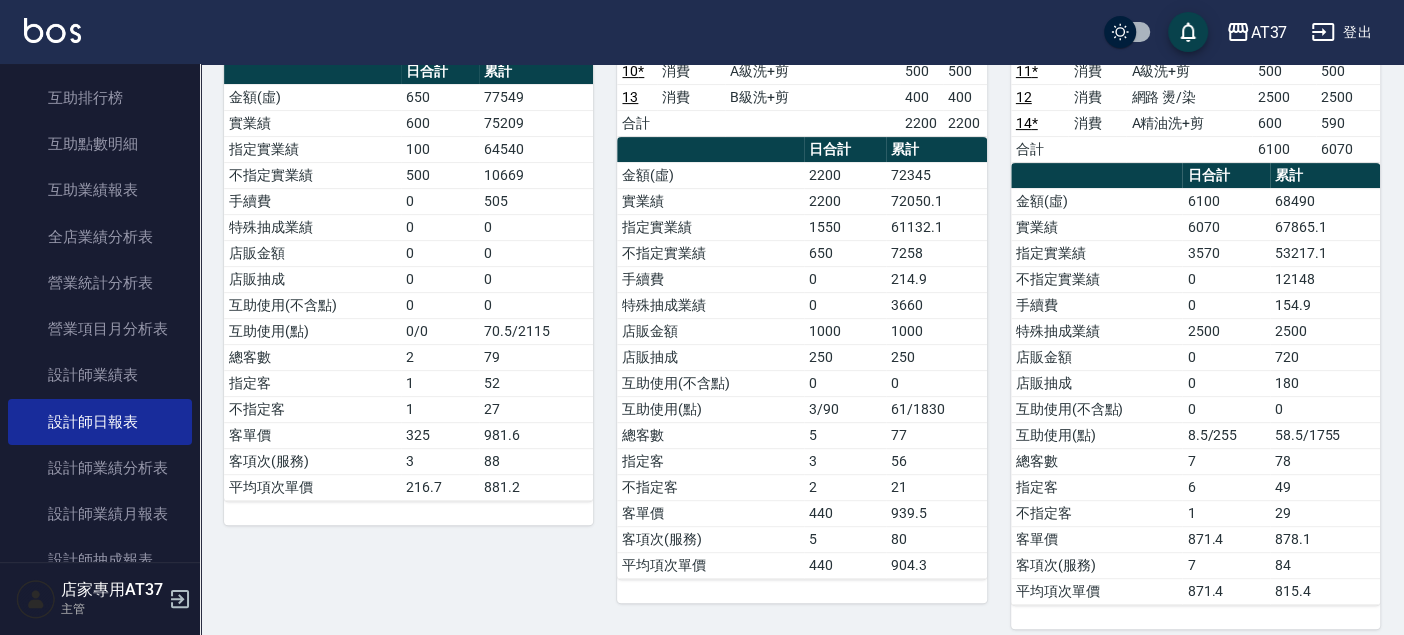 scroll, scrollTop: 355, scrollLeft: 0, axis: vertical 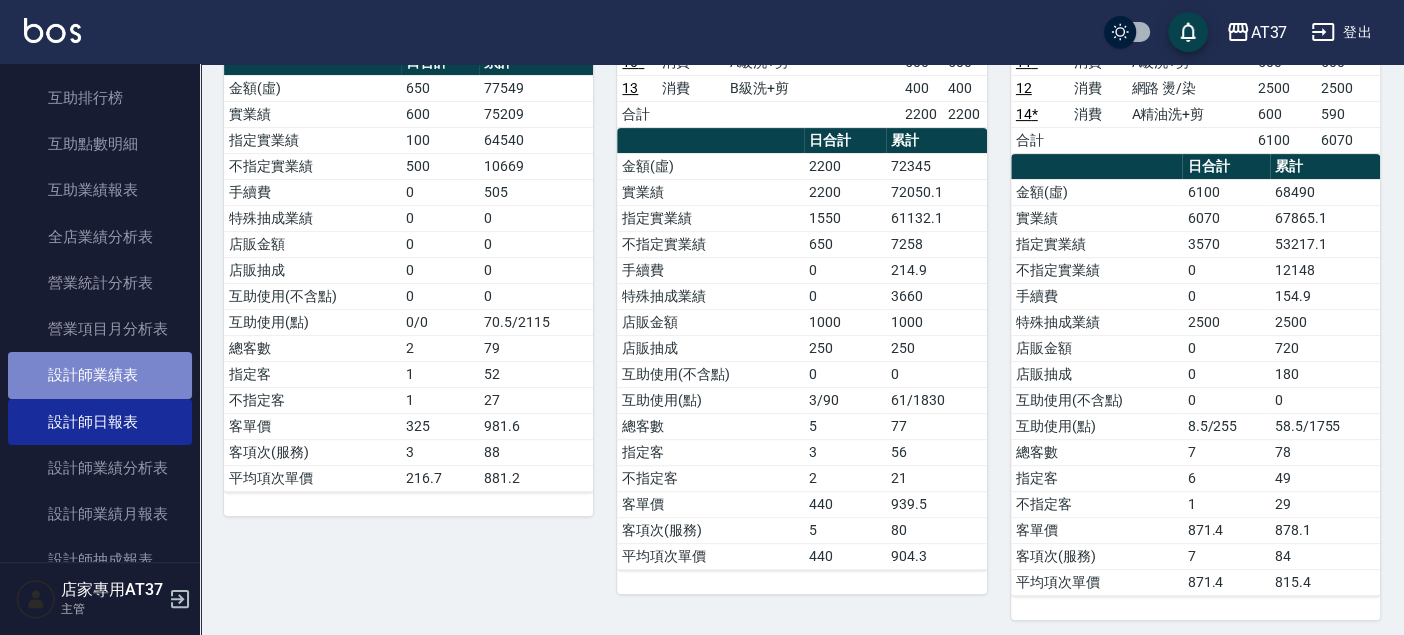 click on "設計師業績表" at bounding box center [100, 375] 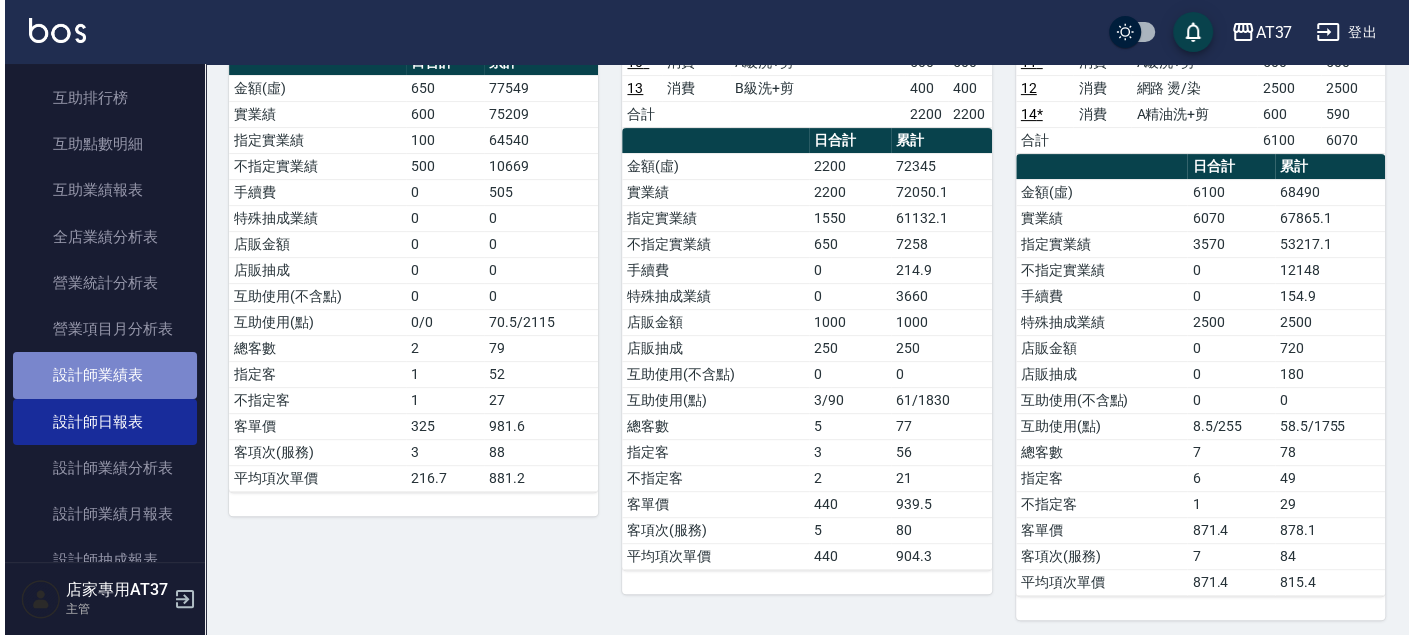 scroll, scrollTop: 0, scrollLeft: 0, axis: both 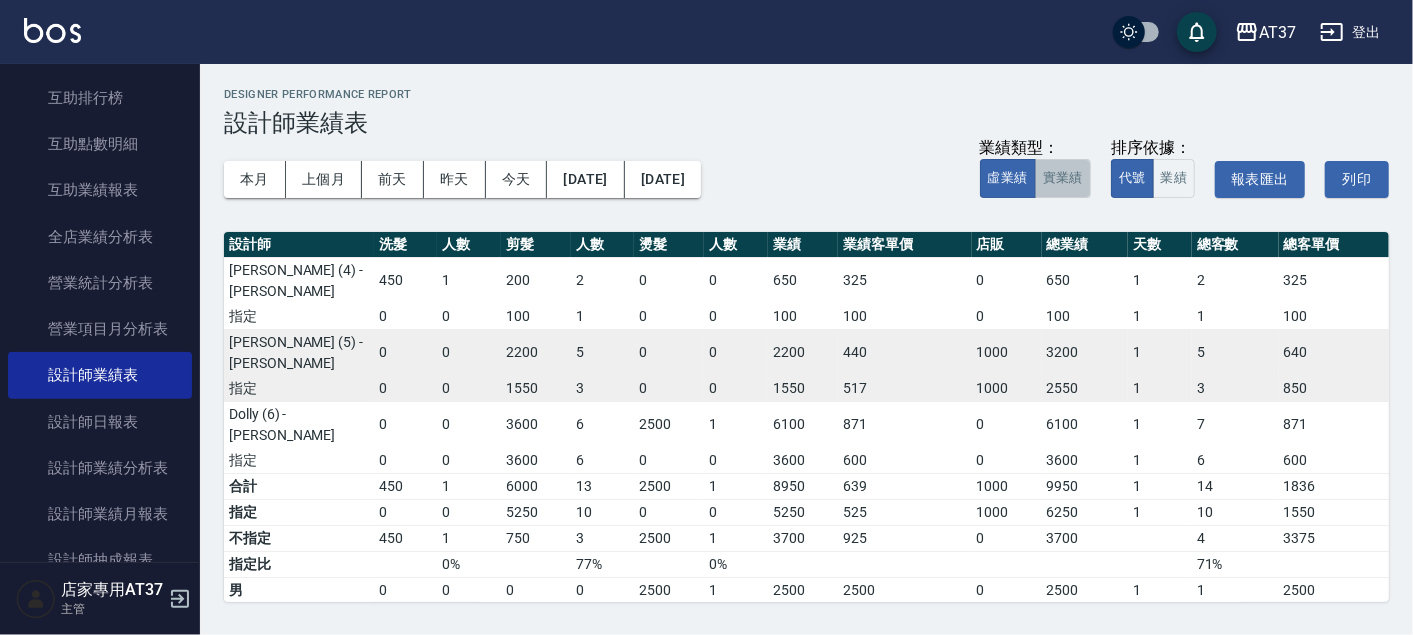 click on "實業績" at bounding box center [1063, 178] 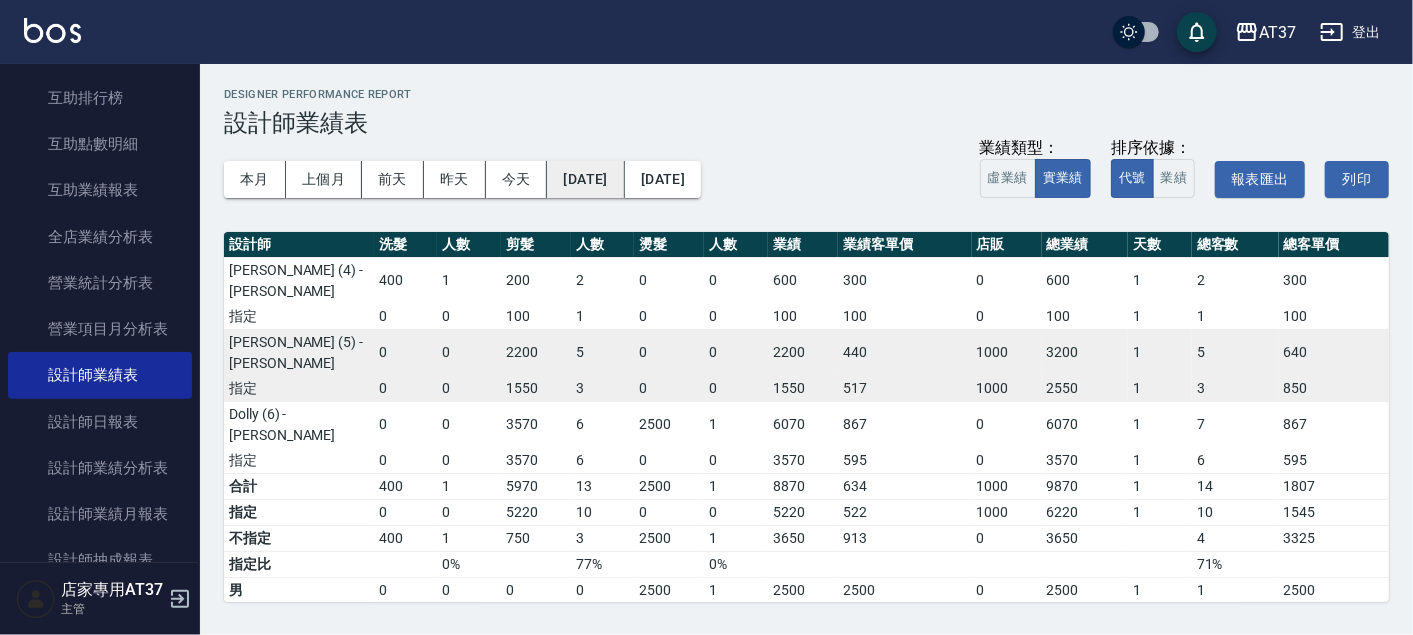 click on "[DATE]" at bounding box center (585, 179) 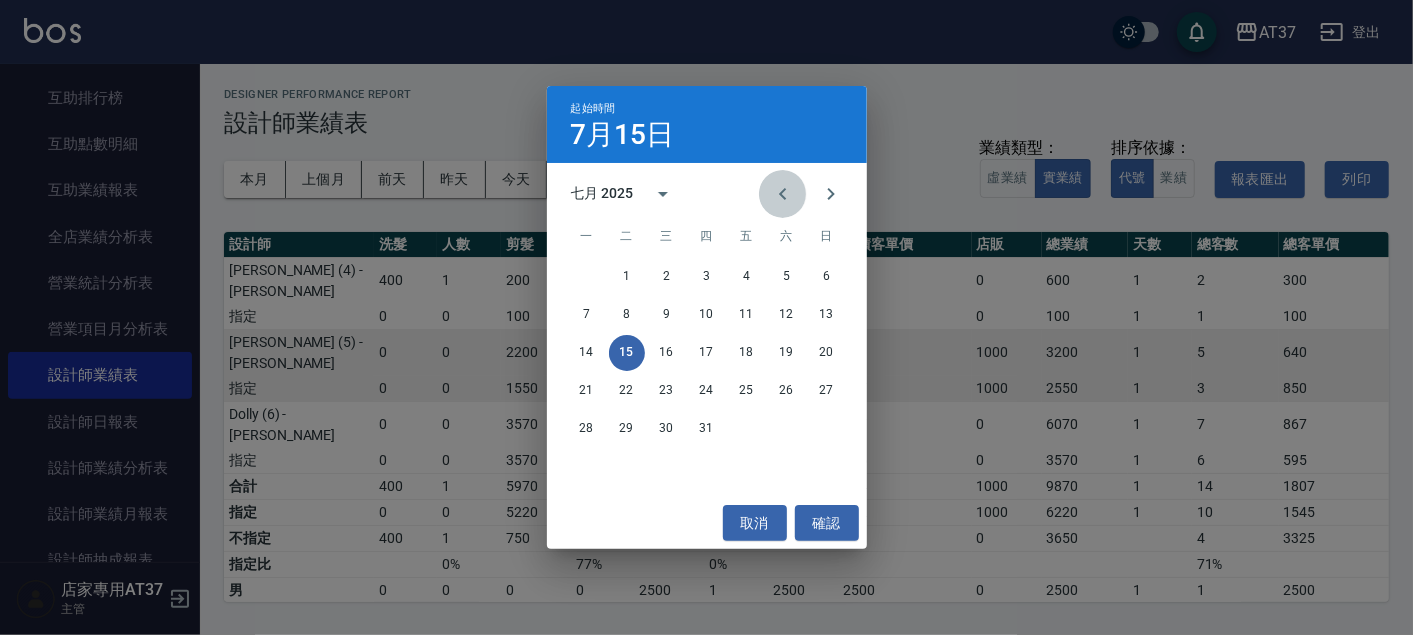 click 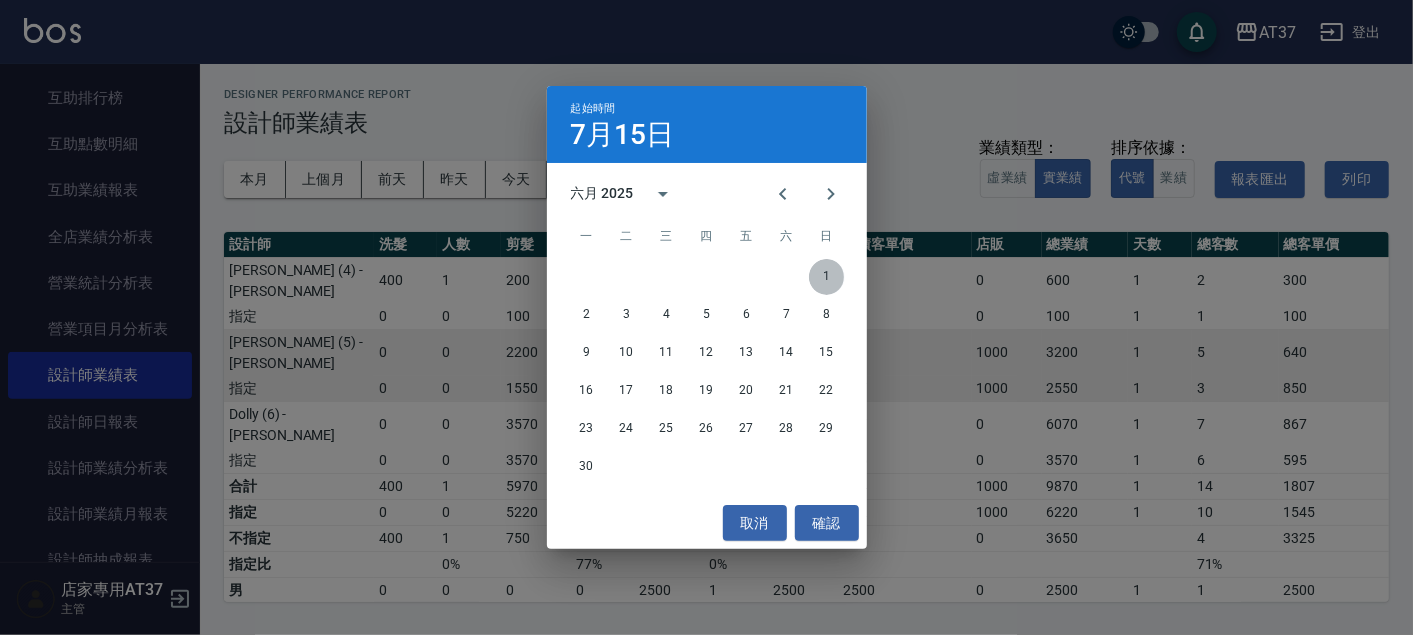 click on "1" at bounding box center (827, 277) 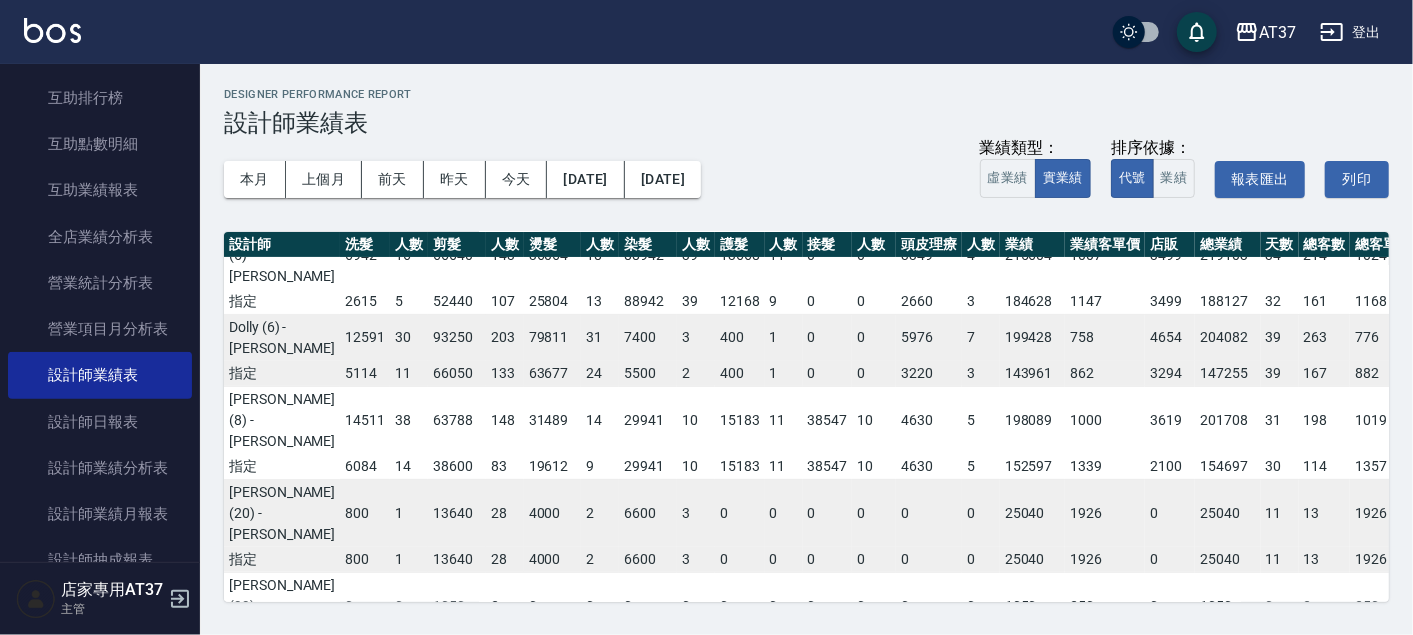 scroll, scrollTop: 111, scrollLeft: 0, axis: vertical 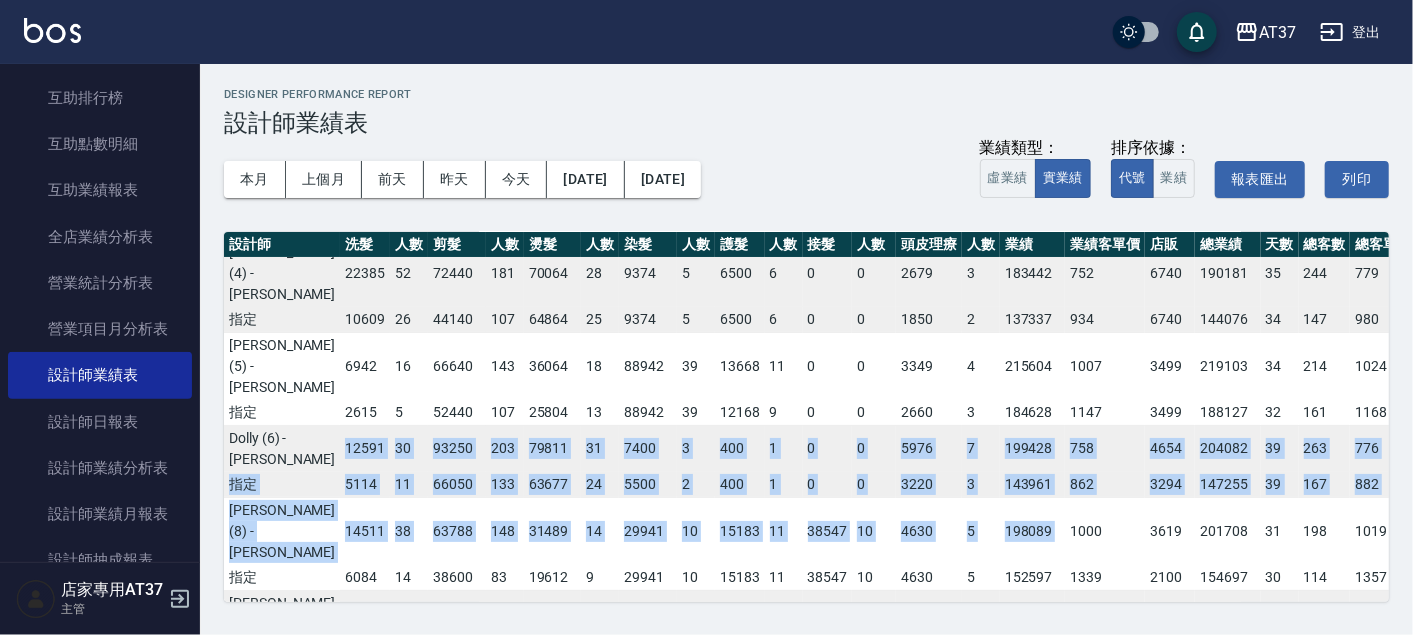 drag, startPoint x: 318, startPoint y: 380, endPoint x: 1030, endPoint y: 442, distance: 714.69434 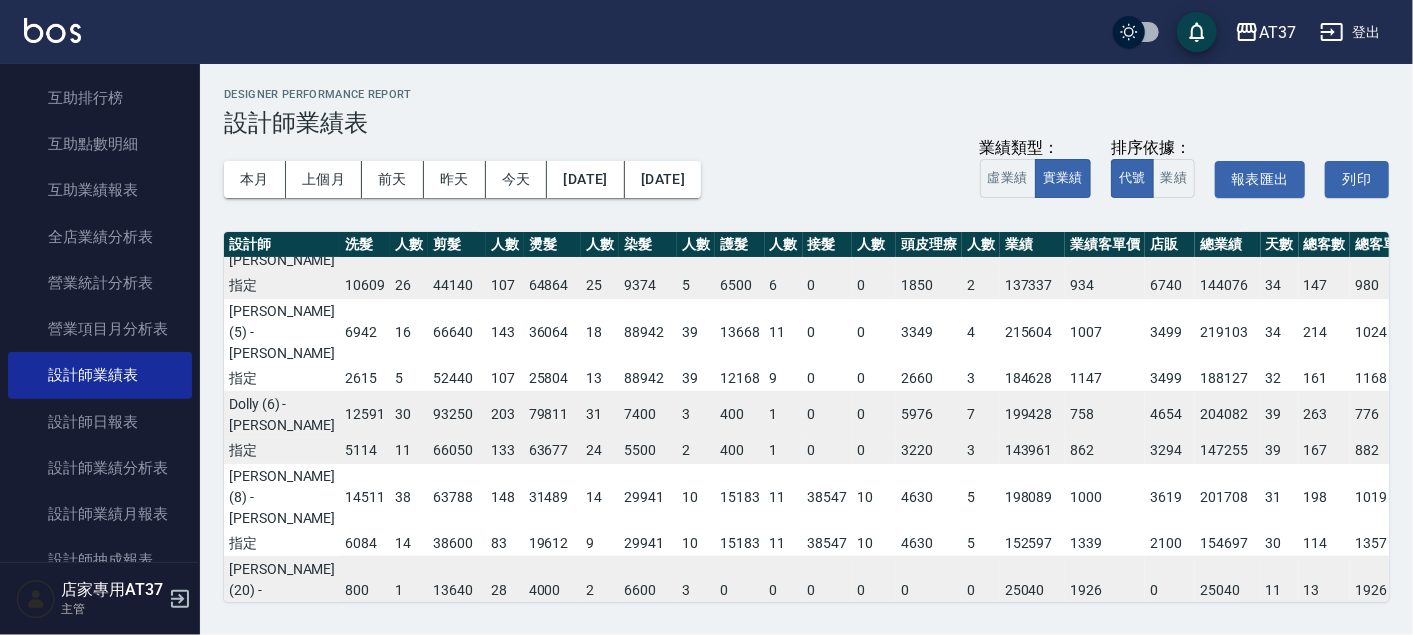 scroll, scrollTop: 111, scrollLeft: 0, axis: vertical 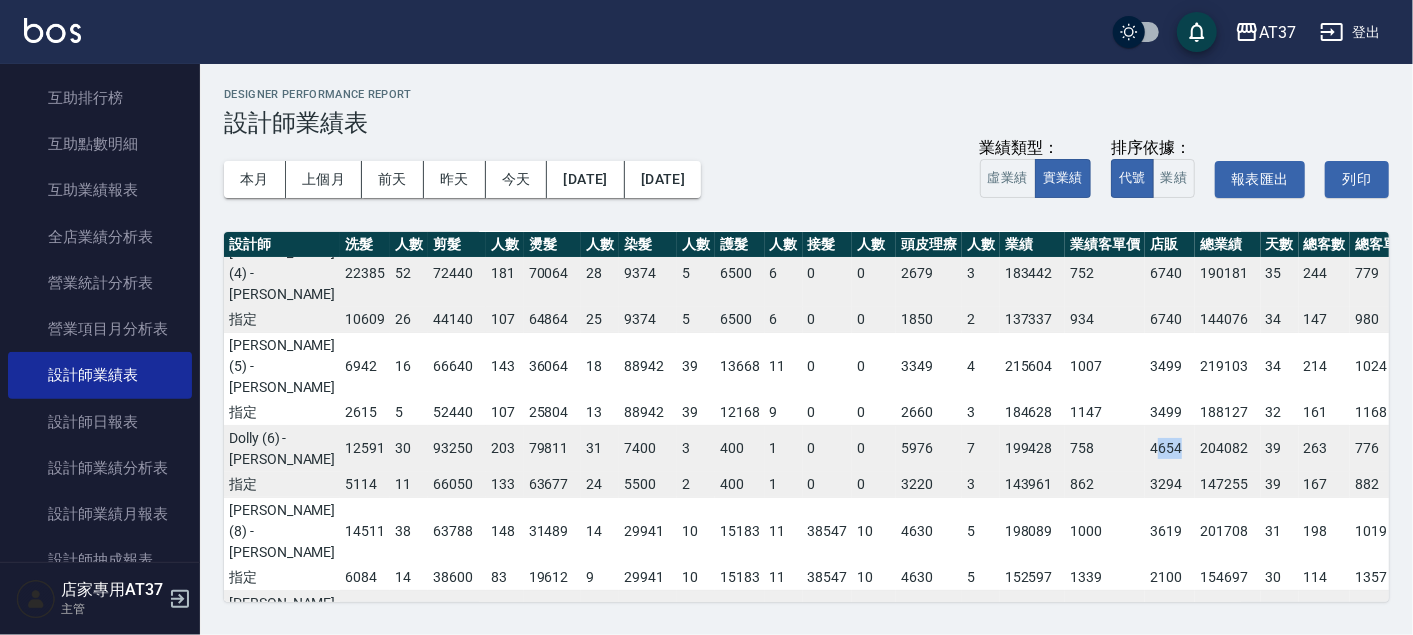 drag, startPoint x: 1122, startPoint y: 380, endPoint x: 1151, endPoint y: 382, distance: 29.068884 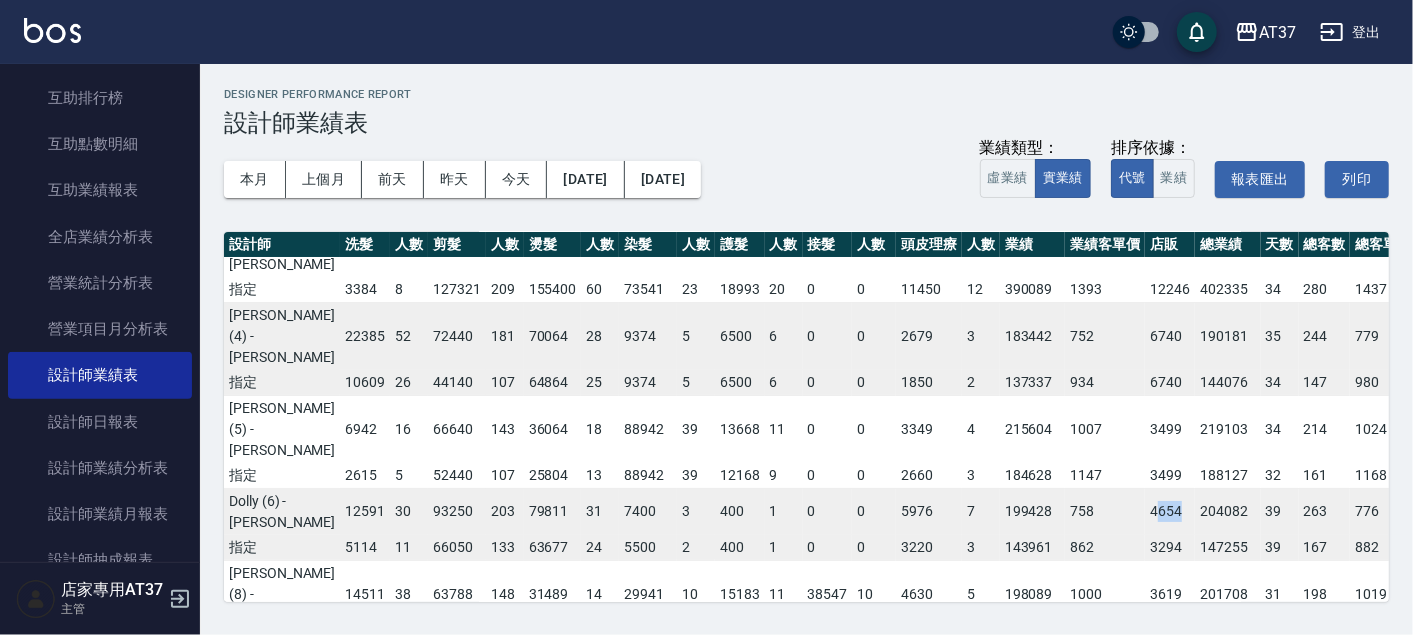 scroll, scrollTop: 0, scrollLeft: 0, axis: both 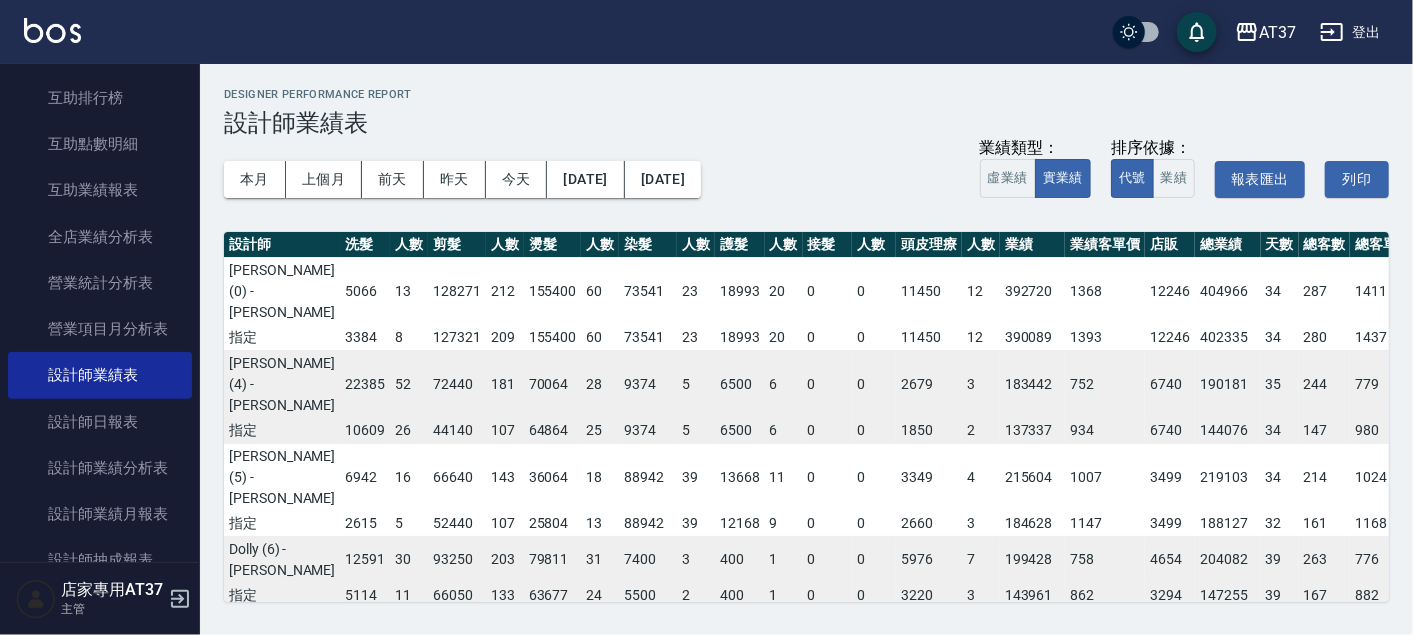click on "4654" at bounding box center (1170, 559) 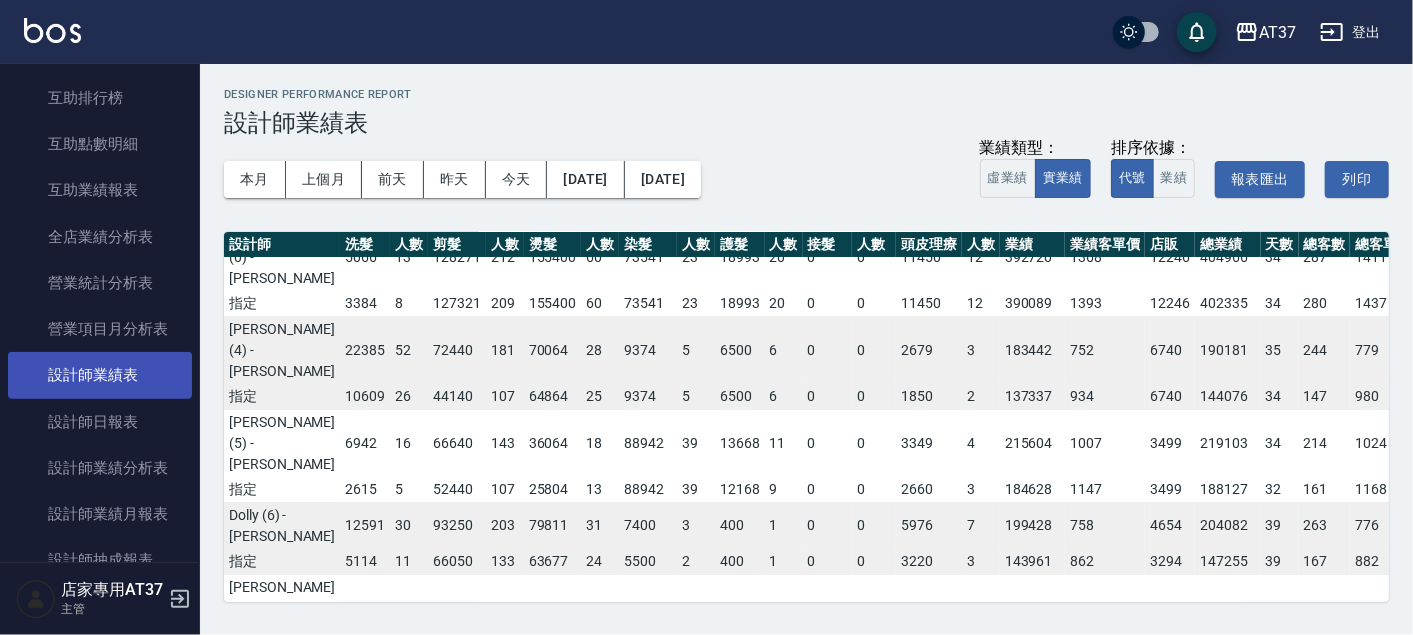 scroll, scrollTop: 0, scrollLeft: 0, axis: both 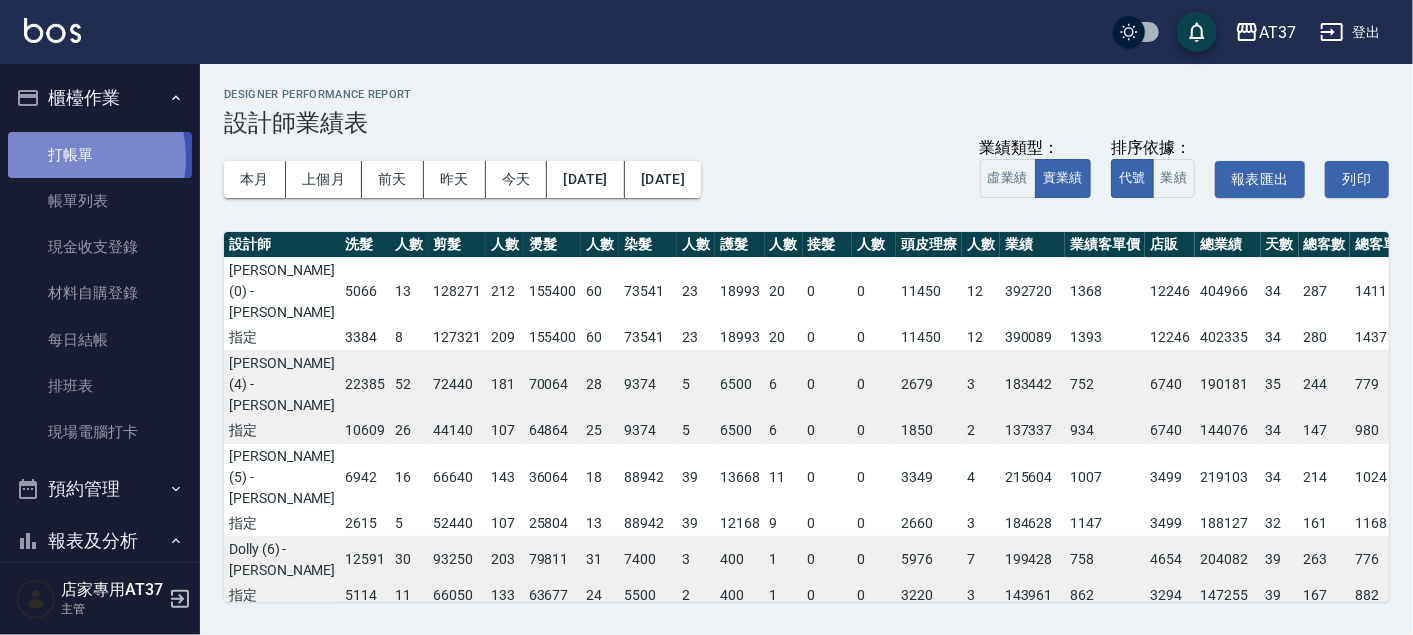click on "打帳單" at bounding box center (100, 155) 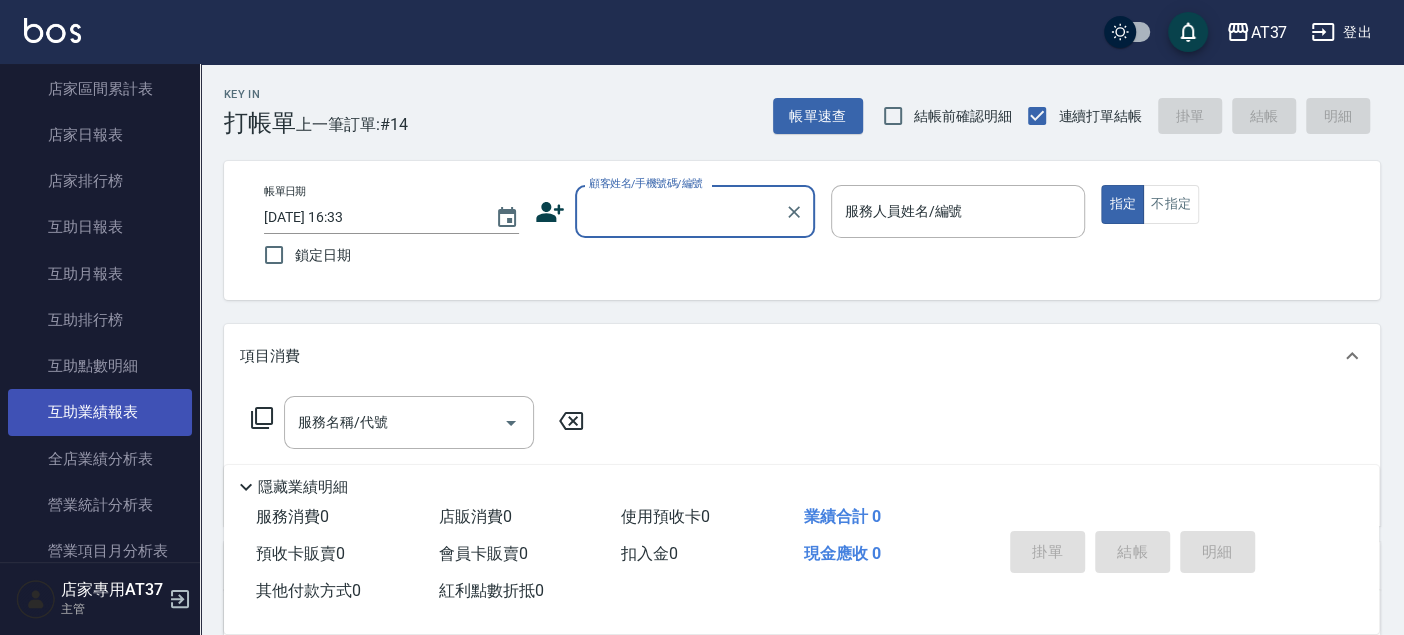 scroll, scrollTop: 666, scrollLeft: 0, axis: vertical 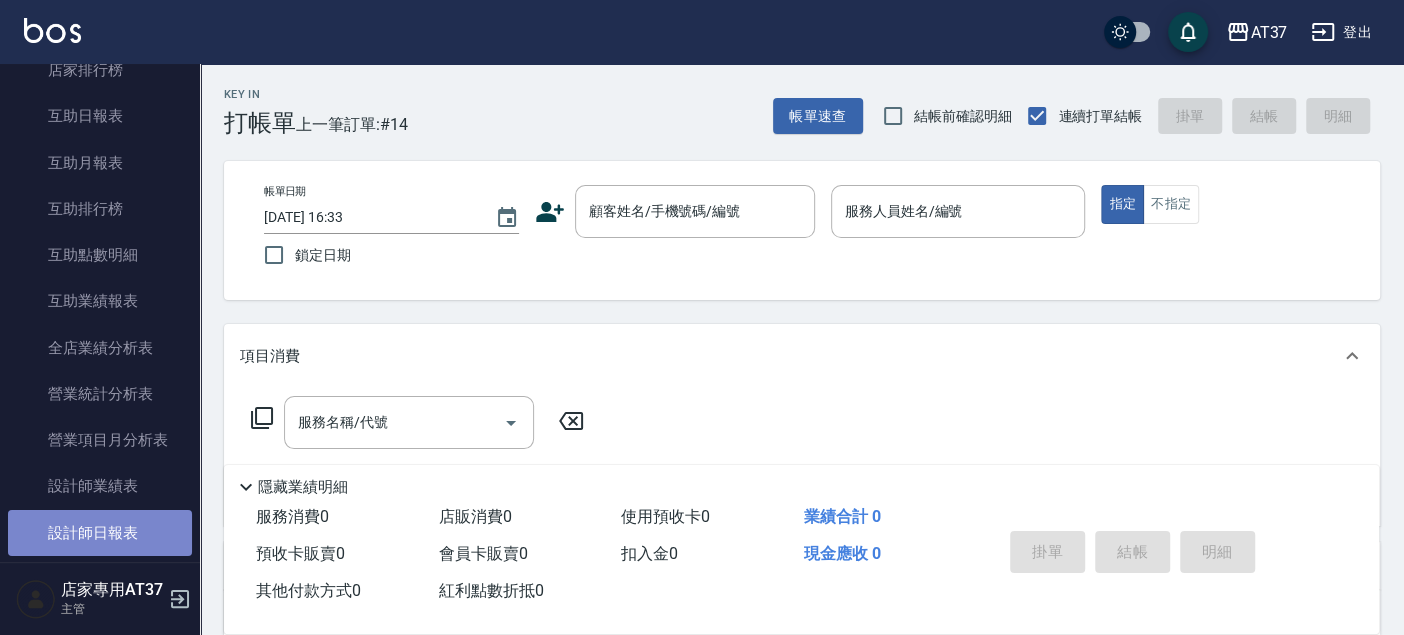 click on "設計師日報表" at bounding box center [100, 533] 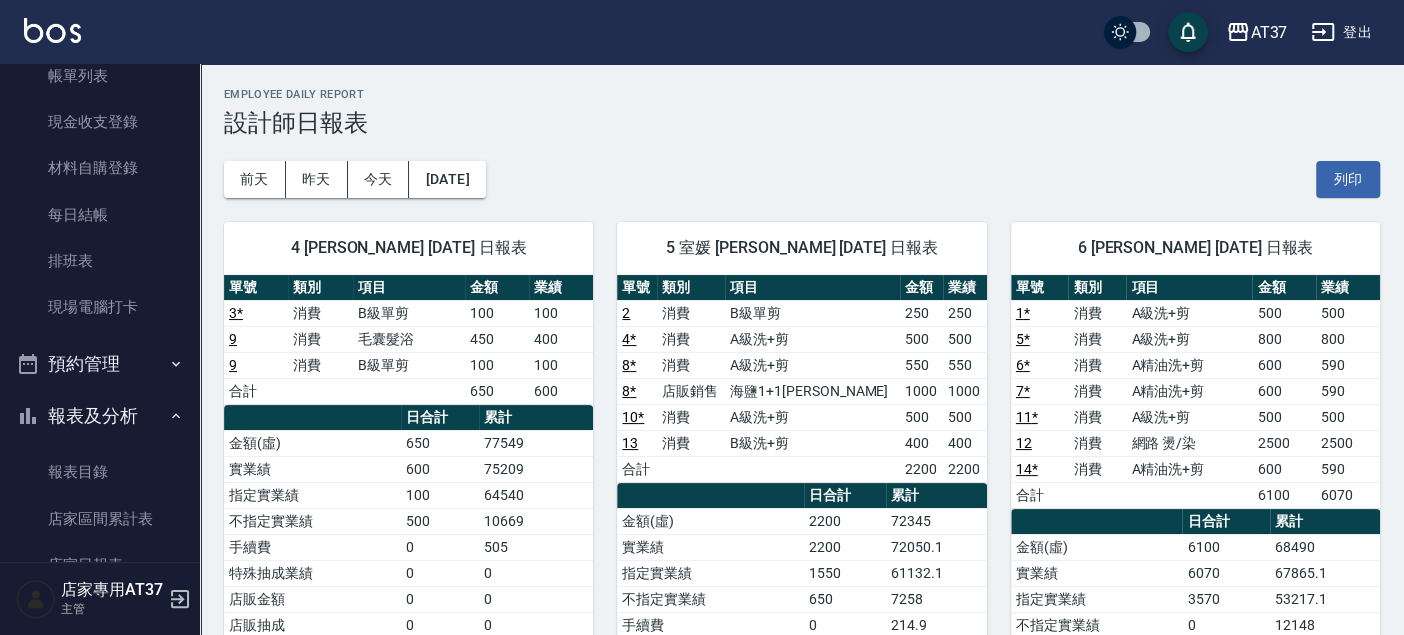 scroll, scrollTop: 0, scrollLeft: 0, axis: both 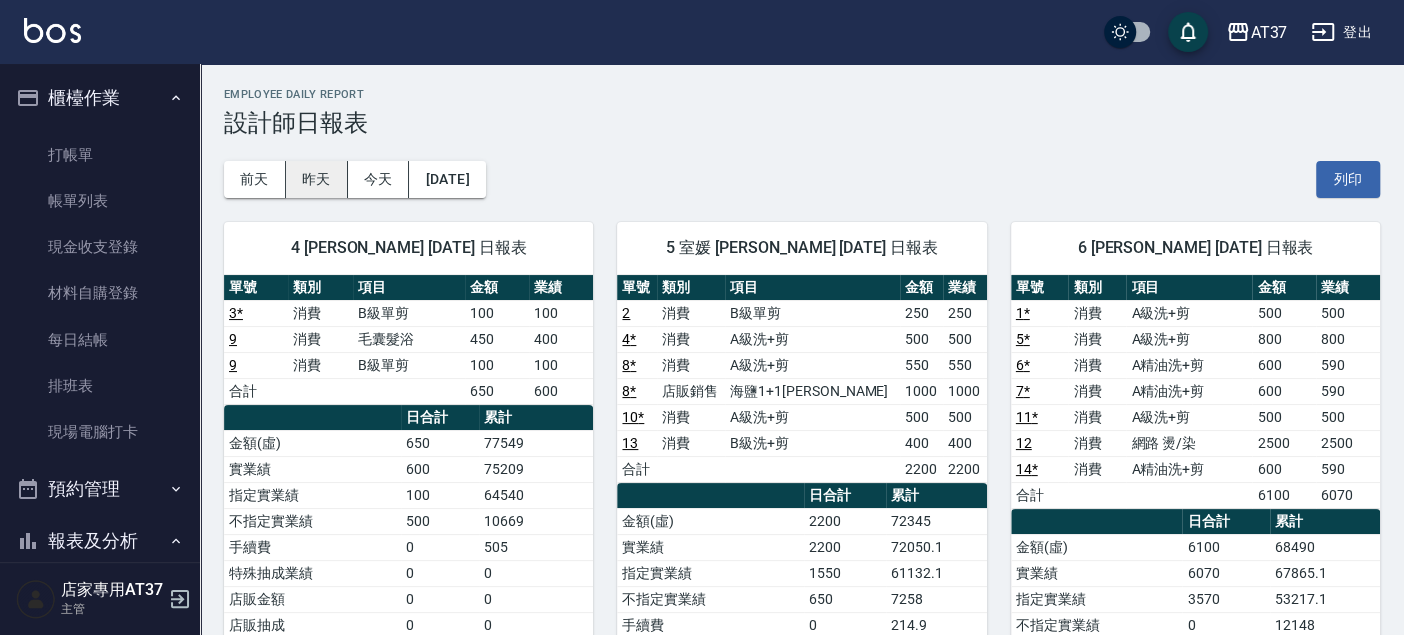 click on "昨天" at bounding box center (317, 179) 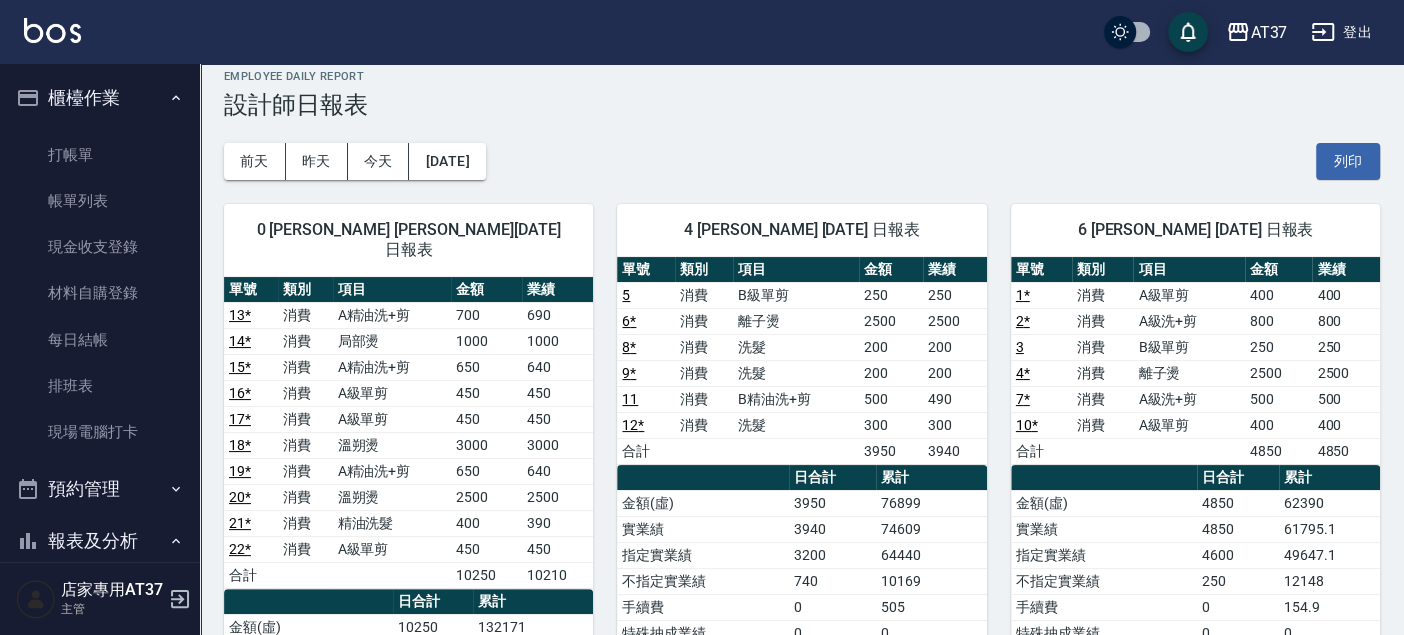 scroll, scrollTop: 14, scrollLeft: 0, axis: vertical 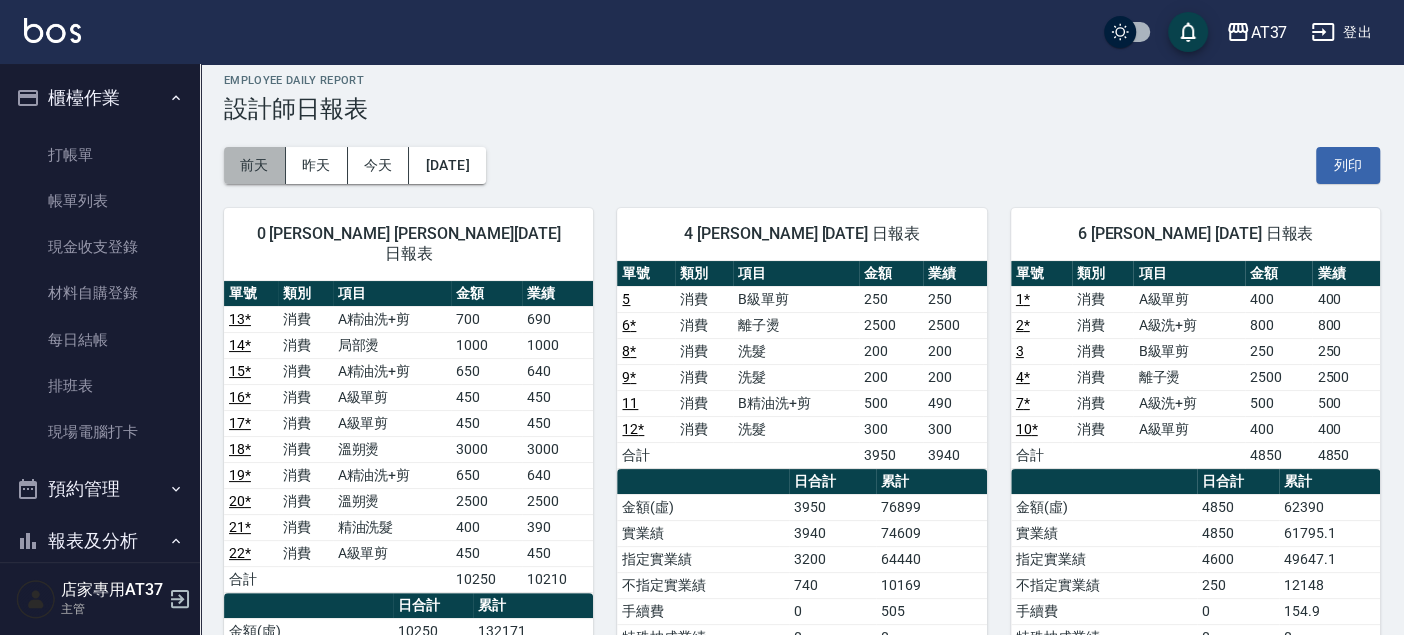 click on "前天" at bounding box center (255, 165) 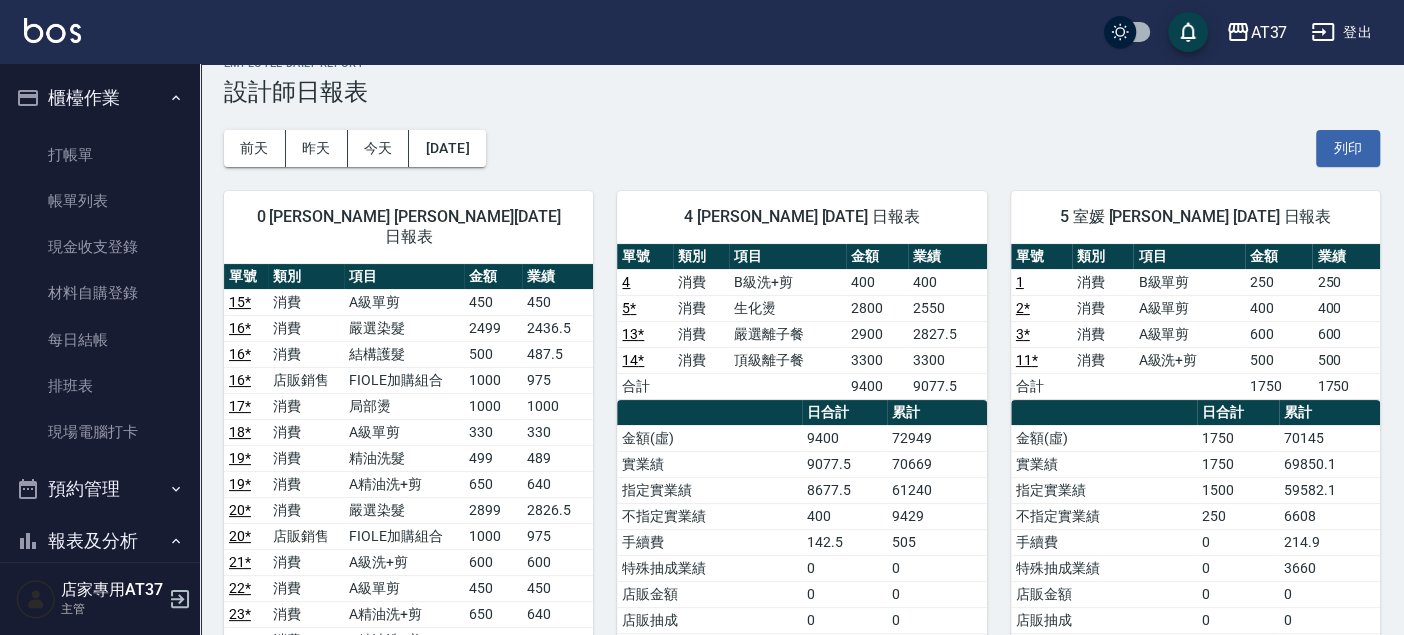 scroll, scrollTop: 0, scrollLeft: 0, axis: both 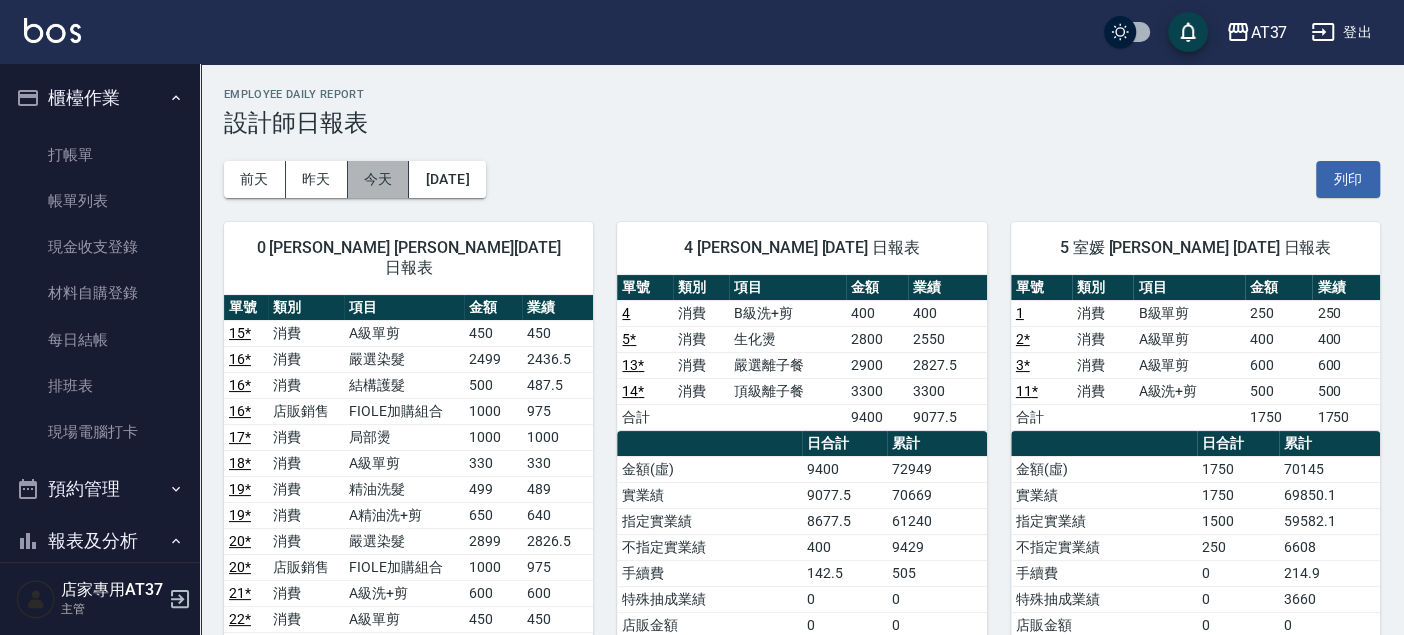 click on "今天" at bounding box center [379, 179] 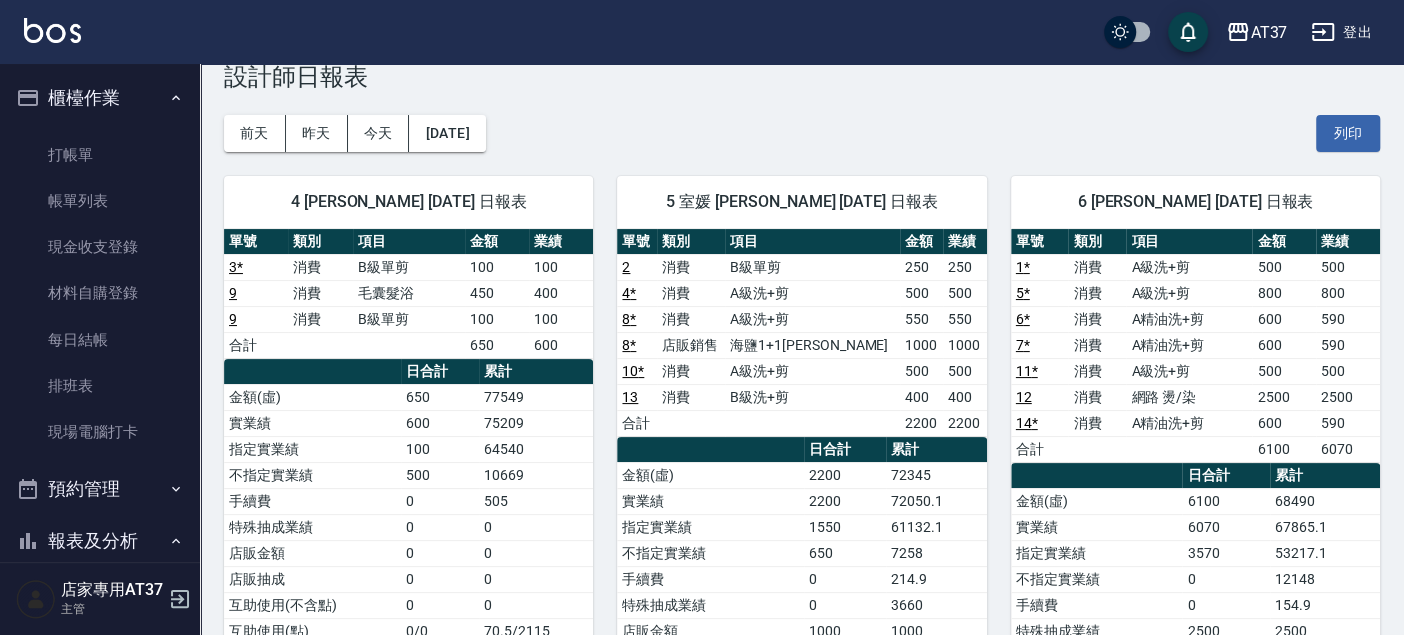scroll, scrollTop: 0, scrollLeft: 0, axis: both 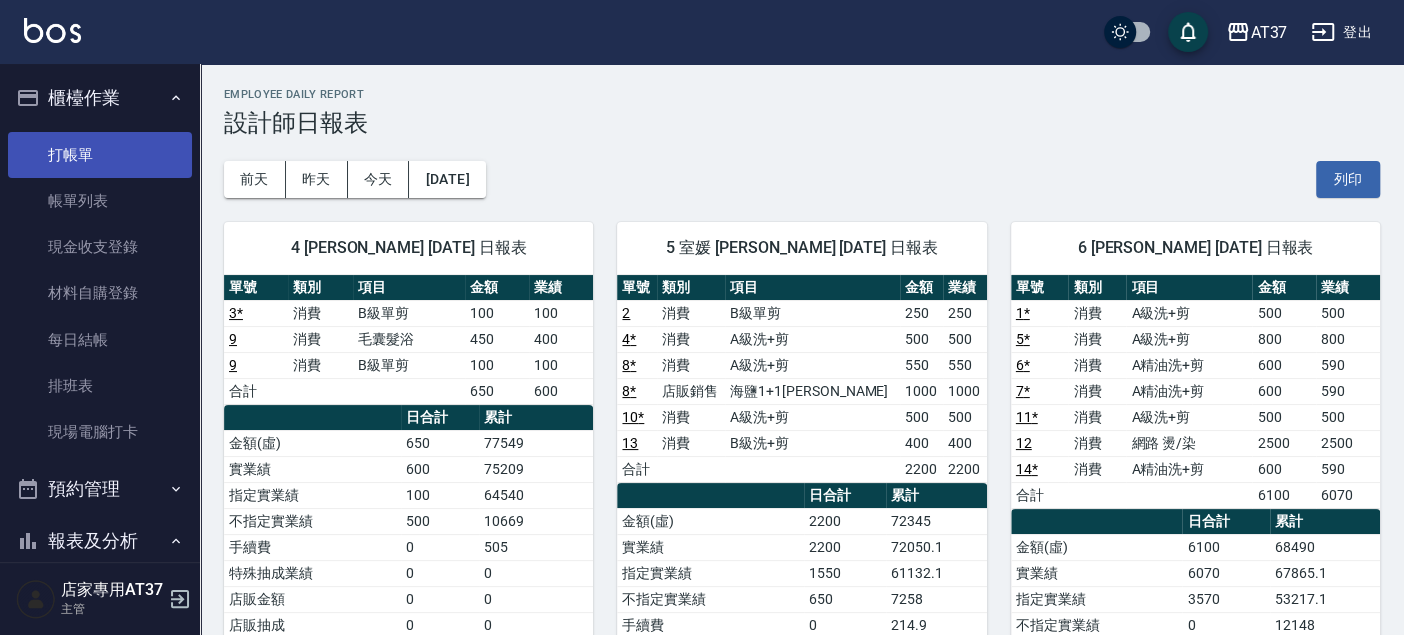 click on "打帳單" at bounding box center (100, 155) 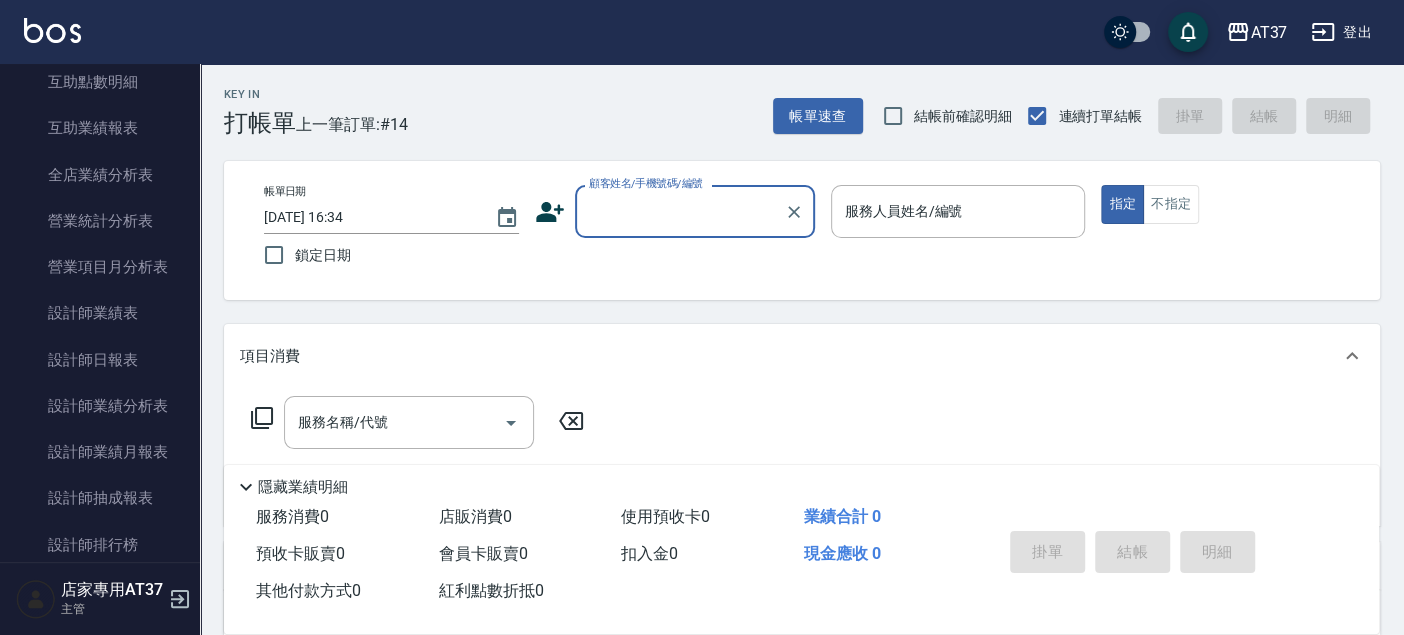 scroll, scrollTop: 617, scrollLeft: 0, axis: vertical 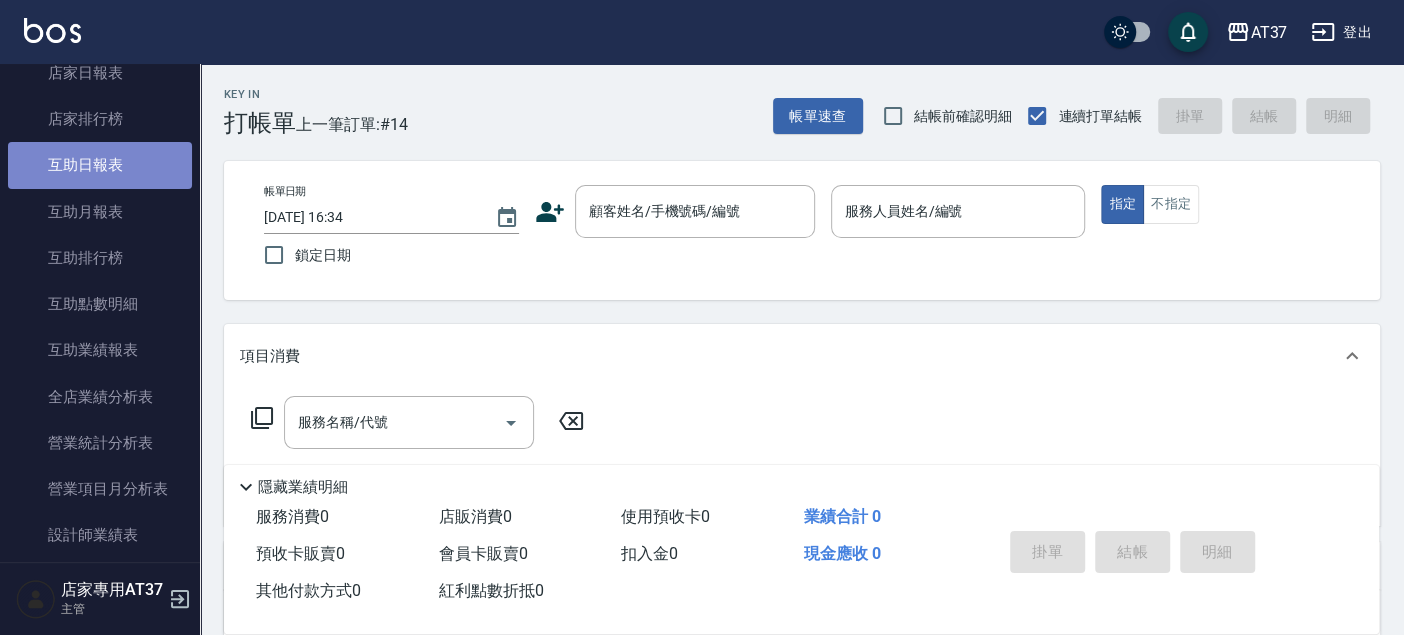 click on "互助日報表" at bounding box center [100, 165] 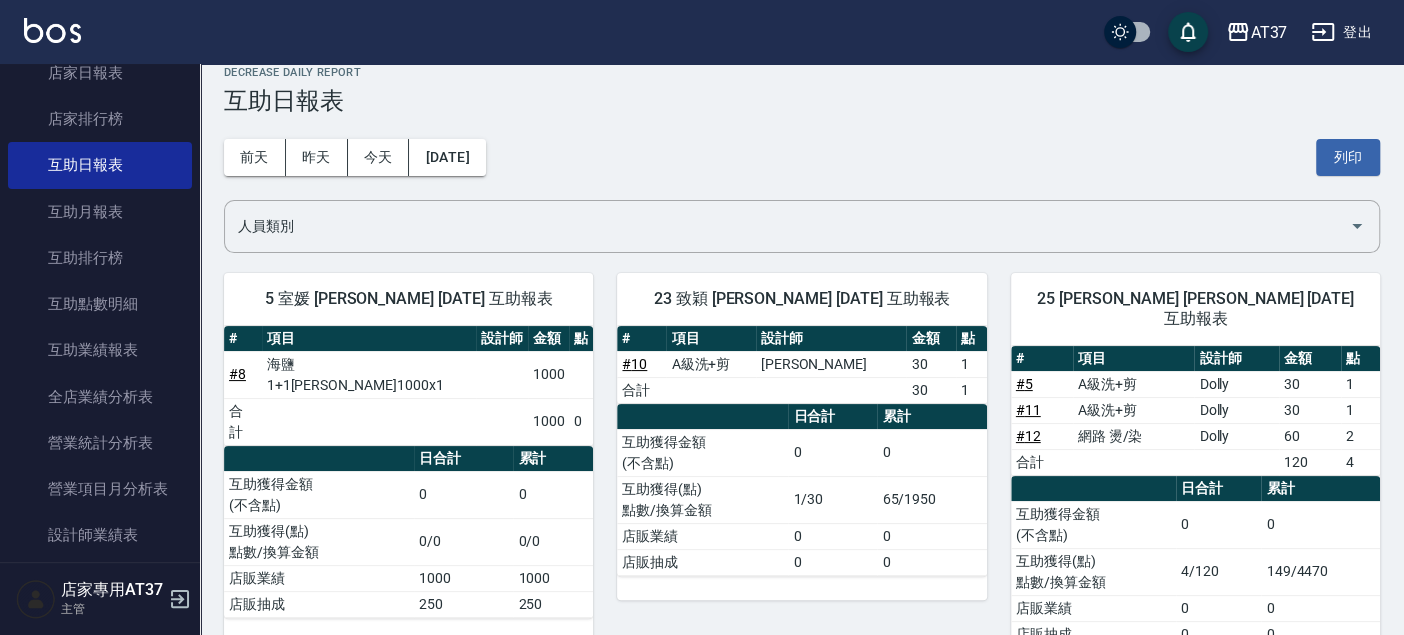 scroll, scrollTop: 0, scrollLeft: 0, axis: both 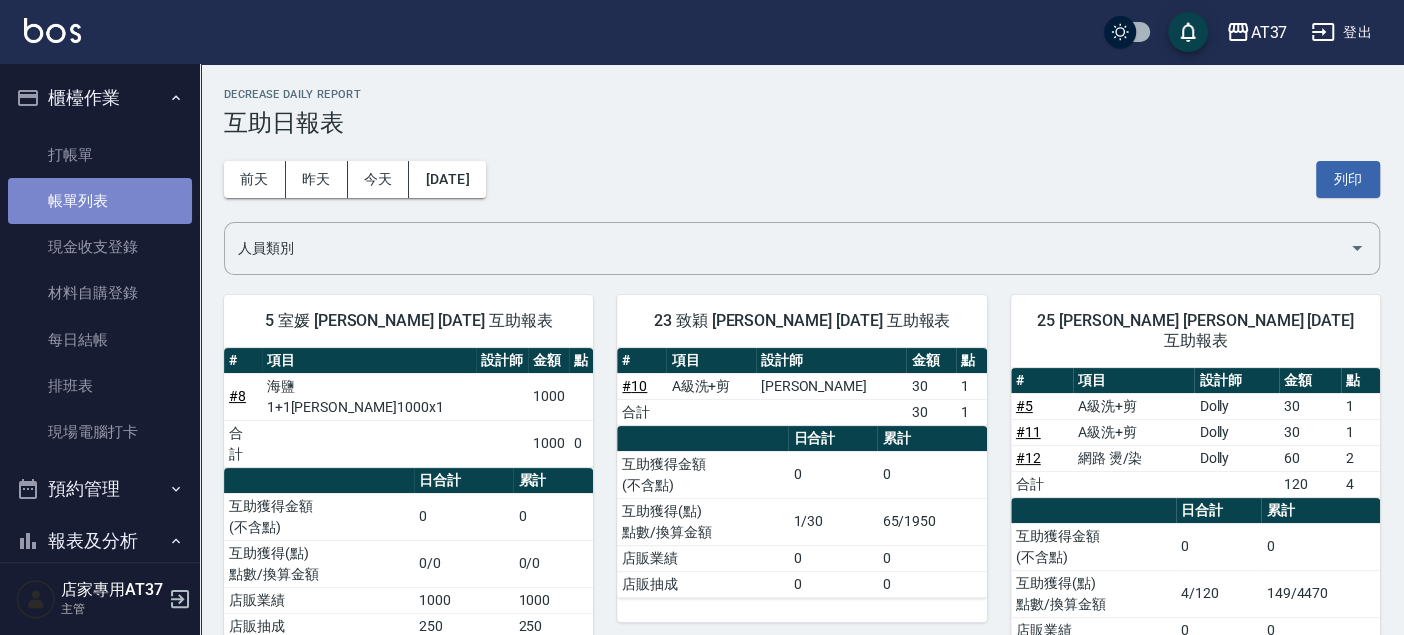click on "帳單列表" at bounding box center (100, 201) 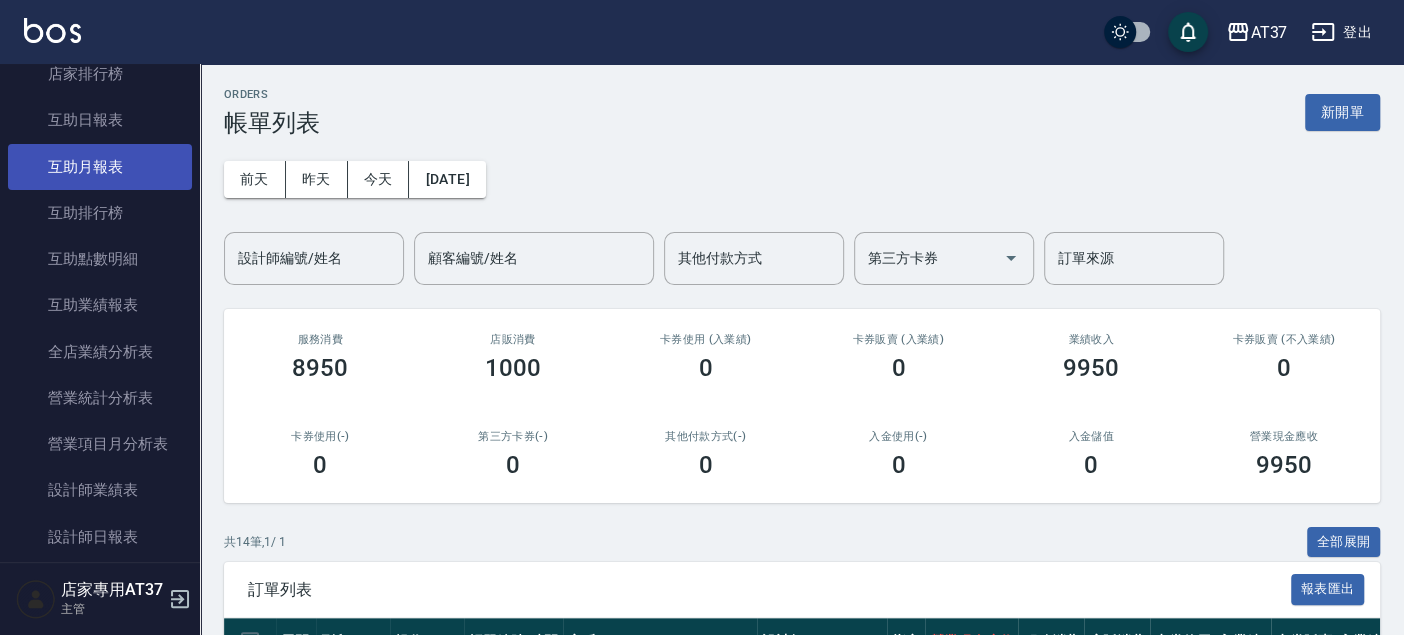 scroll, scrollTop: 777, scrollLeft: 0, axis: vertical 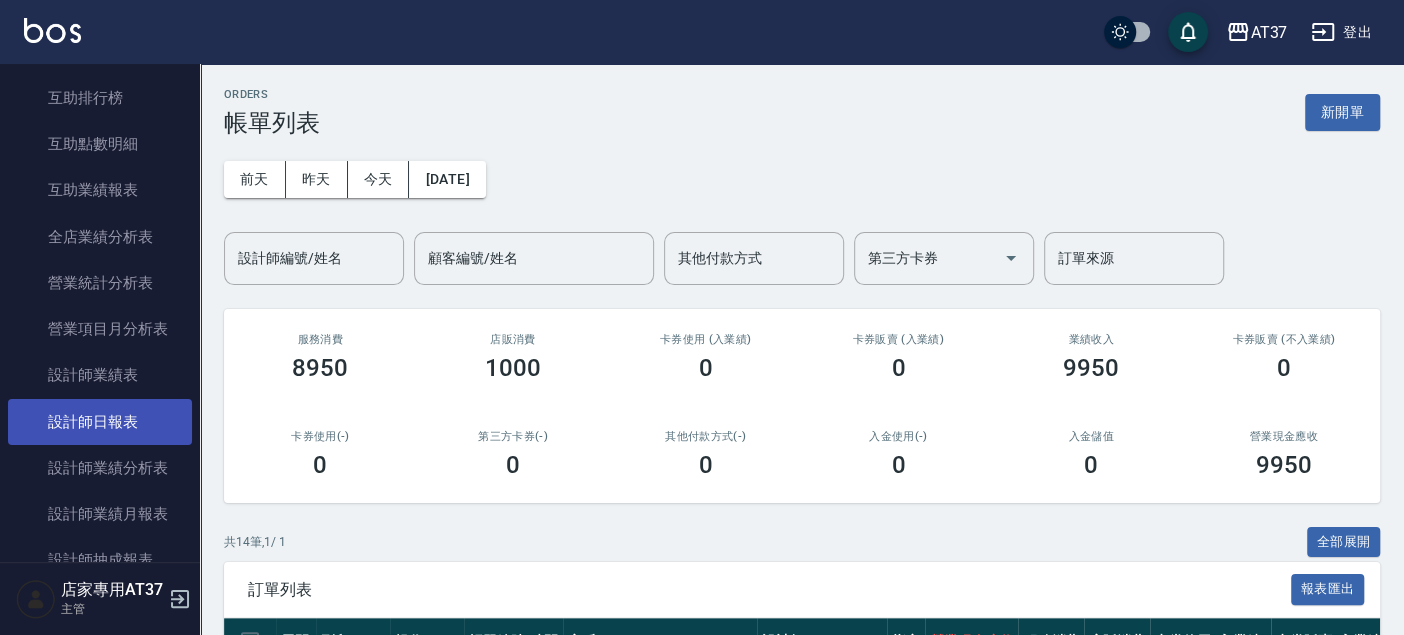 click on "設計師日報表" at bounding box center (100, 422) 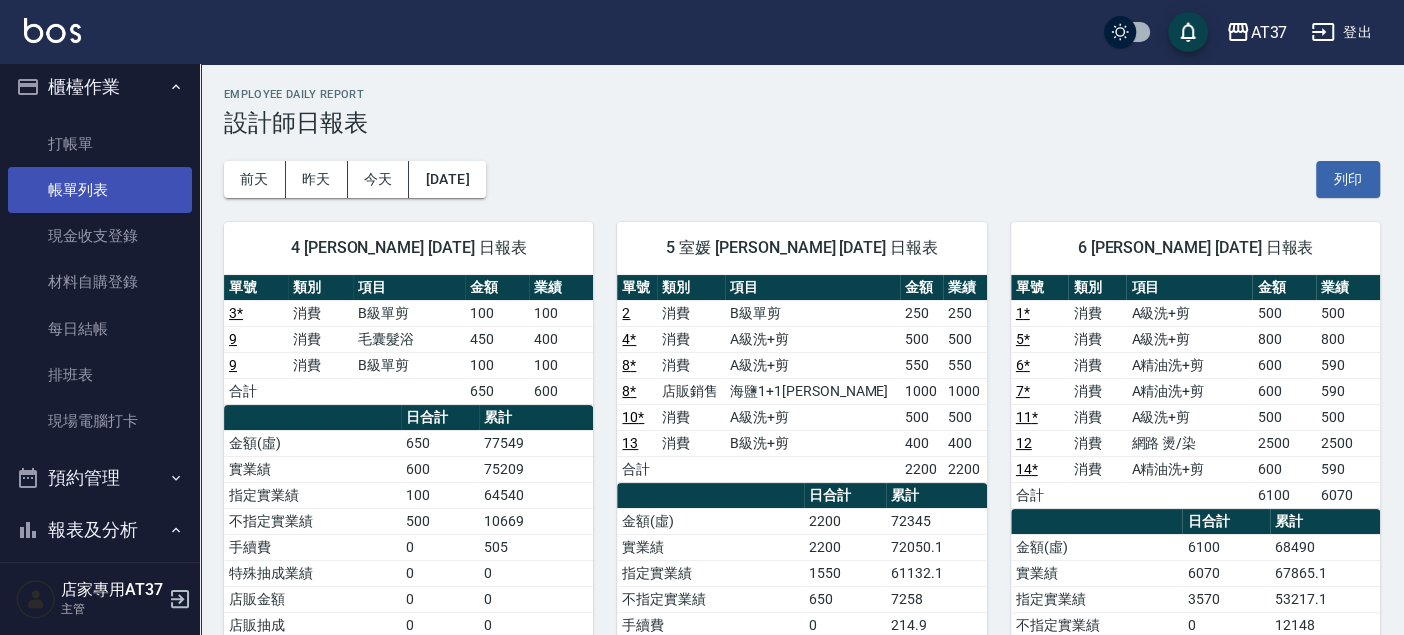 scroll, scrollTop: 0, scrollLeft: 0, axis: both 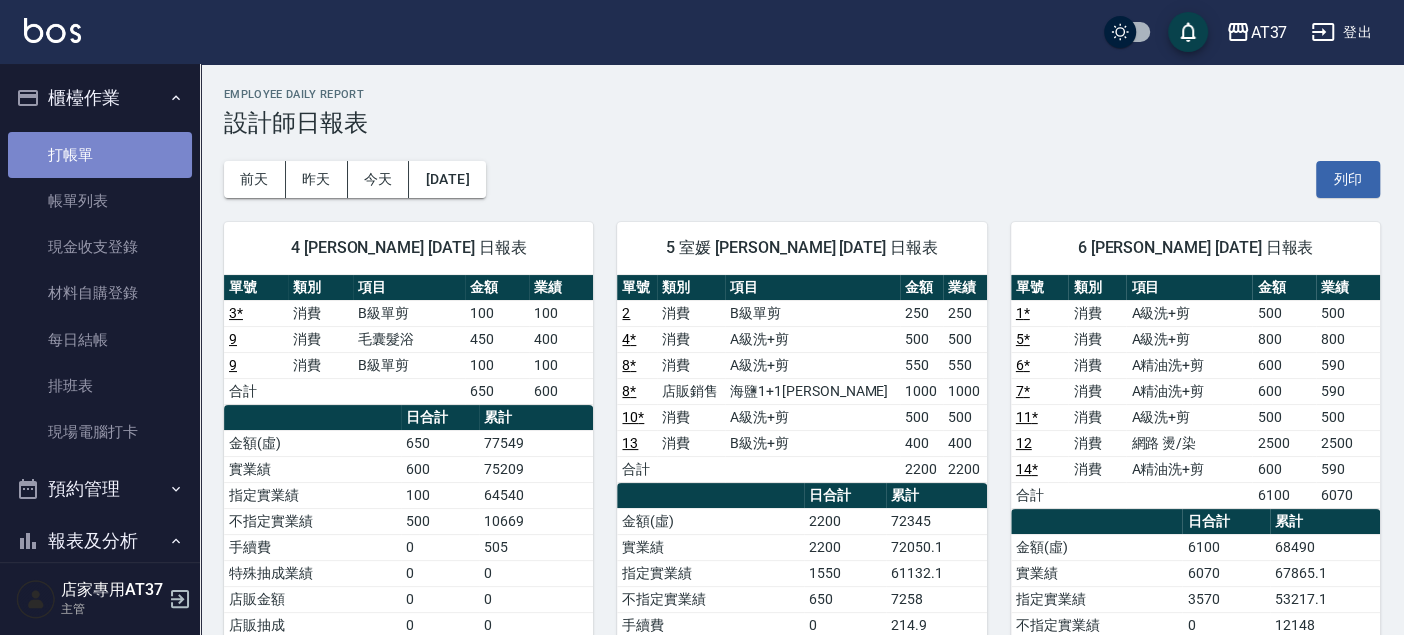 click on "打帳單" at bounding box center (100, 155) 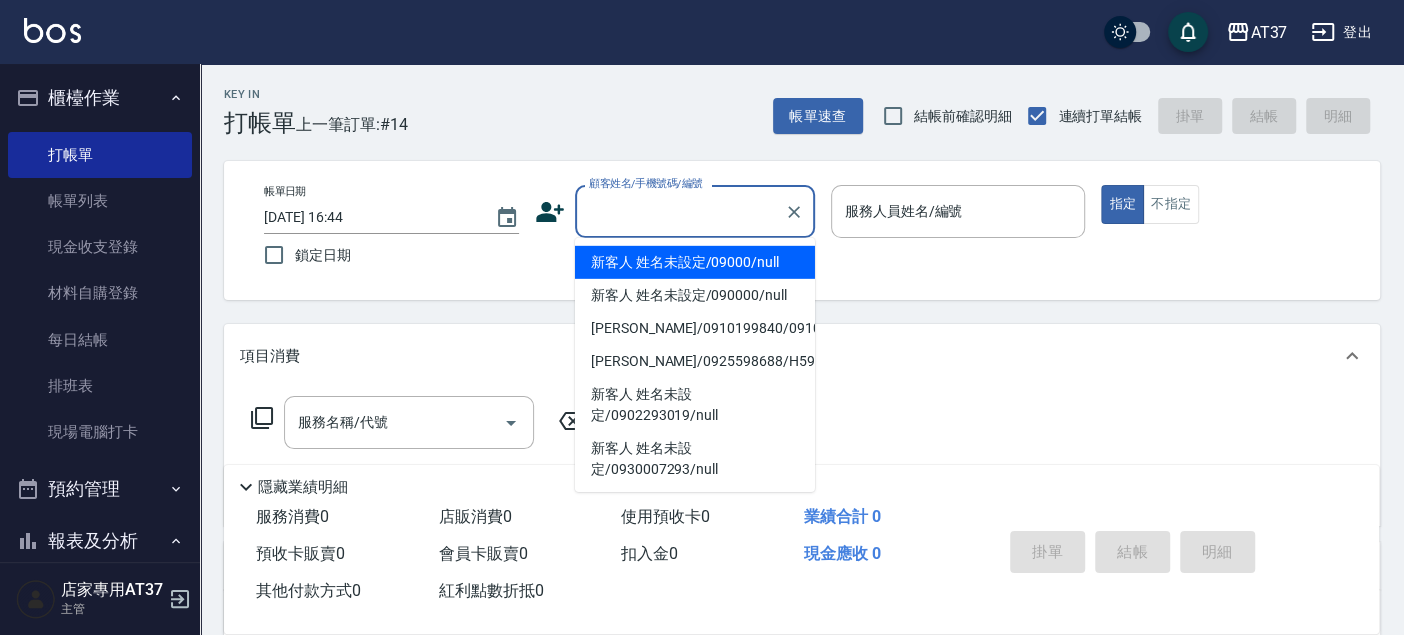 click on "顧客姓名/手機號碼/編號" at bounding box center [680, 211] 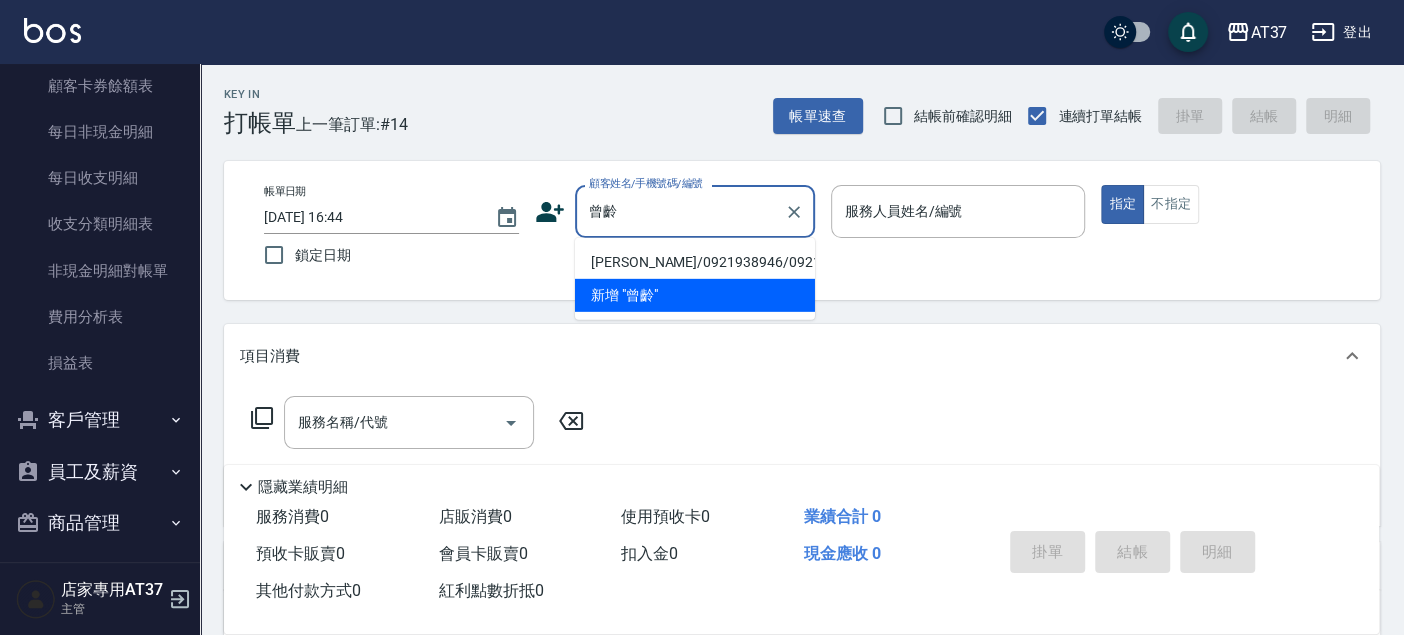 scroll, scrollTop: 1728, scrollLeft: 0, axis: vertical 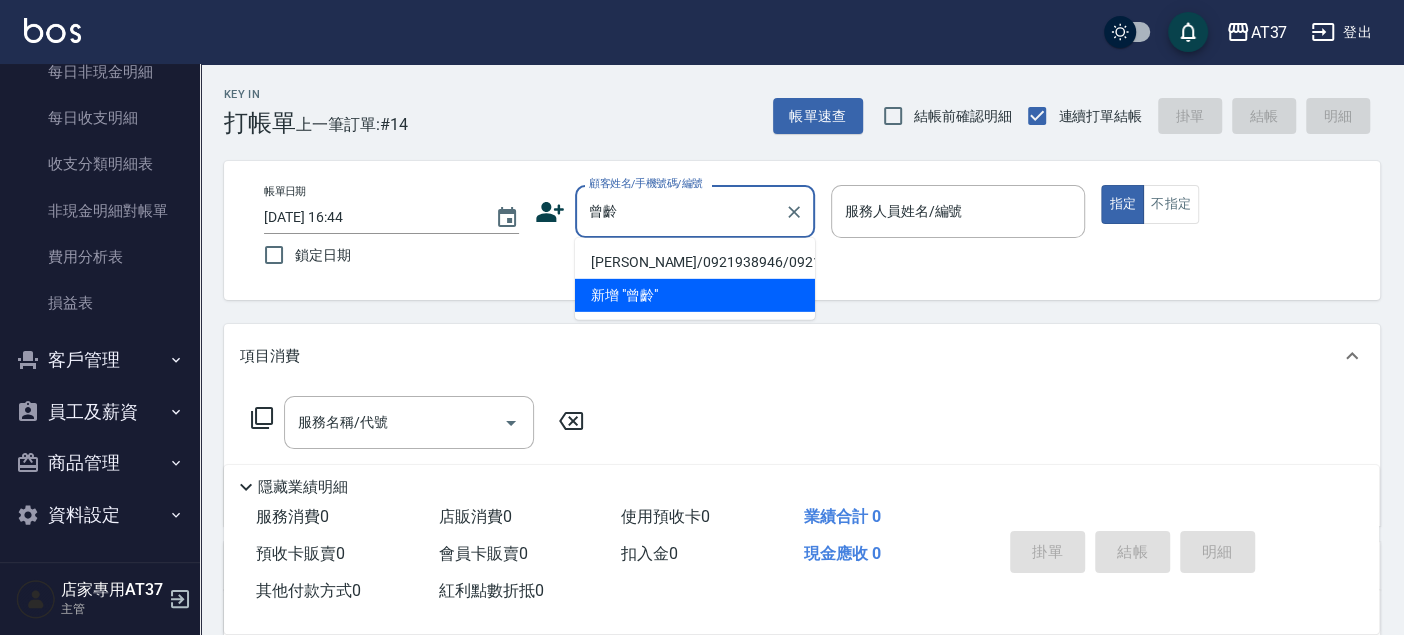 type on "曾齡" 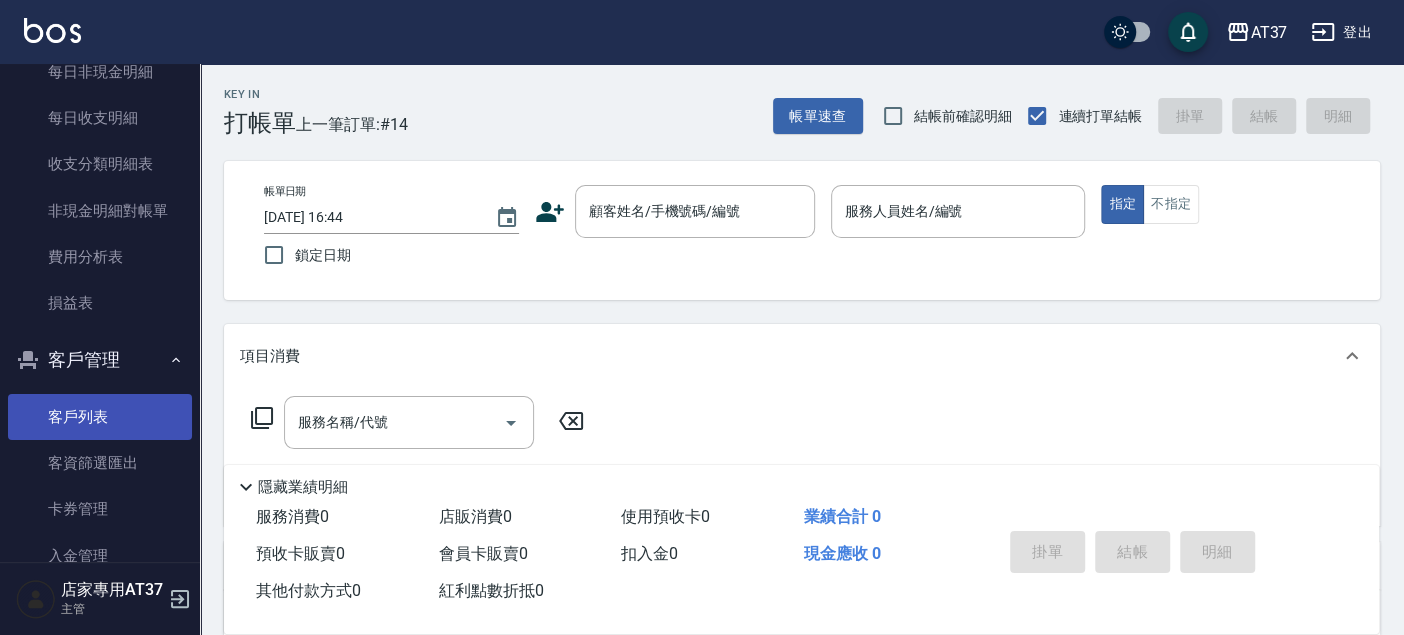 click on "客戶列表" at bounding box center (100, 417) 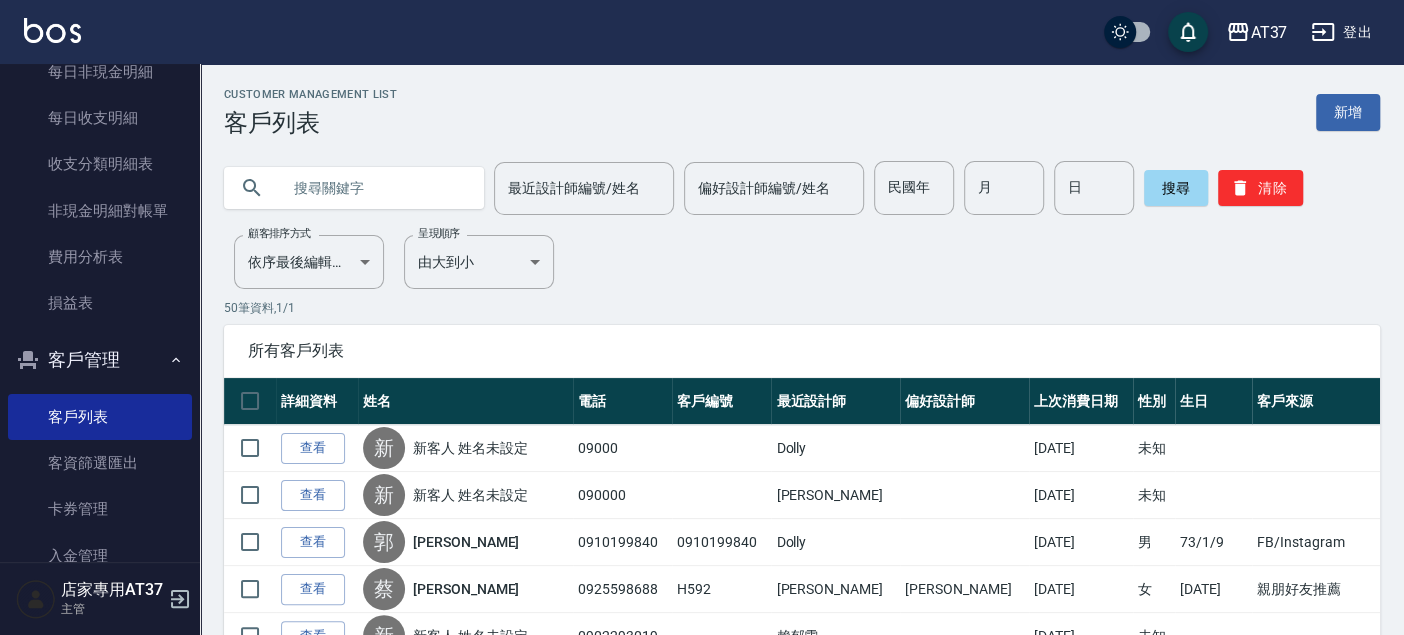 click at bounding box center [374, 188] 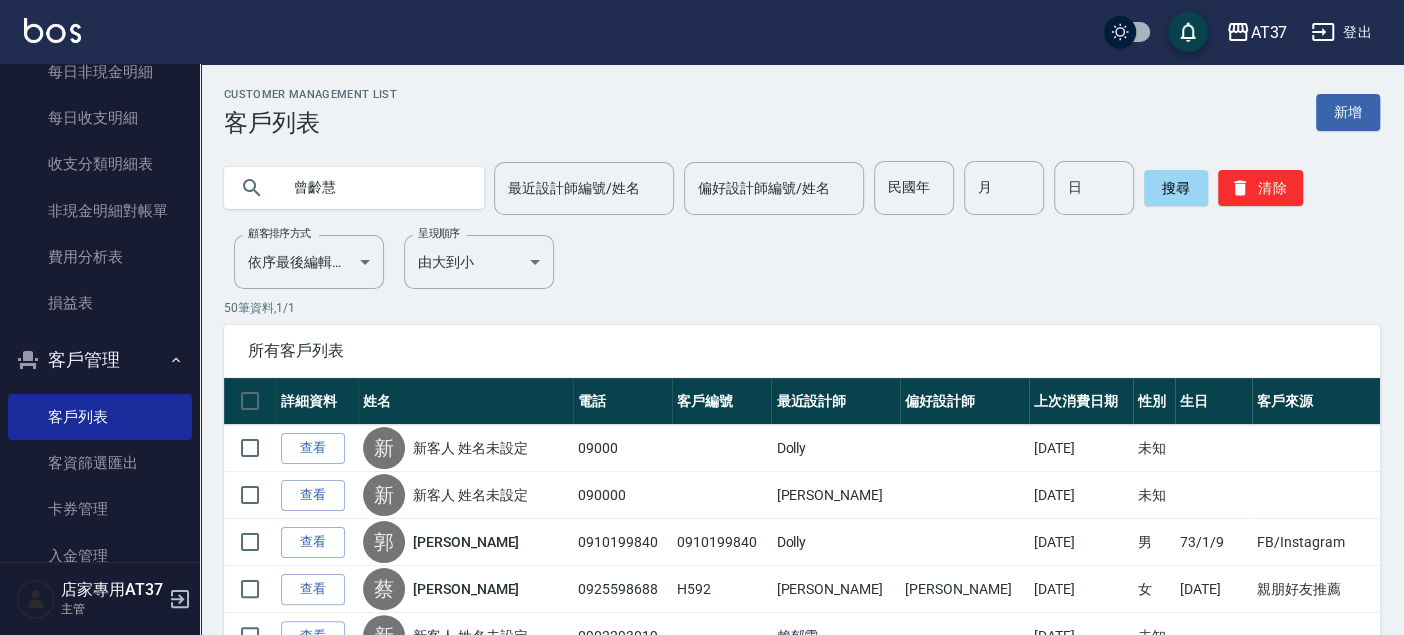 type on "曾齡慧" 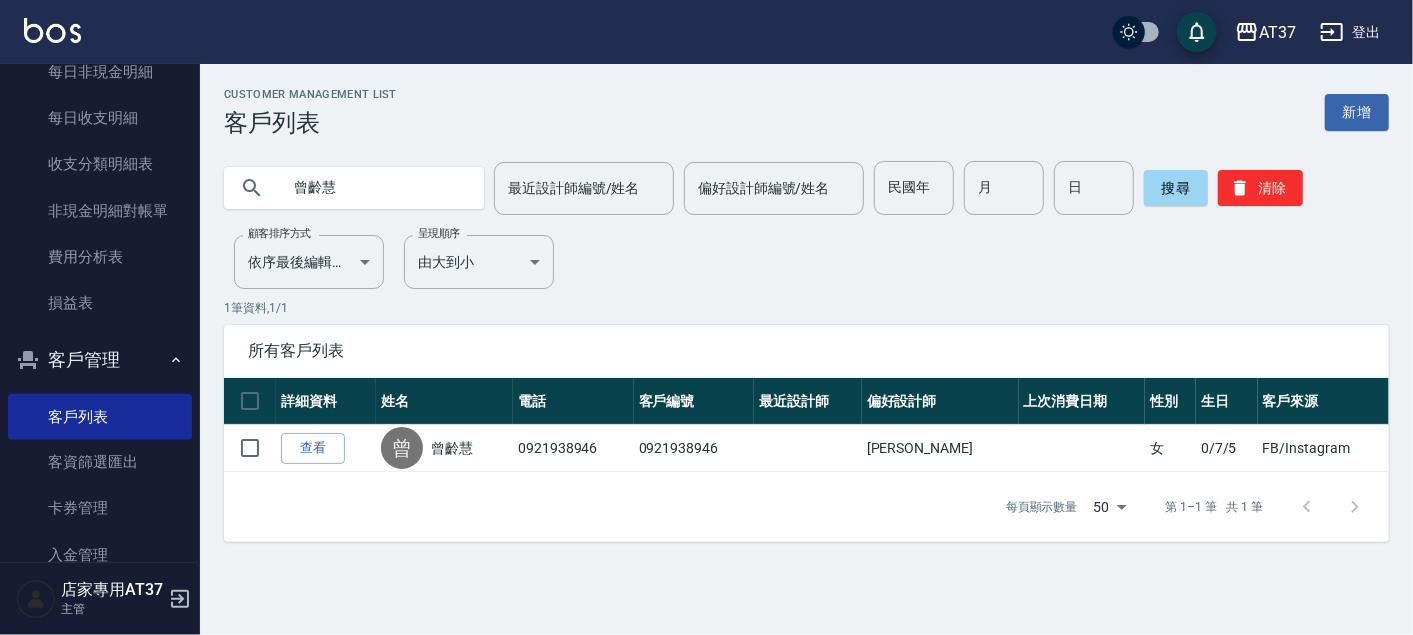 drag, startPoint x: 316, startPoint y: 448, endPoint x: 345, endPoint y: 448, distance: 29 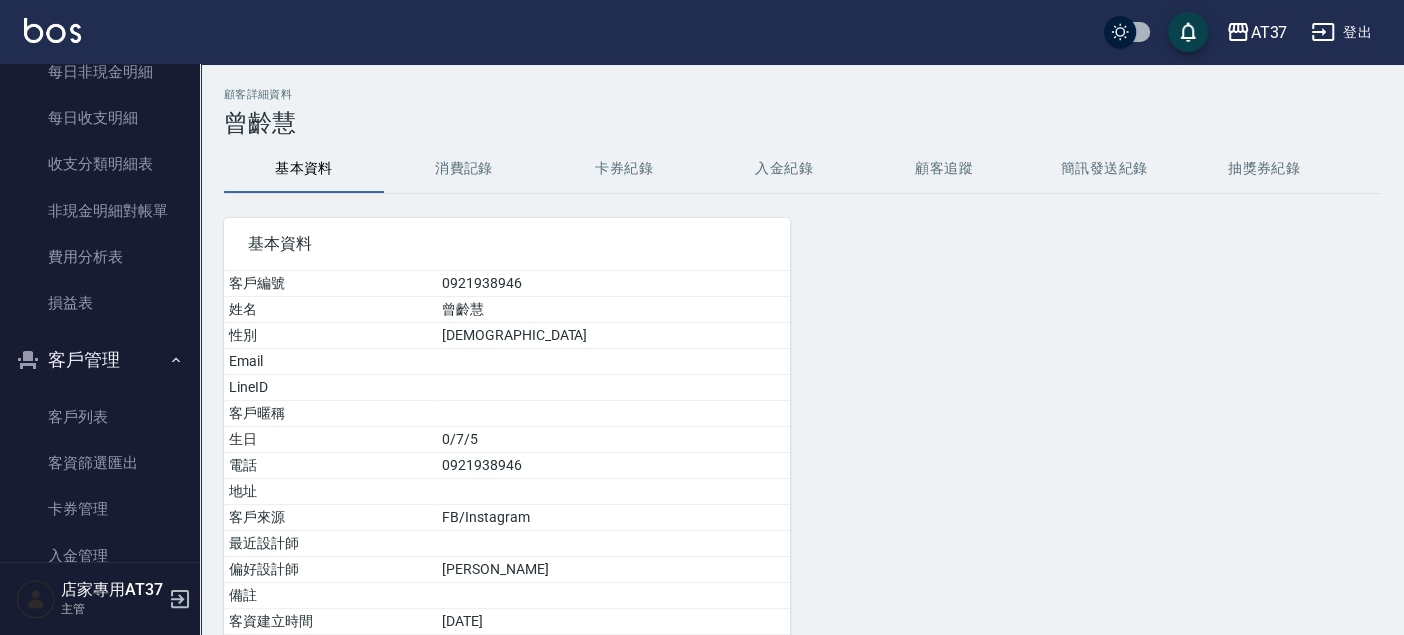 click on "消費記錄" at bounding box center (464, 169) 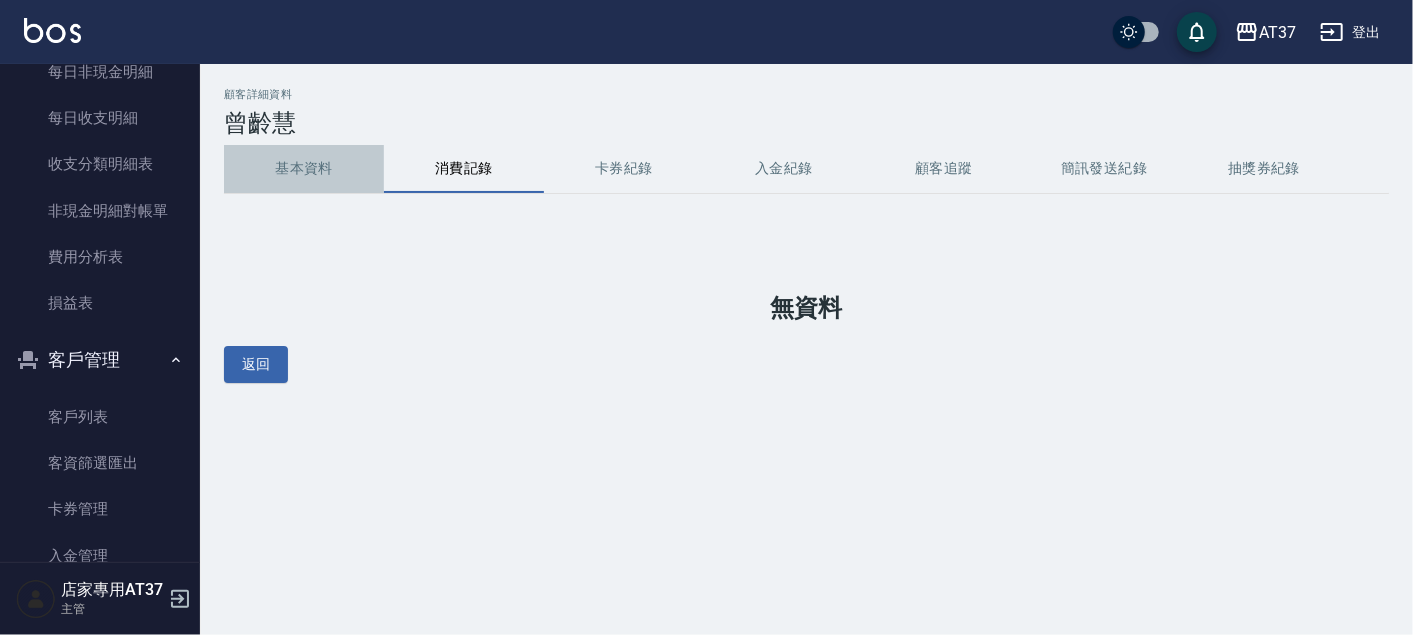 click on "基本資料" at bounding box center [304, 169] 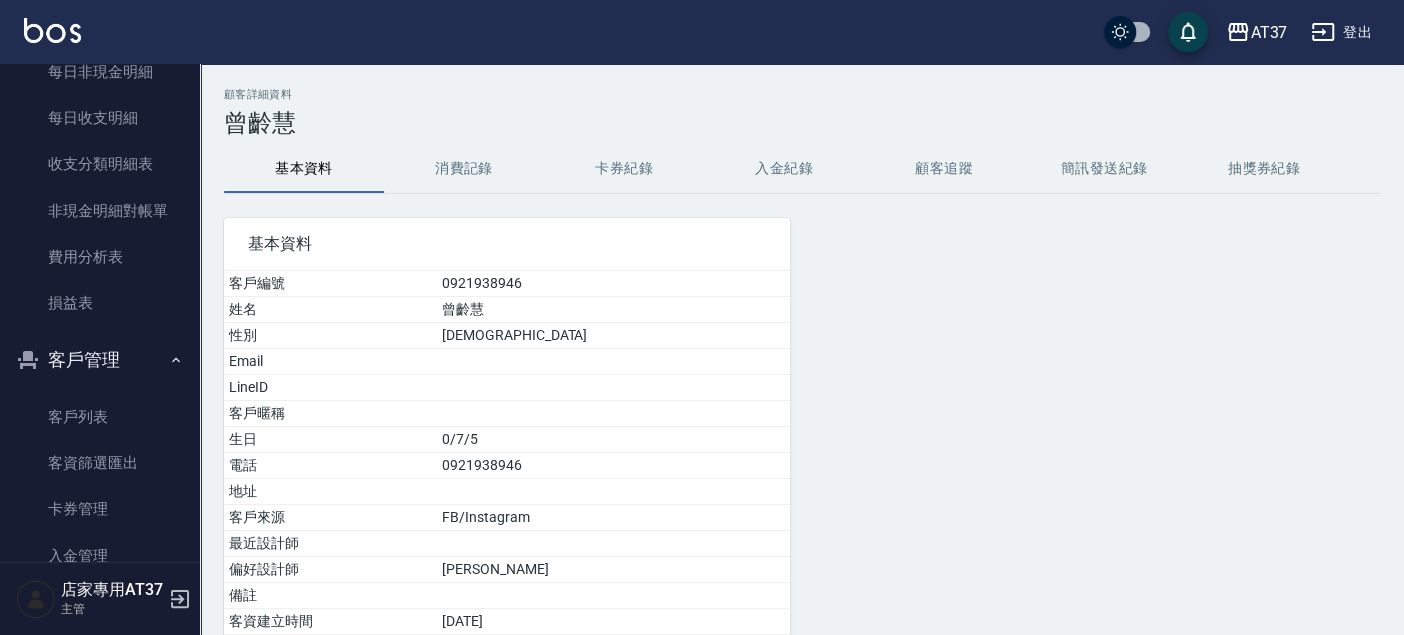 scroll, scrollTop: 0, scrollLeft: 0, axis: both 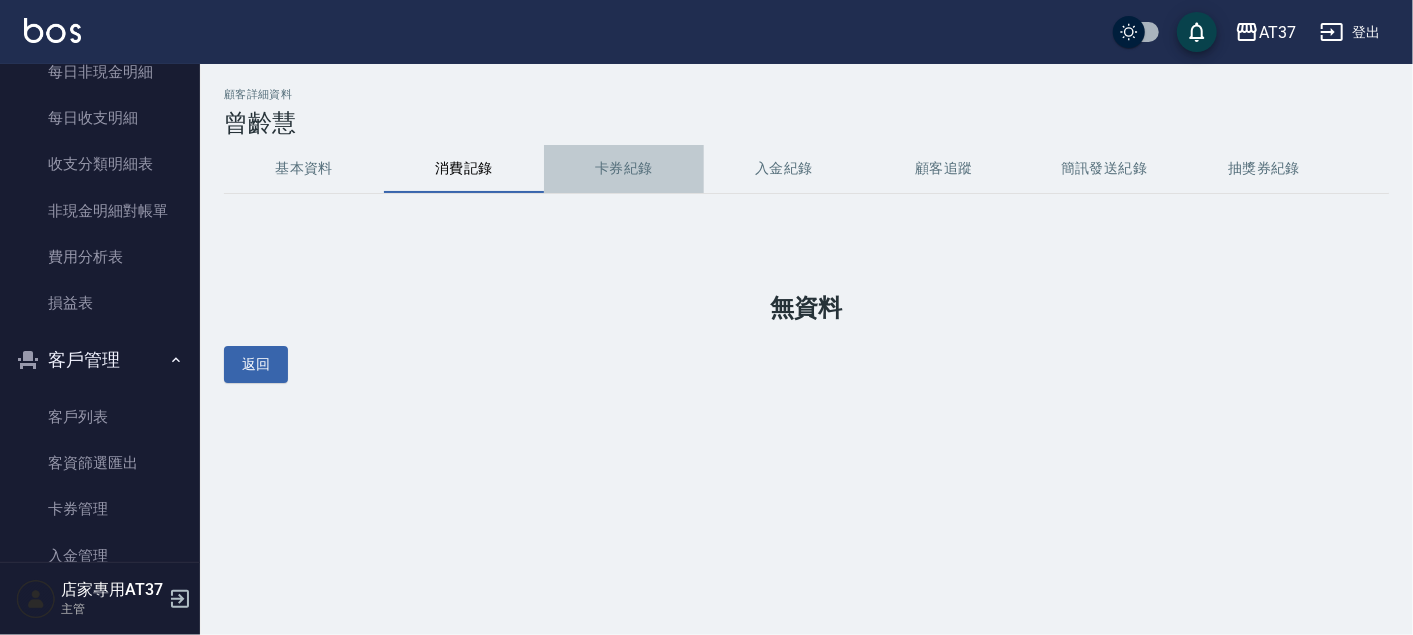 click on "卡券紀錄" at bounding box center [624, 169] 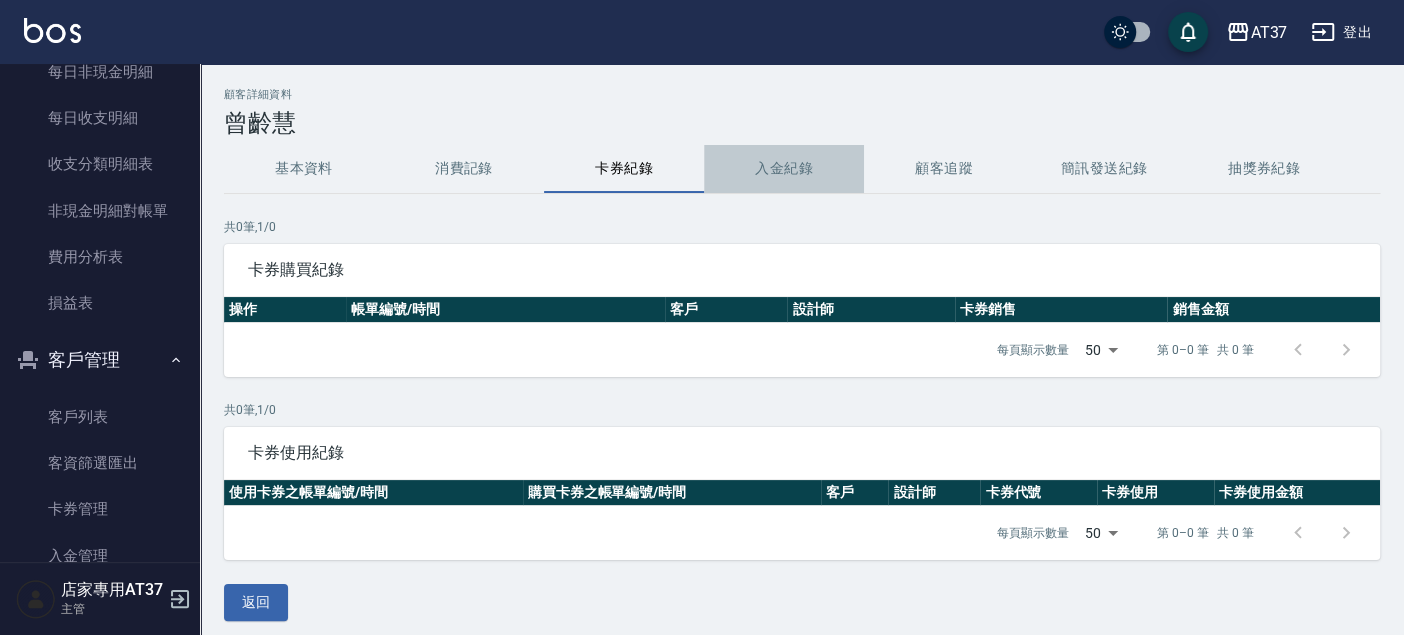 click on "入金紀錄" at bounding box center (784, 169) 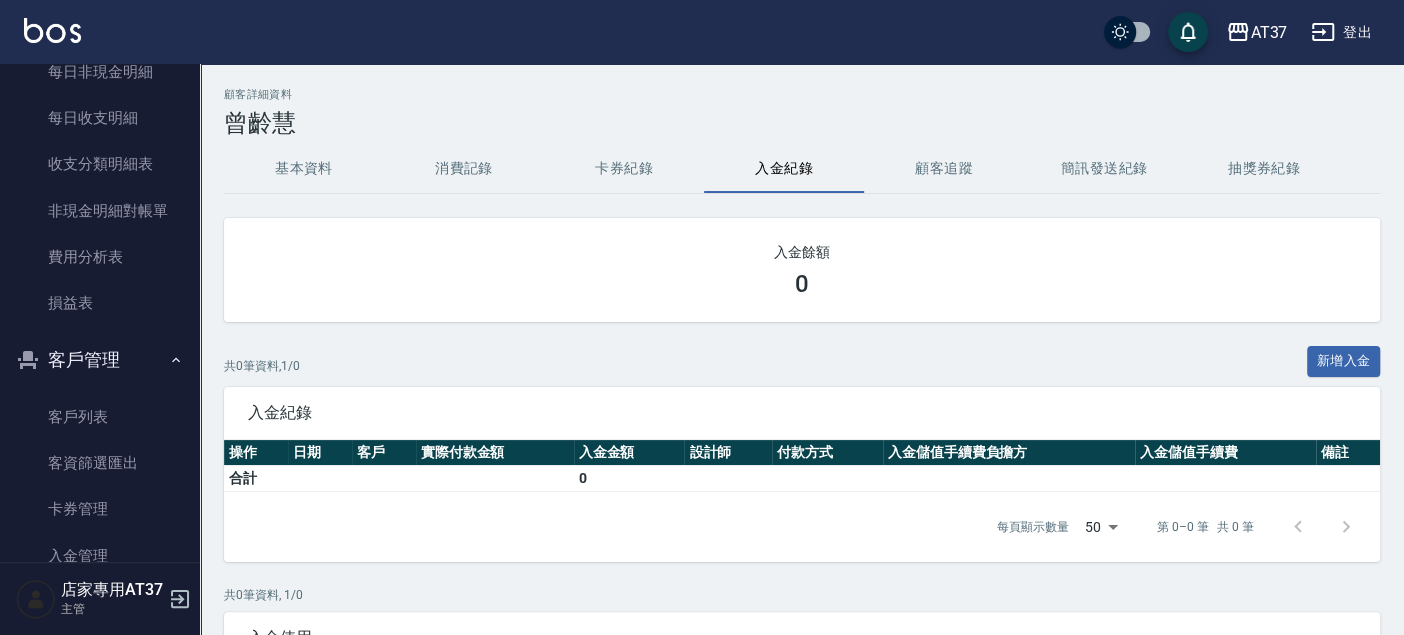 click on "基本資料" at bounding box center (304, 169) 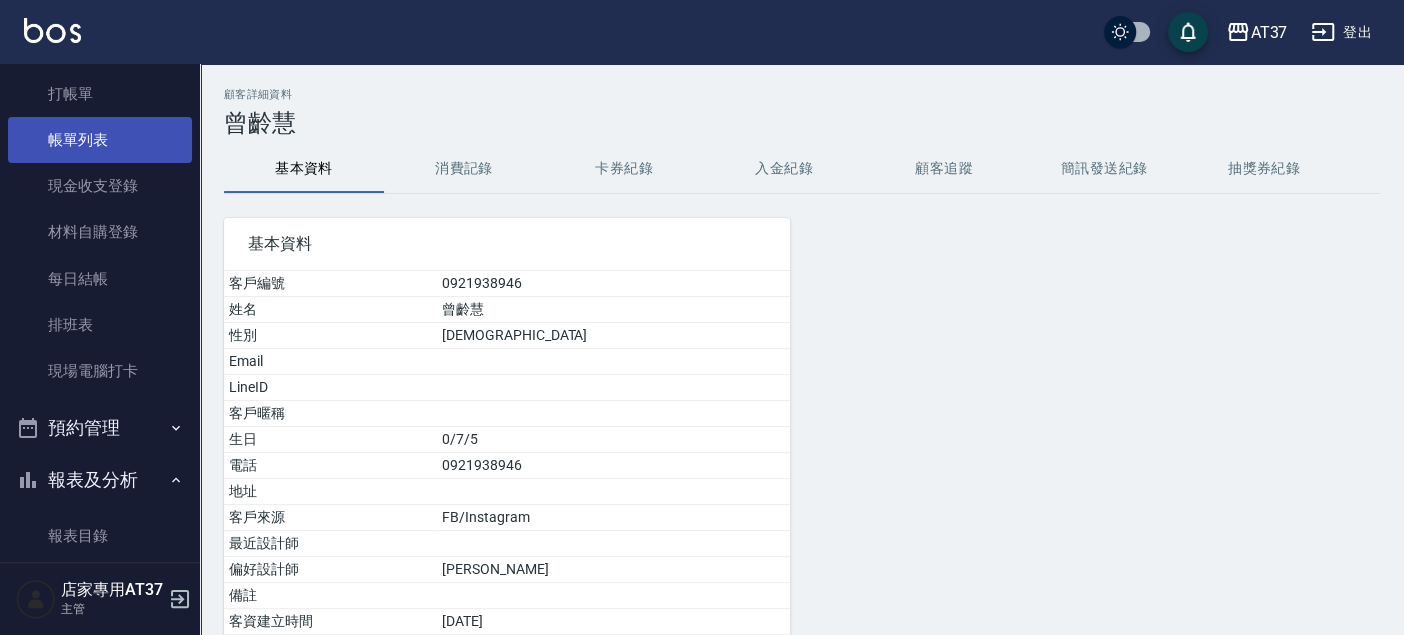 scroll, scrollTop: 0, scrollLeft: 0, axis: both 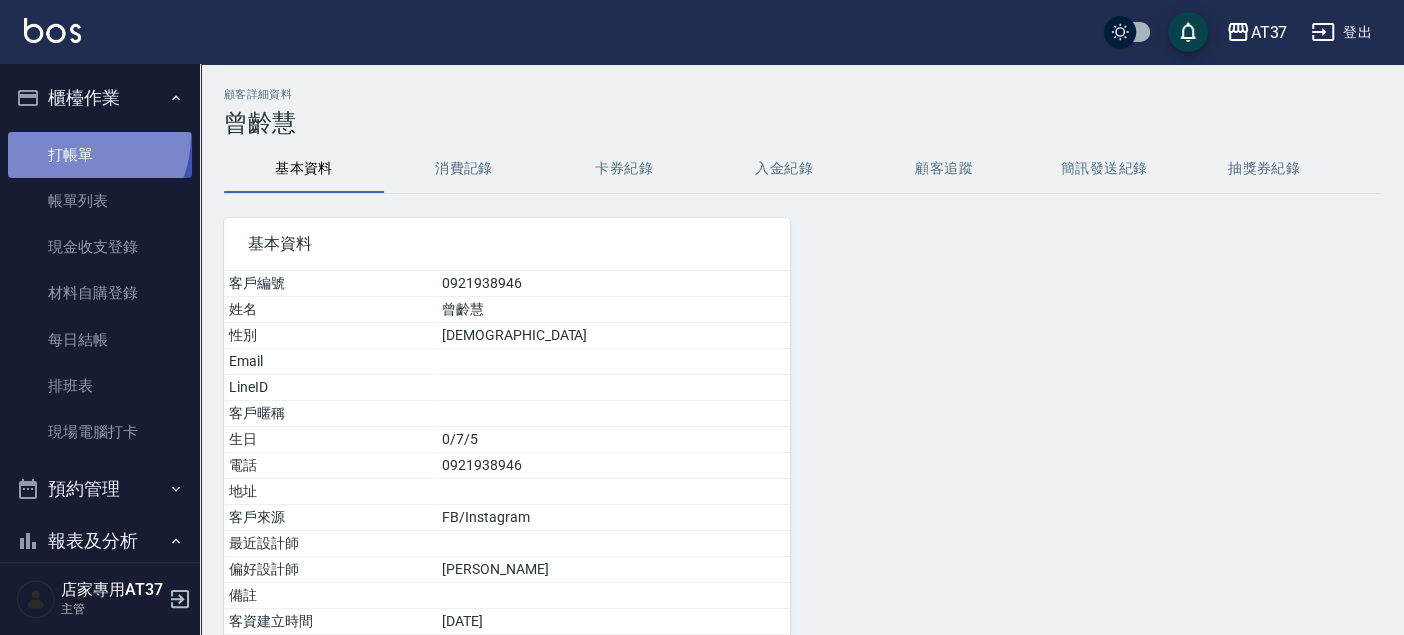 click on "打帳單" at bounding box center (100, 155) 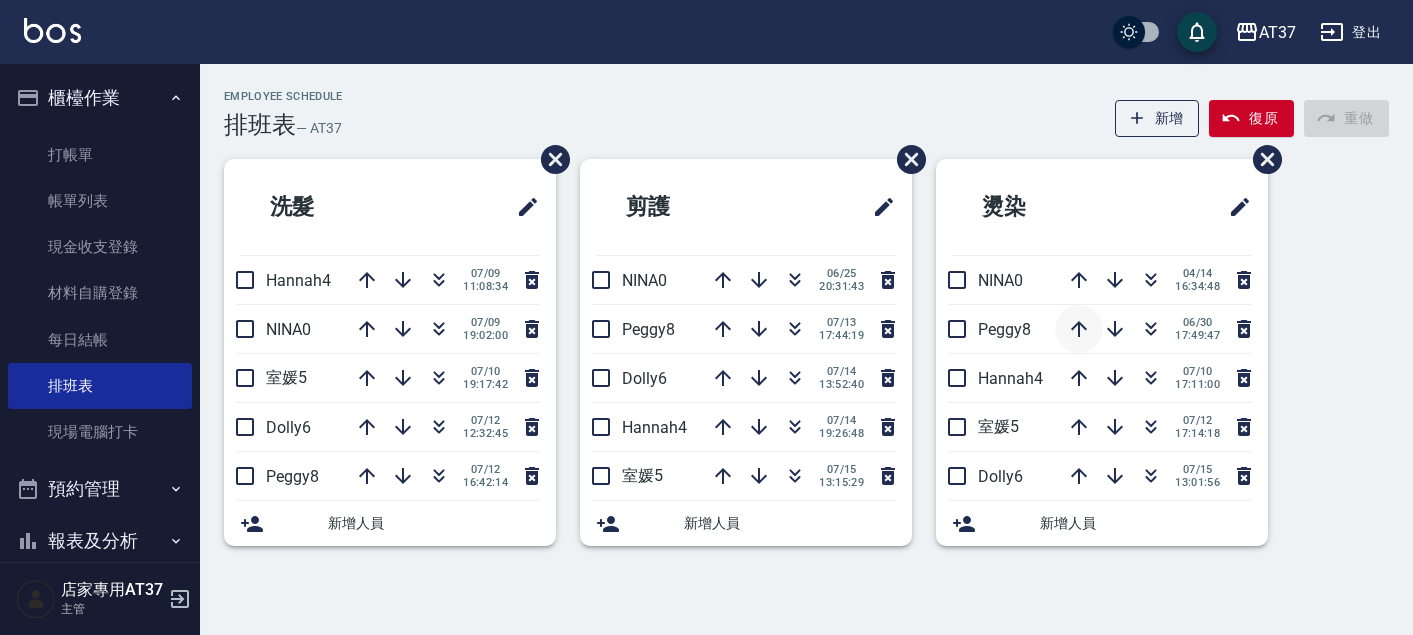 scroll, scrollTop: 0, scrollLeft: 0, axis: both 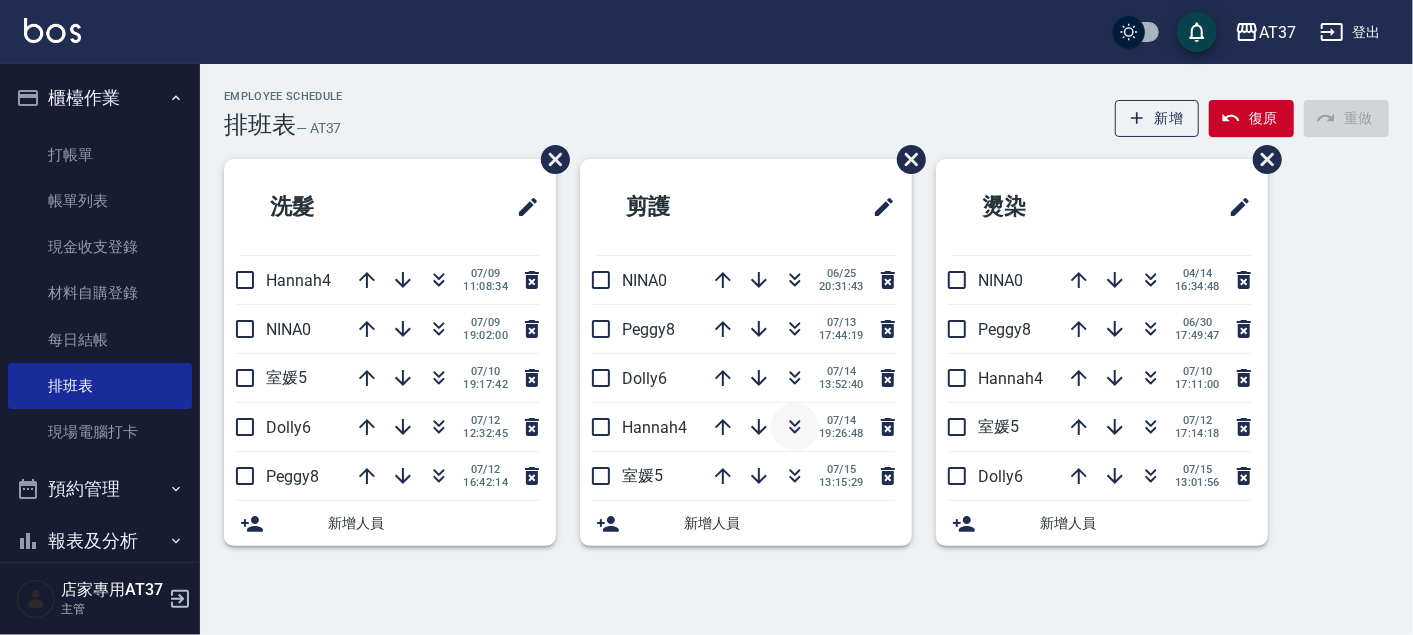 click 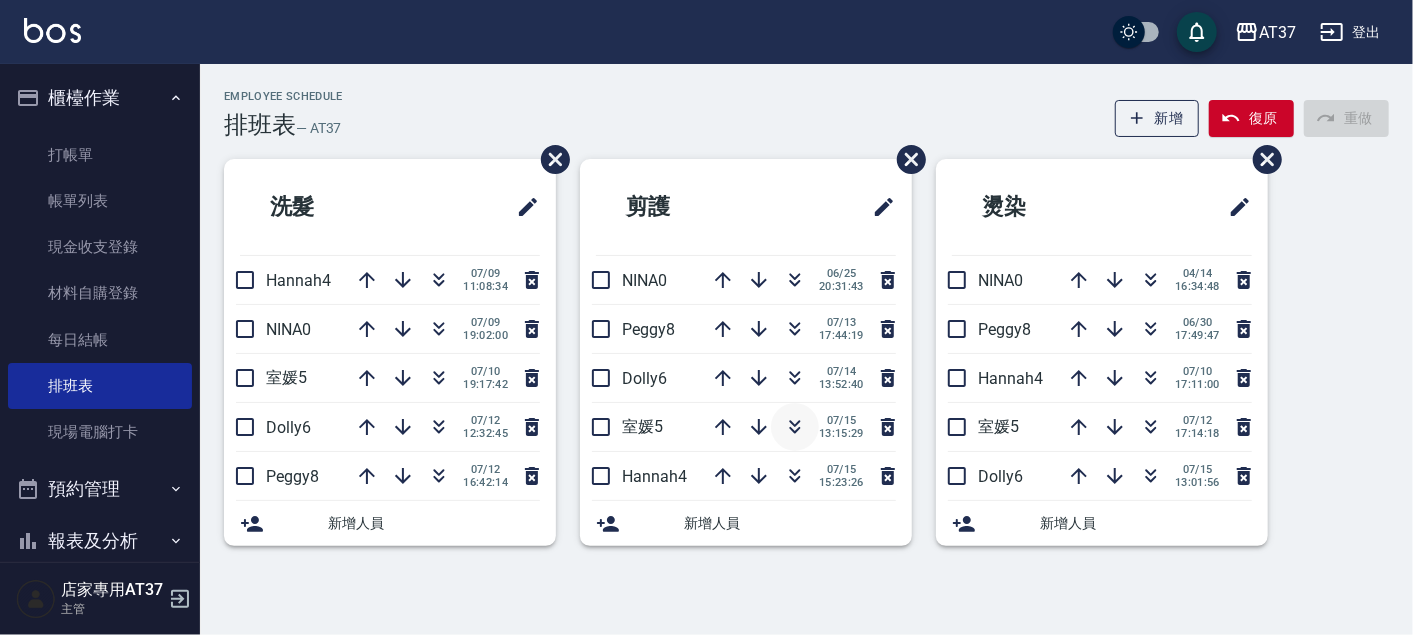 click 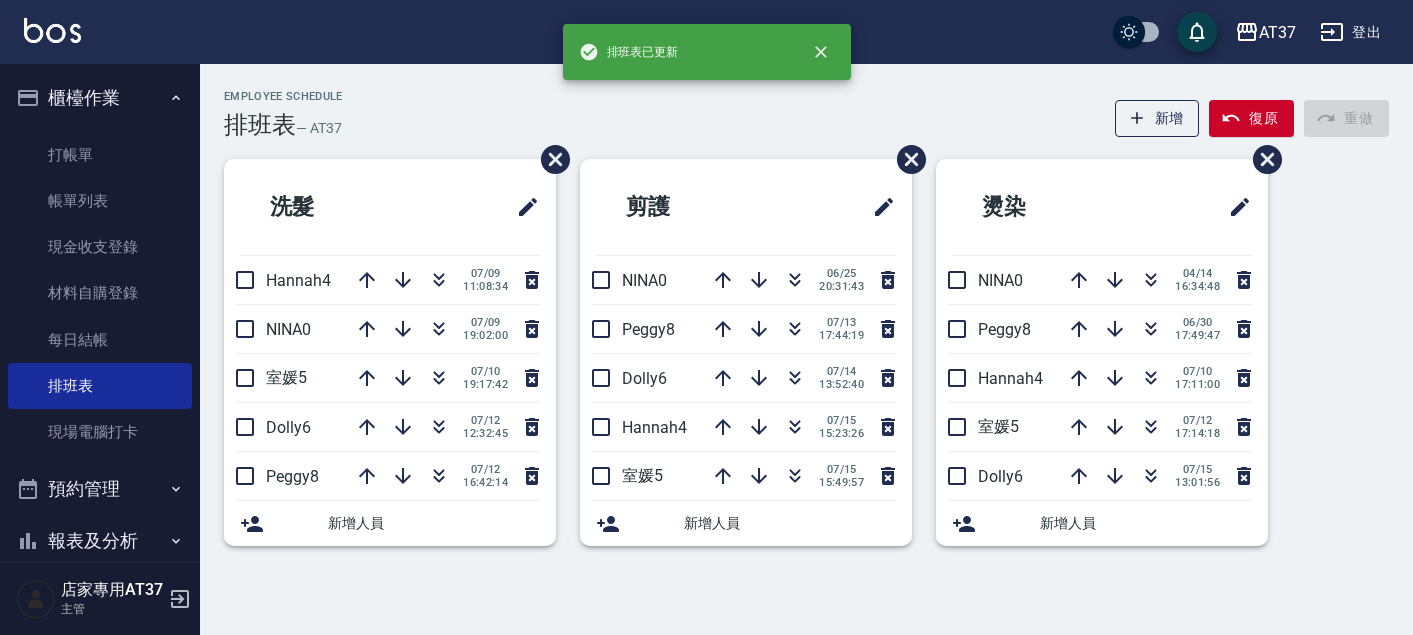 scroll, scrollTop: 0, scrollLeft: 0, axis: both 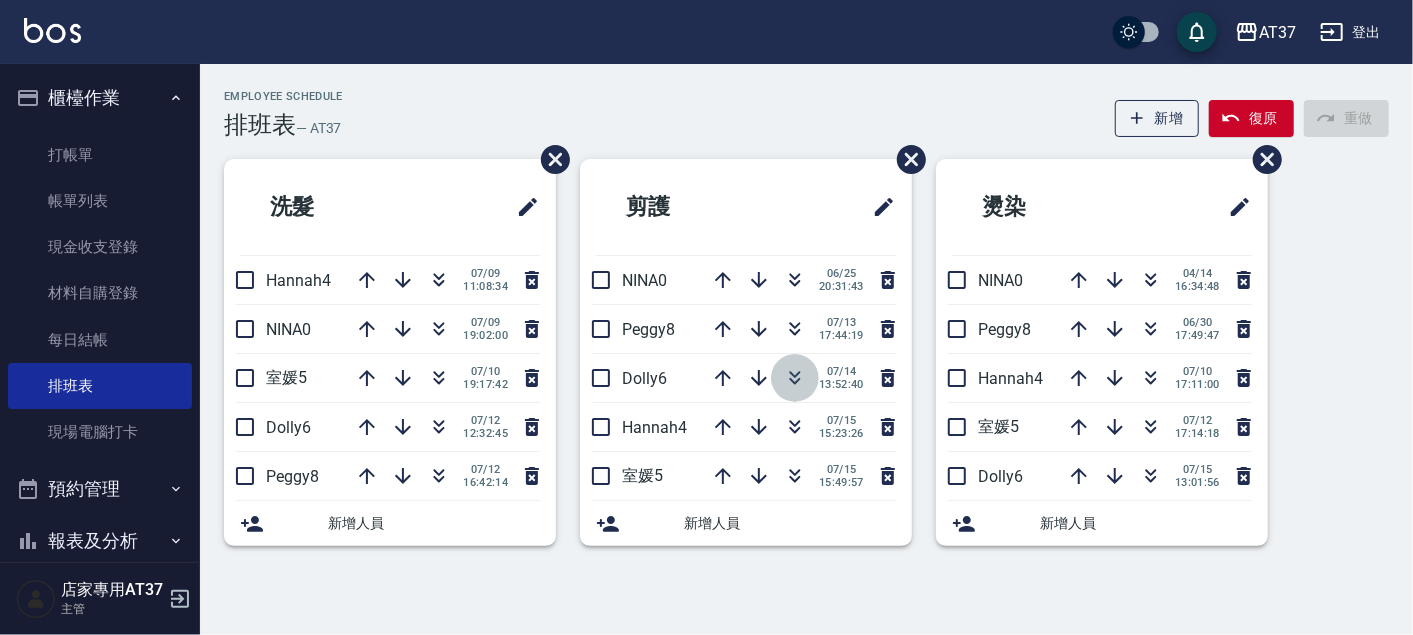click 